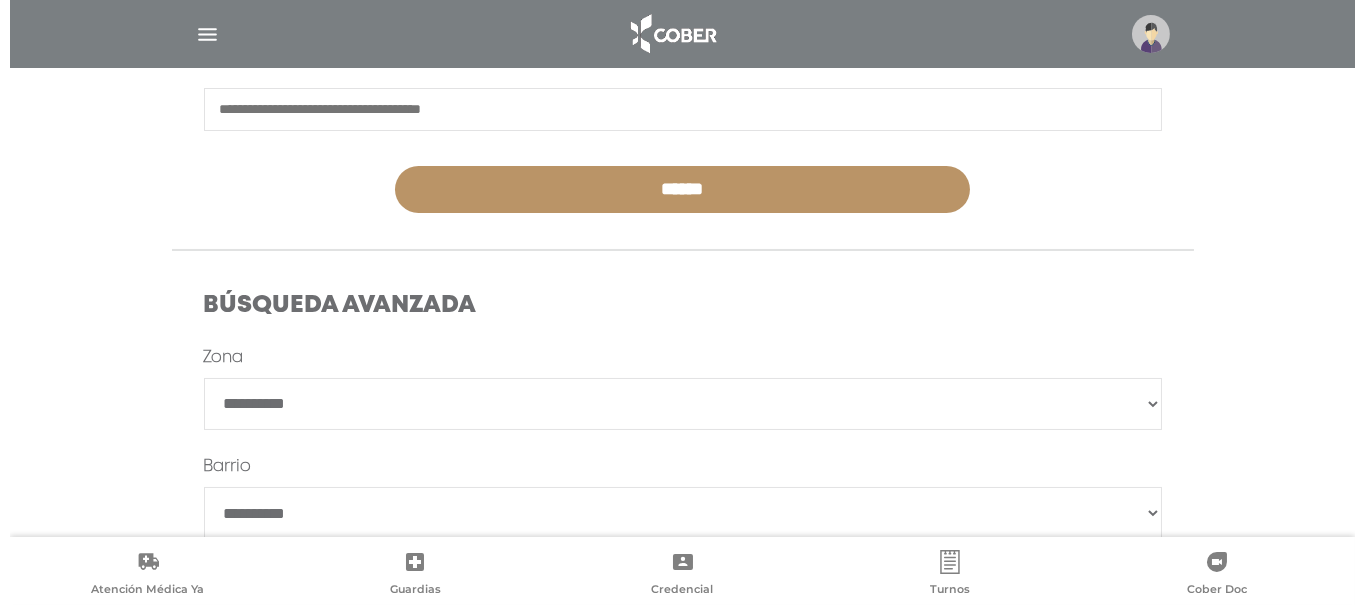 scroll, scrollTop: 400, scrollLeft: 0, axis: vertical 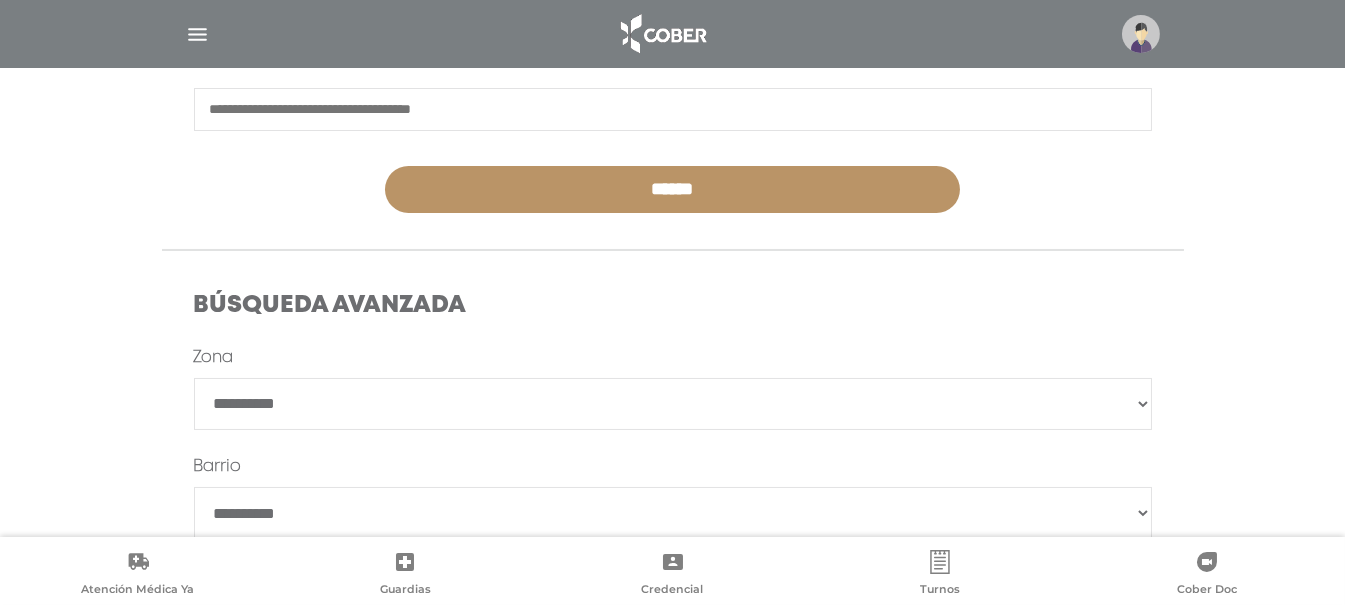 click at bounding box center [1141, 34] 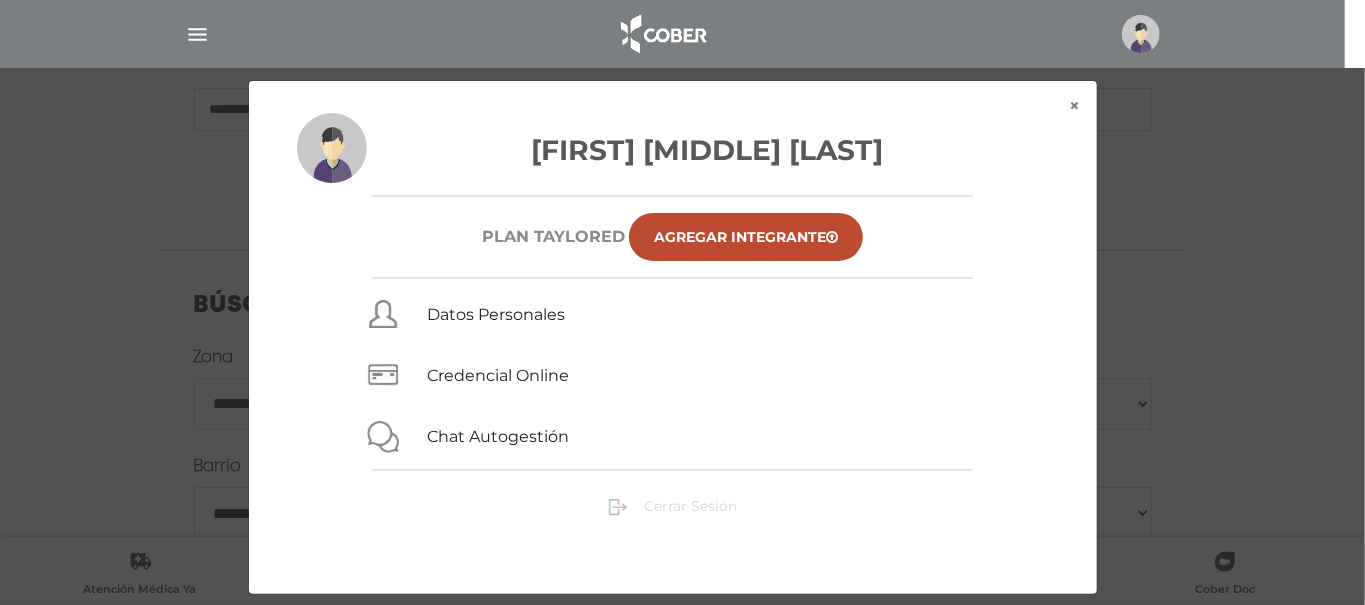 click on "Cerrar Sesión" at bounding box center (690, 506) 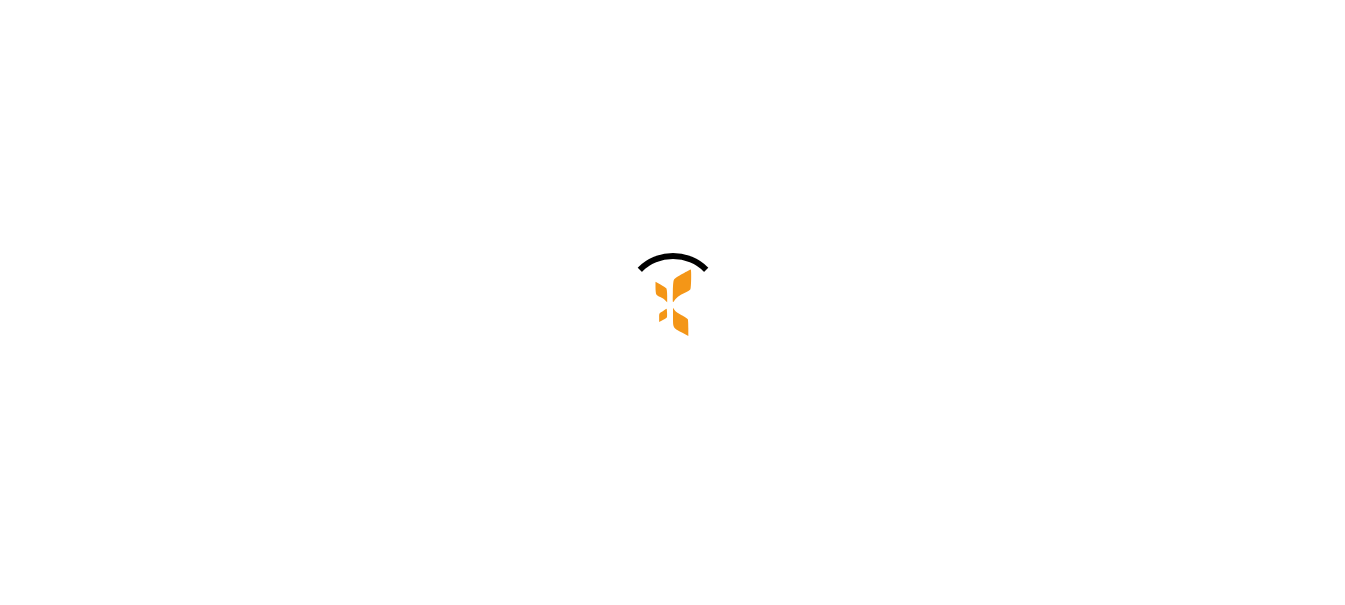 scroll, scrollTop: 0, scrollLeft: 0, axis: both 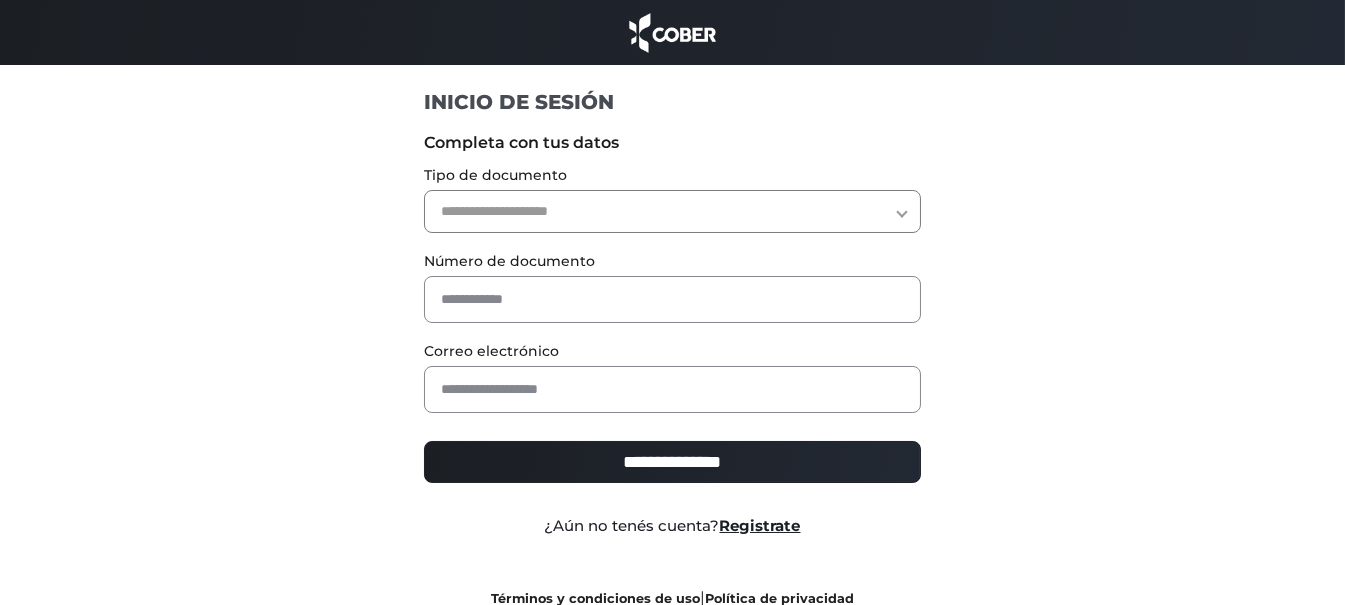 click on "**********" at bounding box center (672, 211) 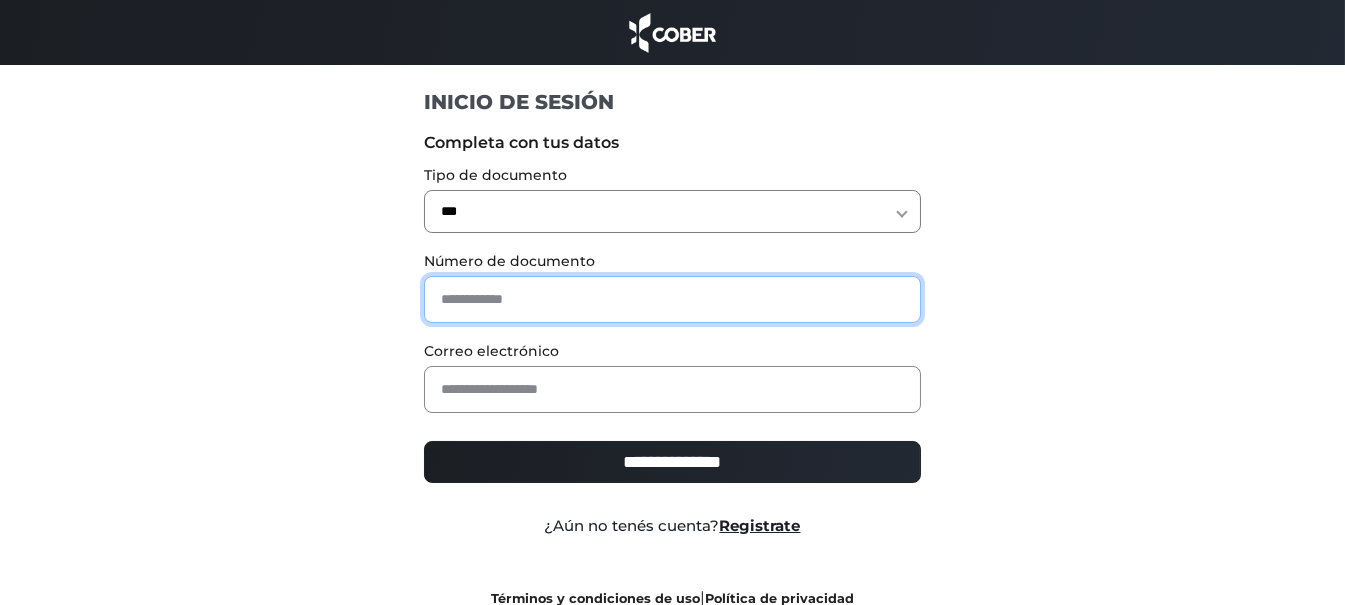 click at bounding box center [672, 299] 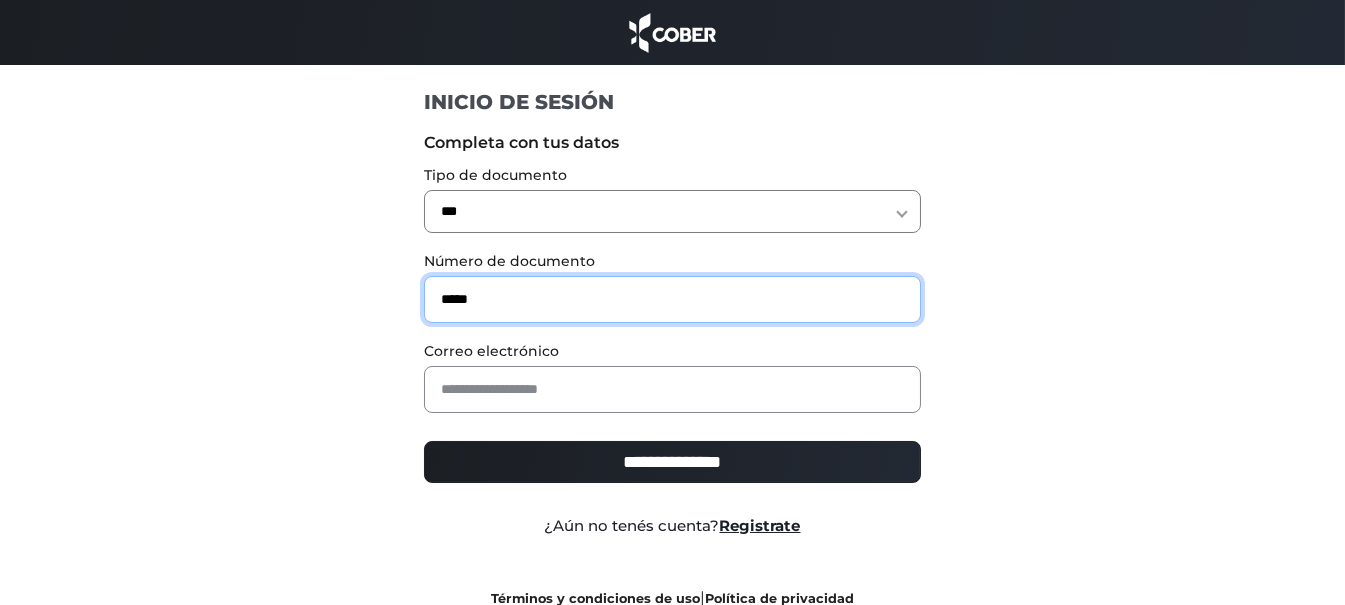 type on "********" 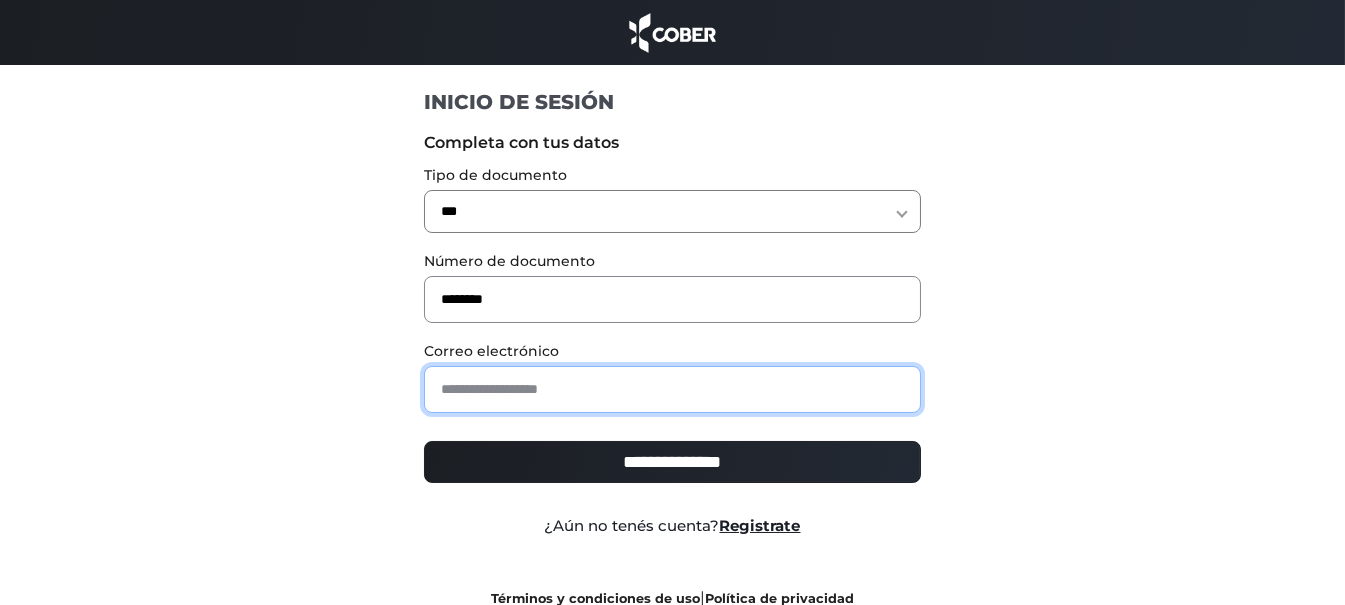 click at bounding box center (672, 389) 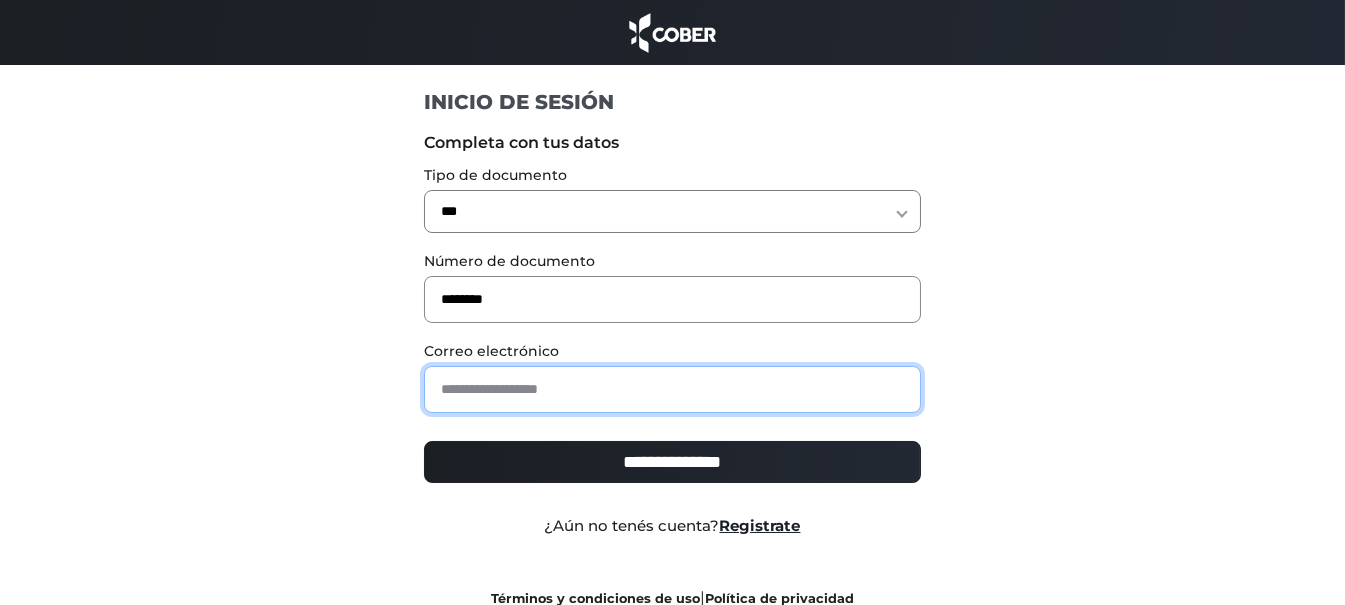 type on "*" 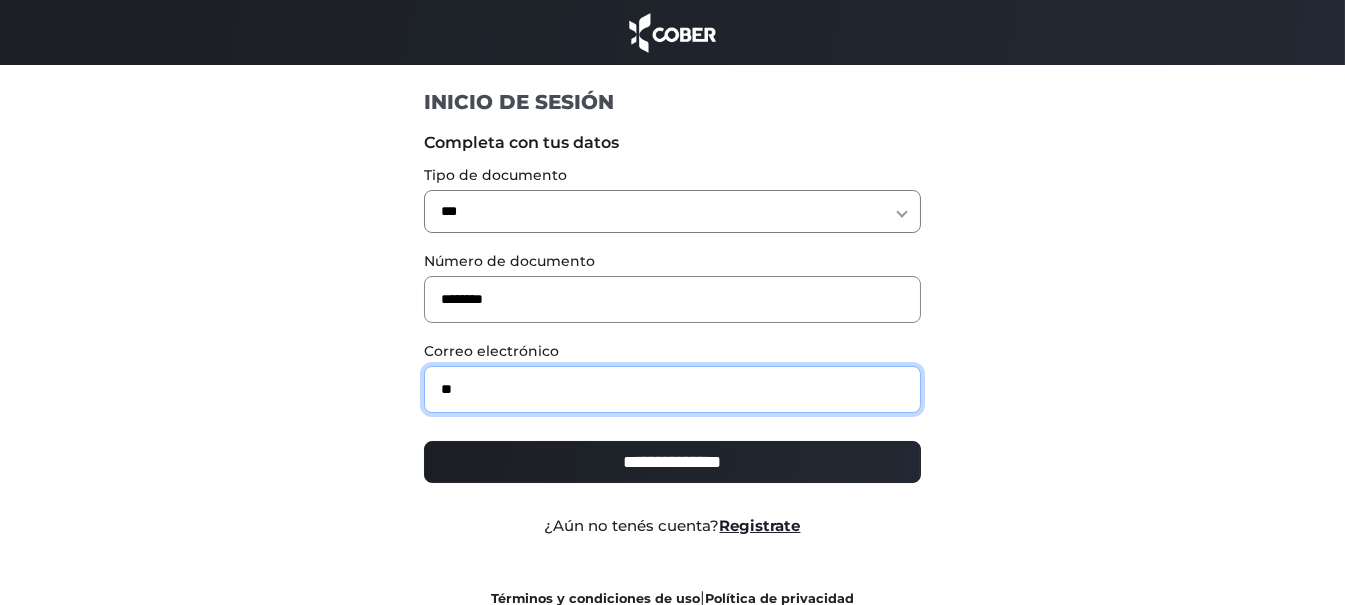 type on "**********" 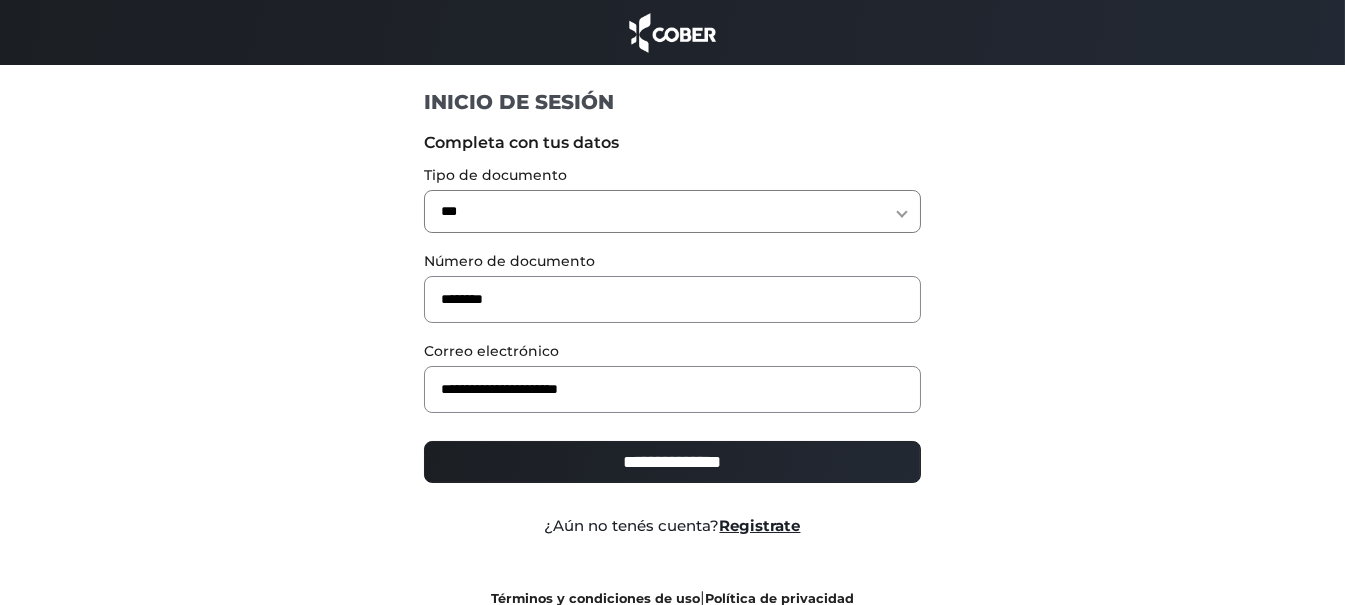 click on "**********" at bounding box center [672, 462] 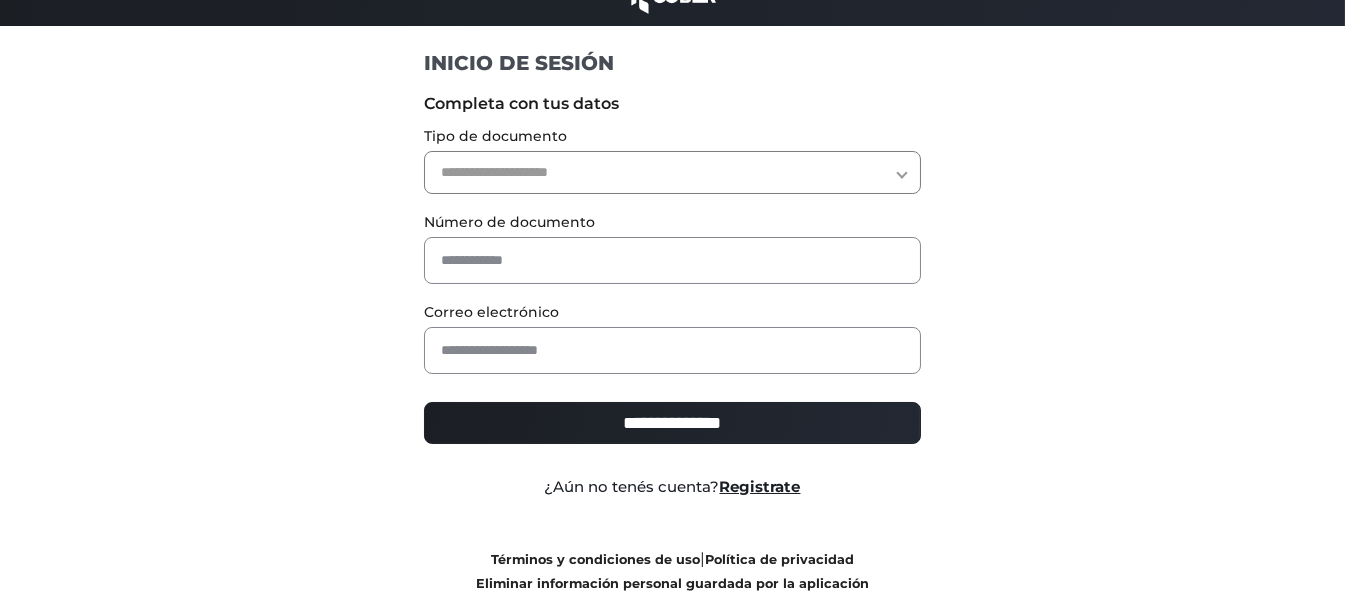 scroll, scrollTop: 0, scrollLeft: 0, axis: both 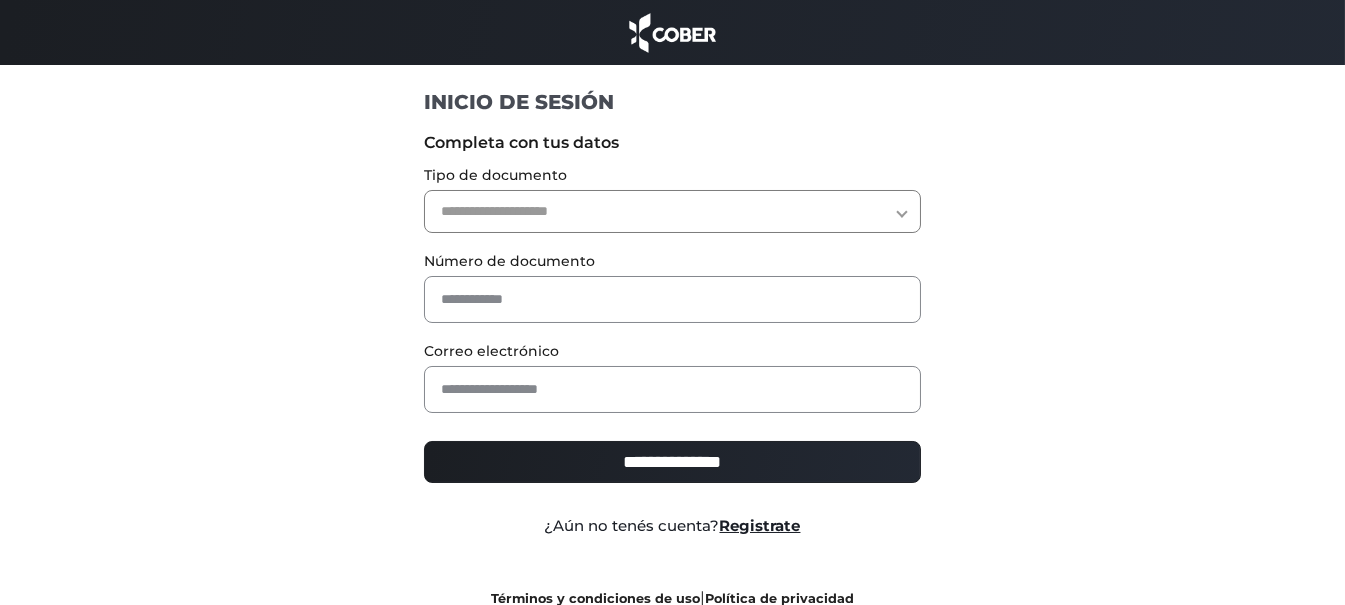 click on "**********" at bounding box center (672, 211) 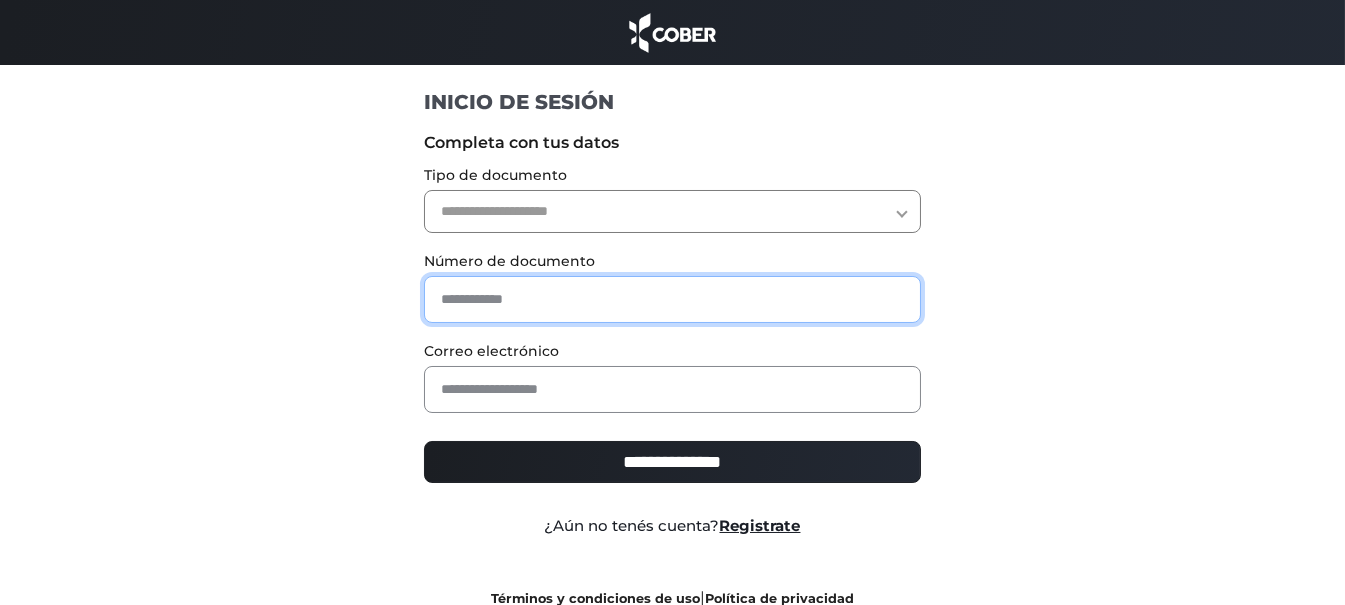 click at bounding box center [672, 299] 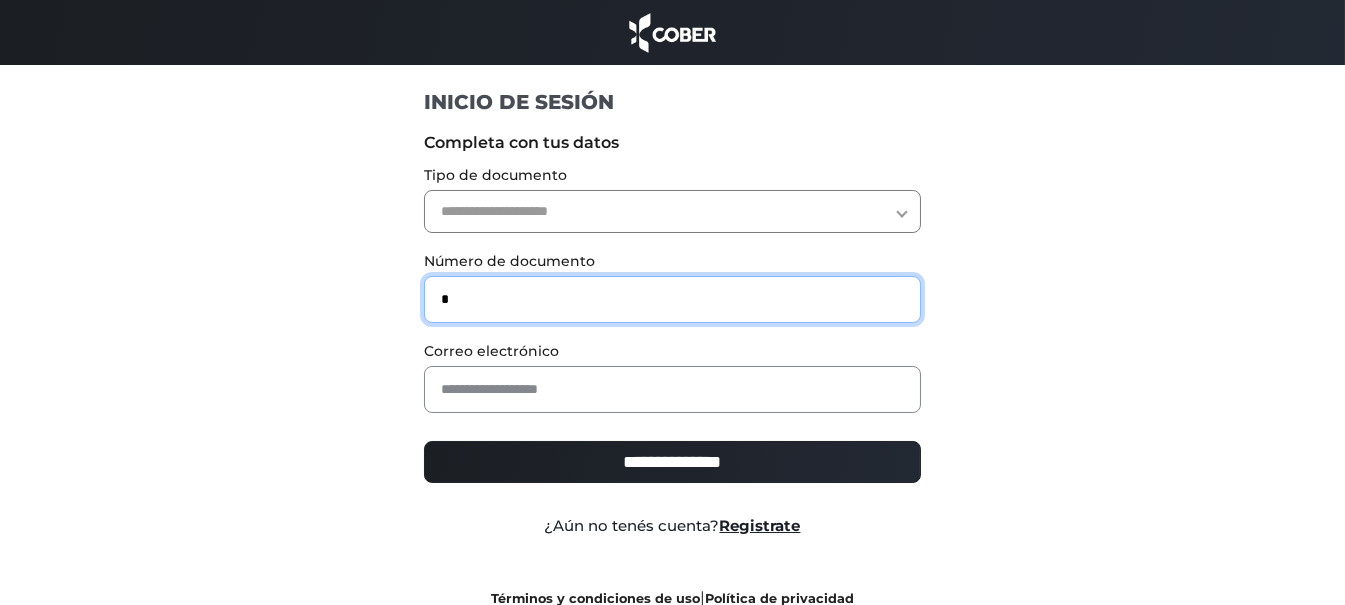 type on "*" 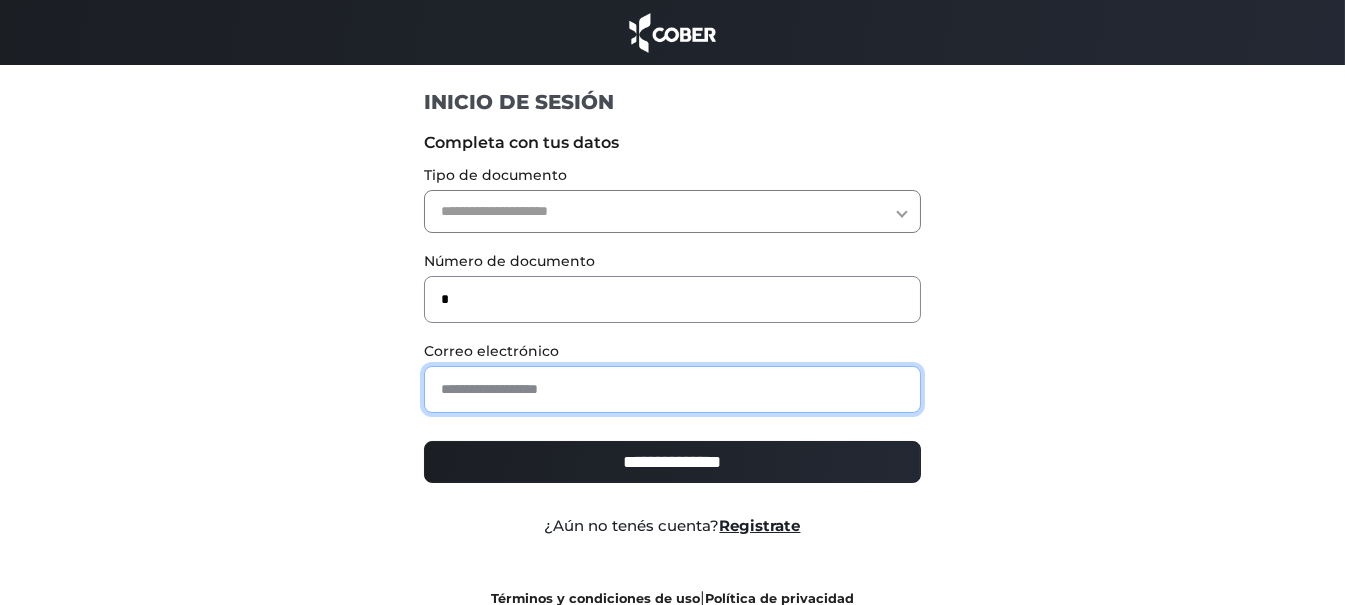 click at bounding box center [672, 389] 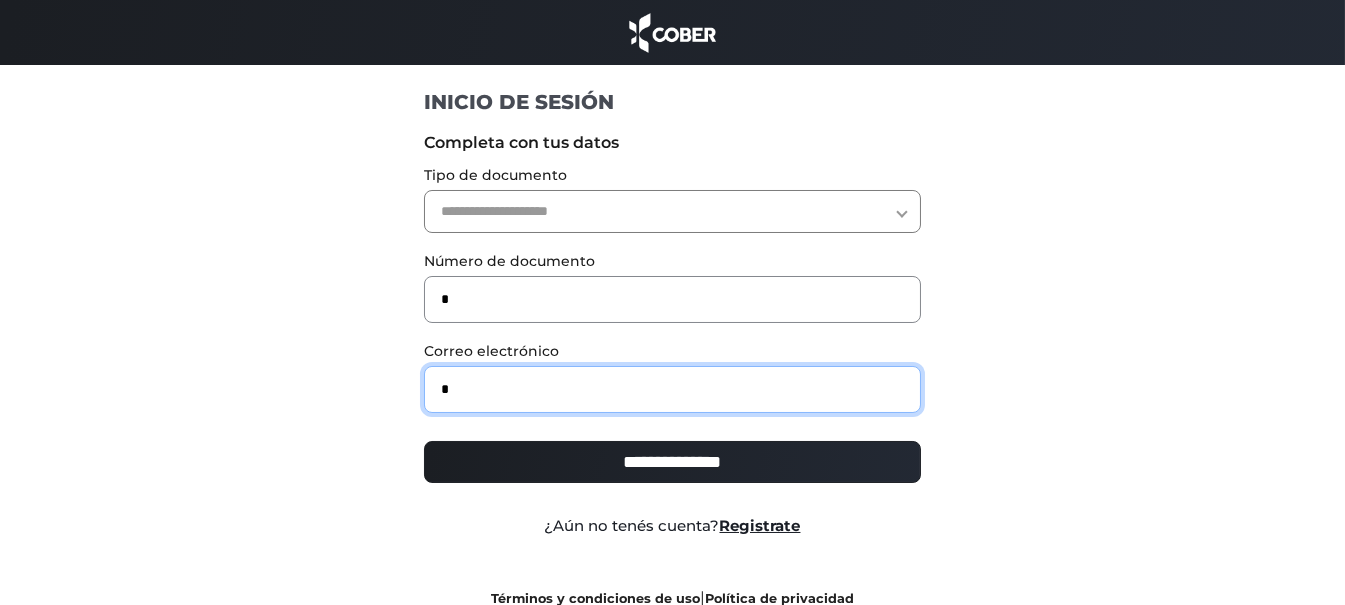 type on "**********" 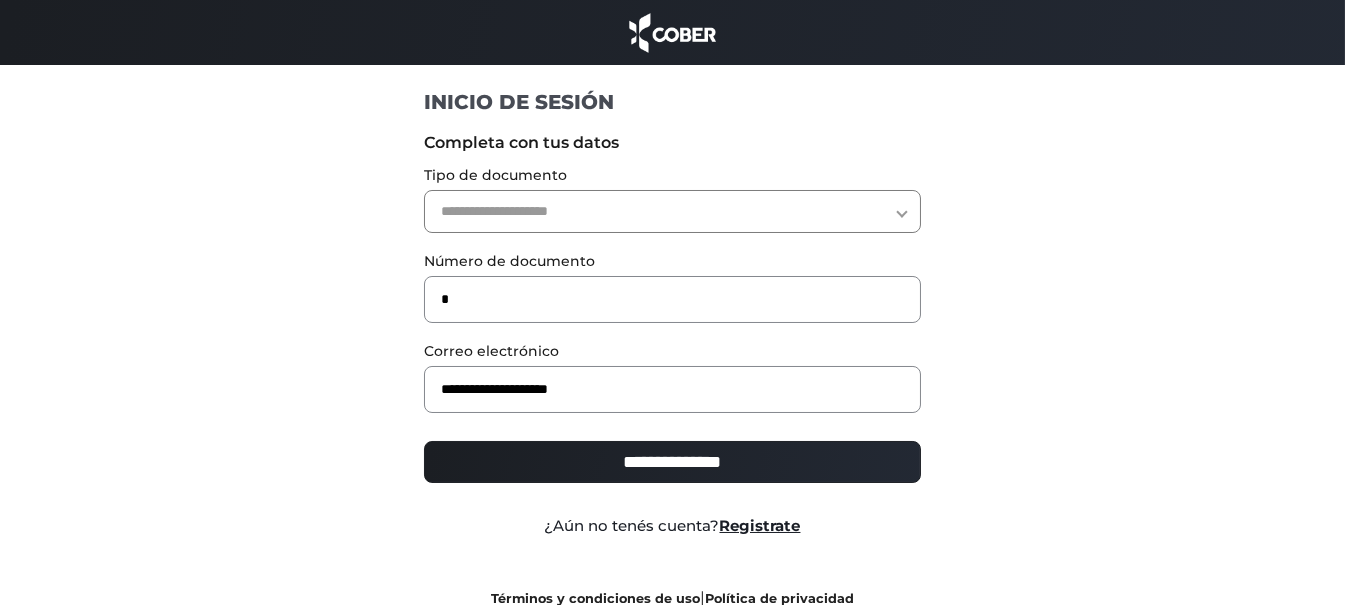 click on "**********" at bounding box center (672, 462) 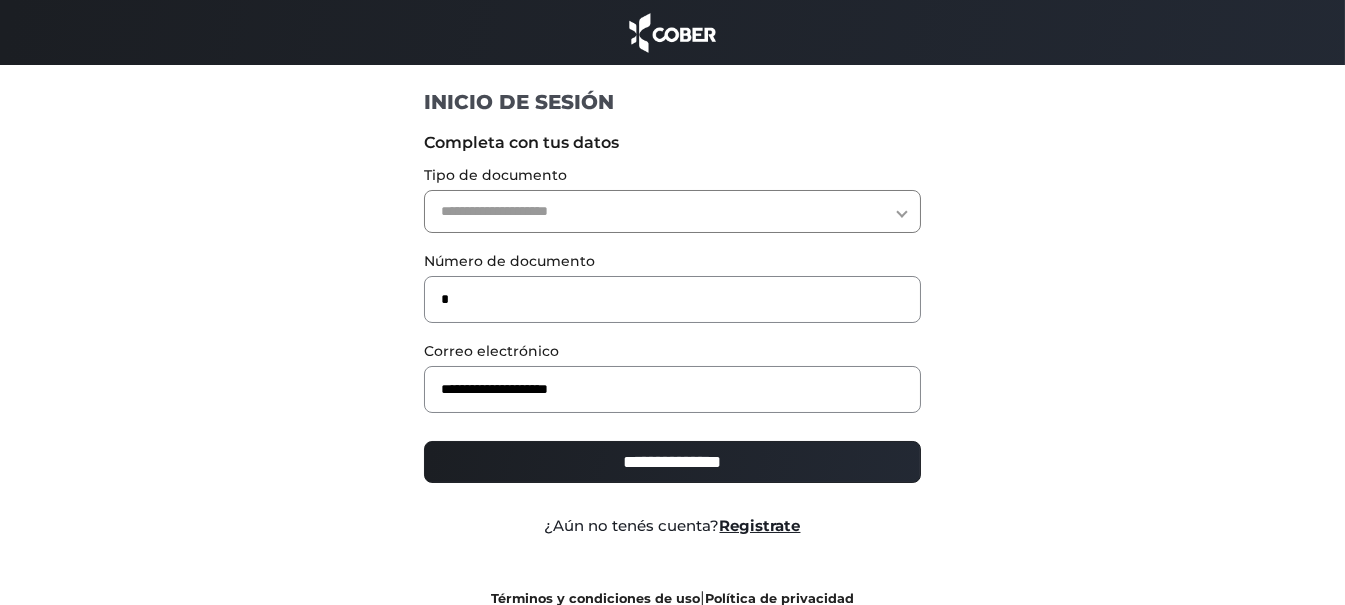 type on "**********" 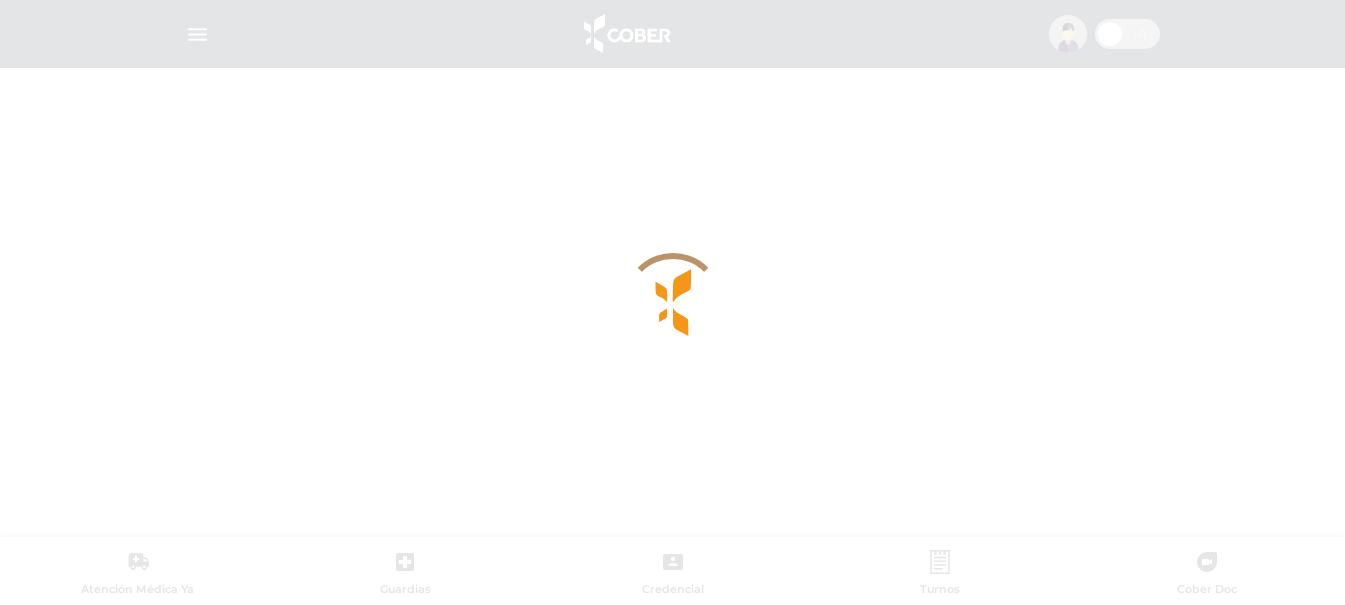 scroll, scrollTop: 0, scrollLeft: 0, axis: both 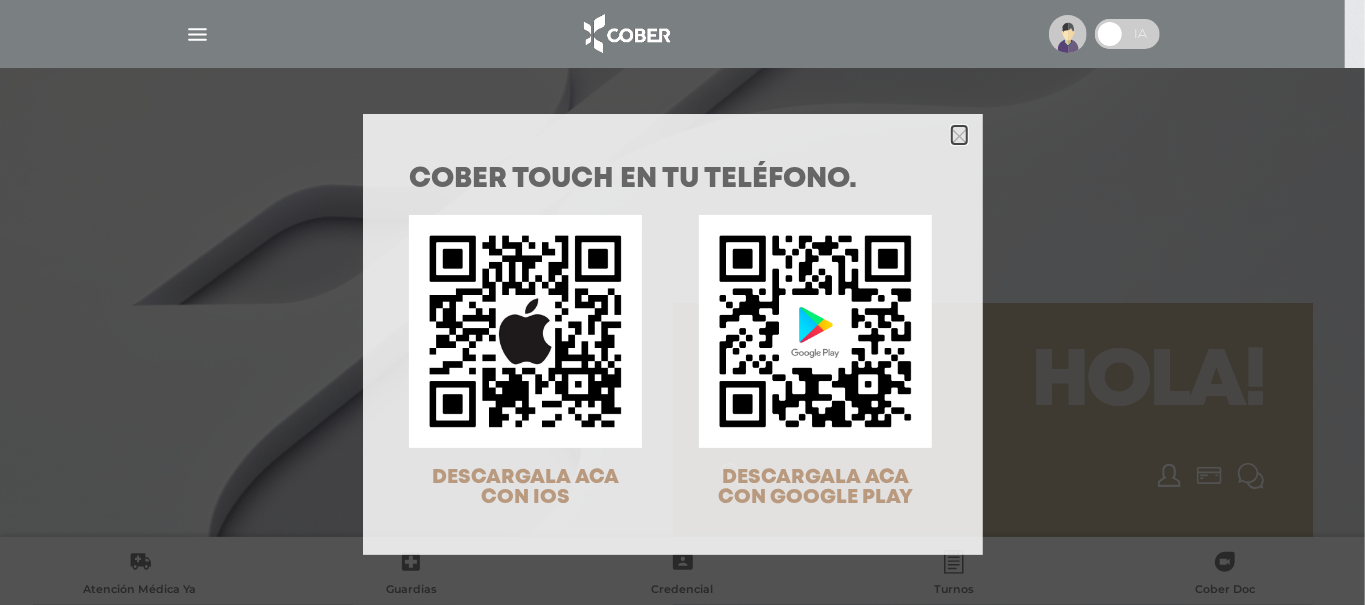 click at bounding box center (959, 135) 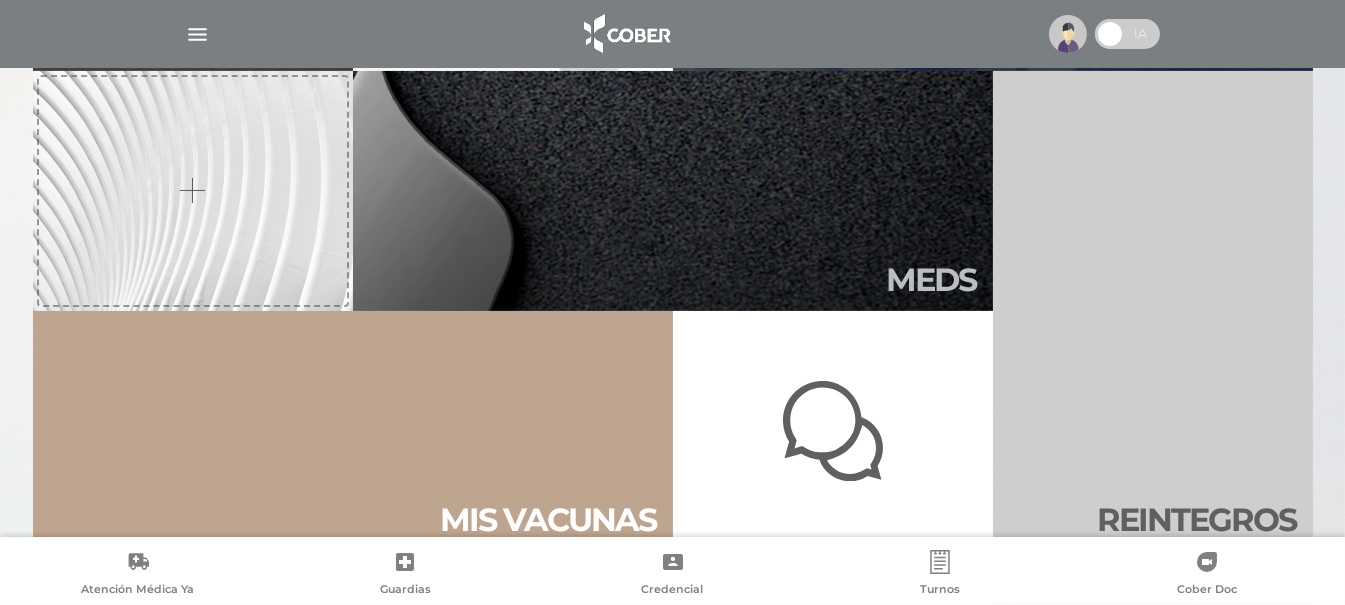 scroll, scrollTop: 666, scrollLeft: 0, axis: vertical 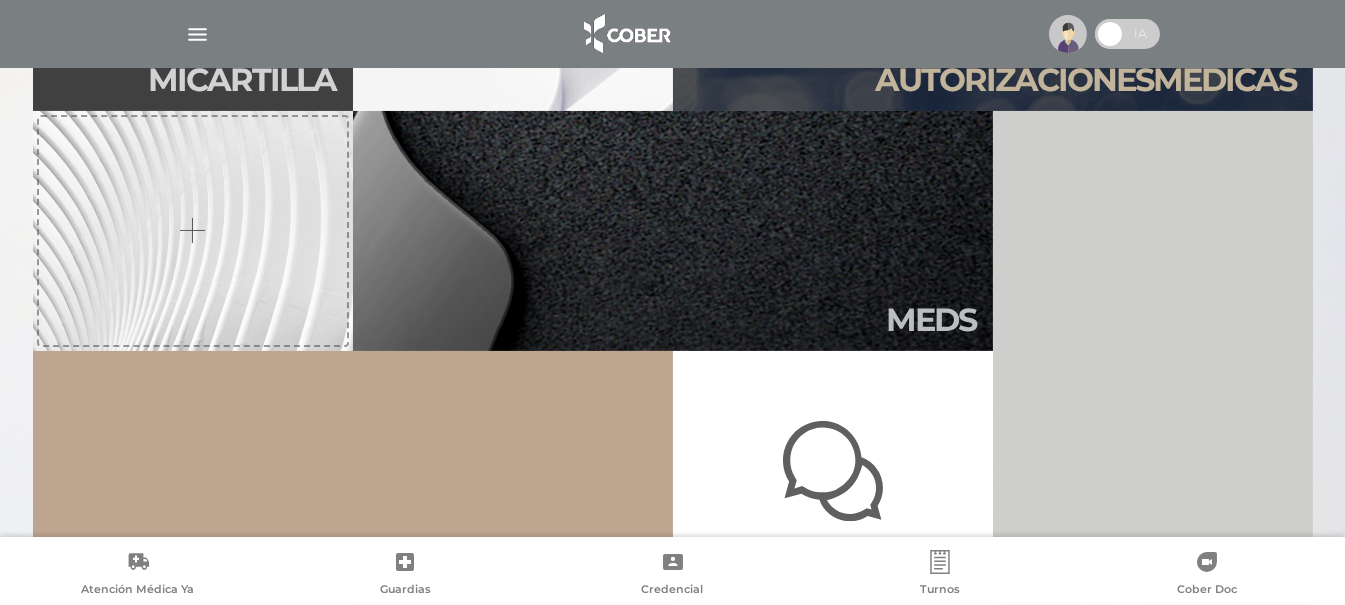 click at bounding box center (197, 34) 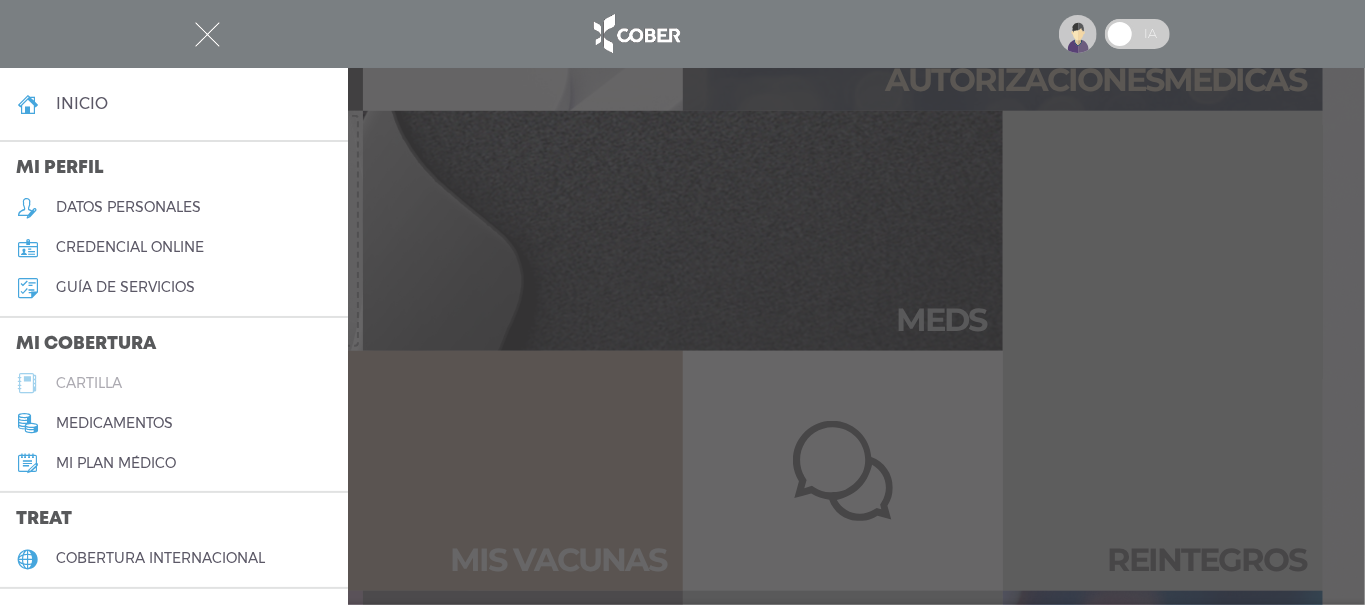 click on "cartilla" at bounding box center (89, 383) 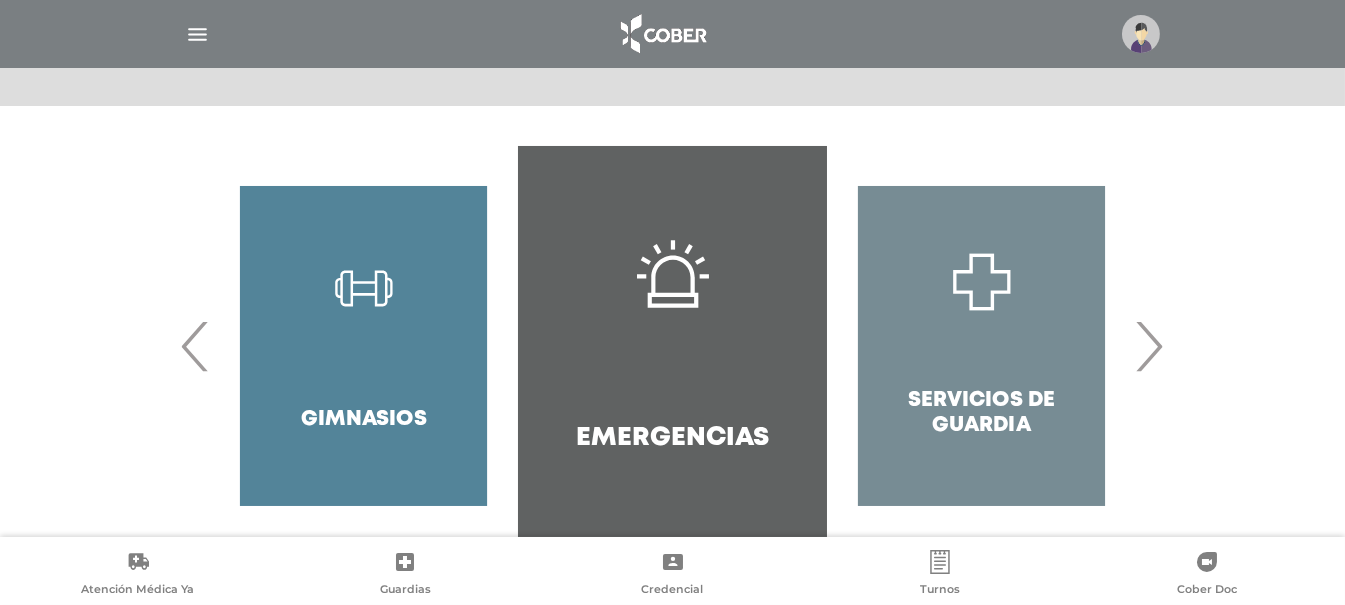 scroll, scrollTop: 421, scrollLeft: 0, axis: vertical 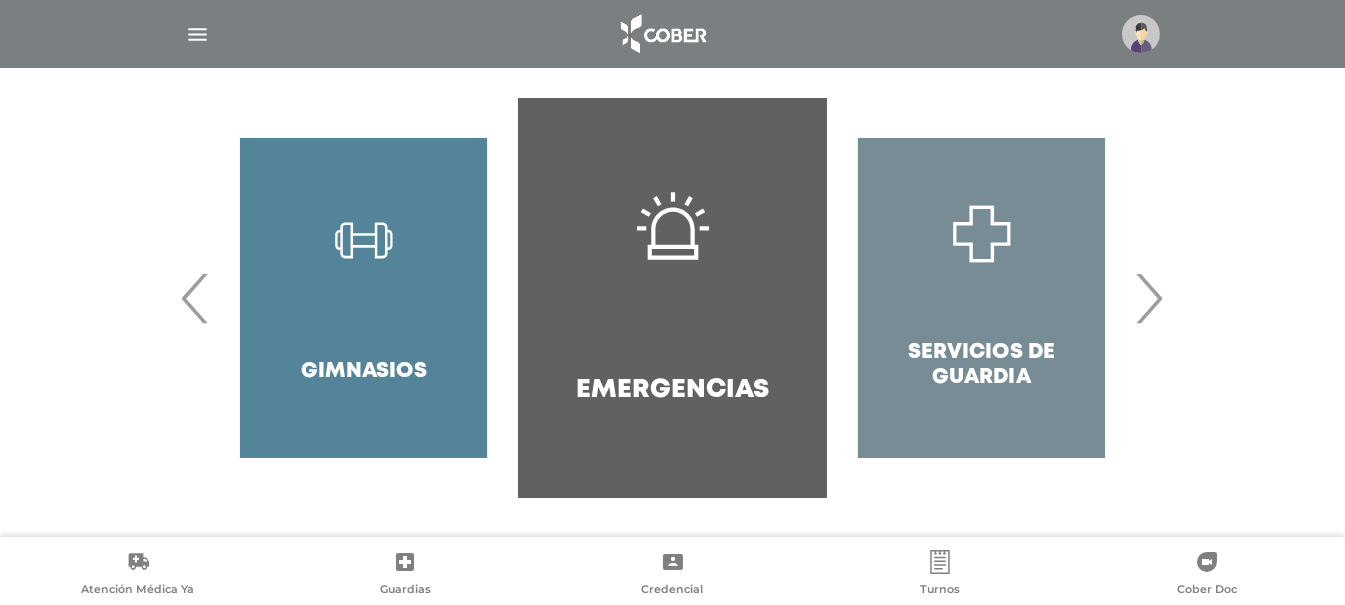 click on "›" at bounding box center [1149, 298] 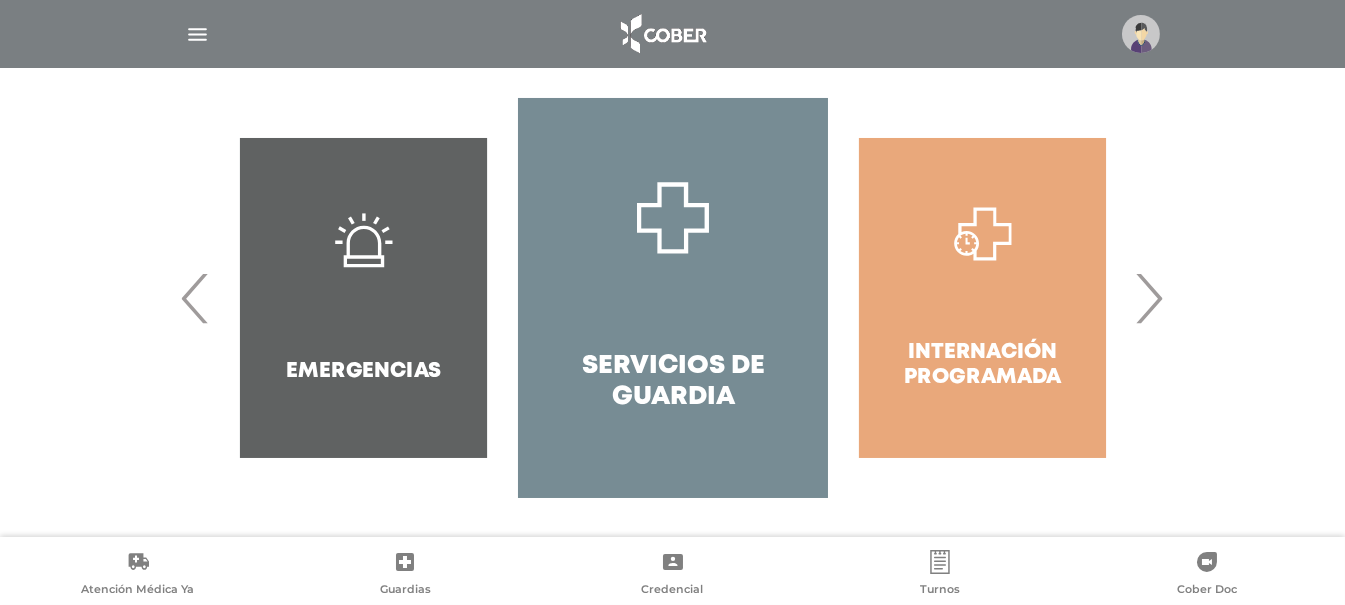 click on "›" at bounding box center (1149, 298) 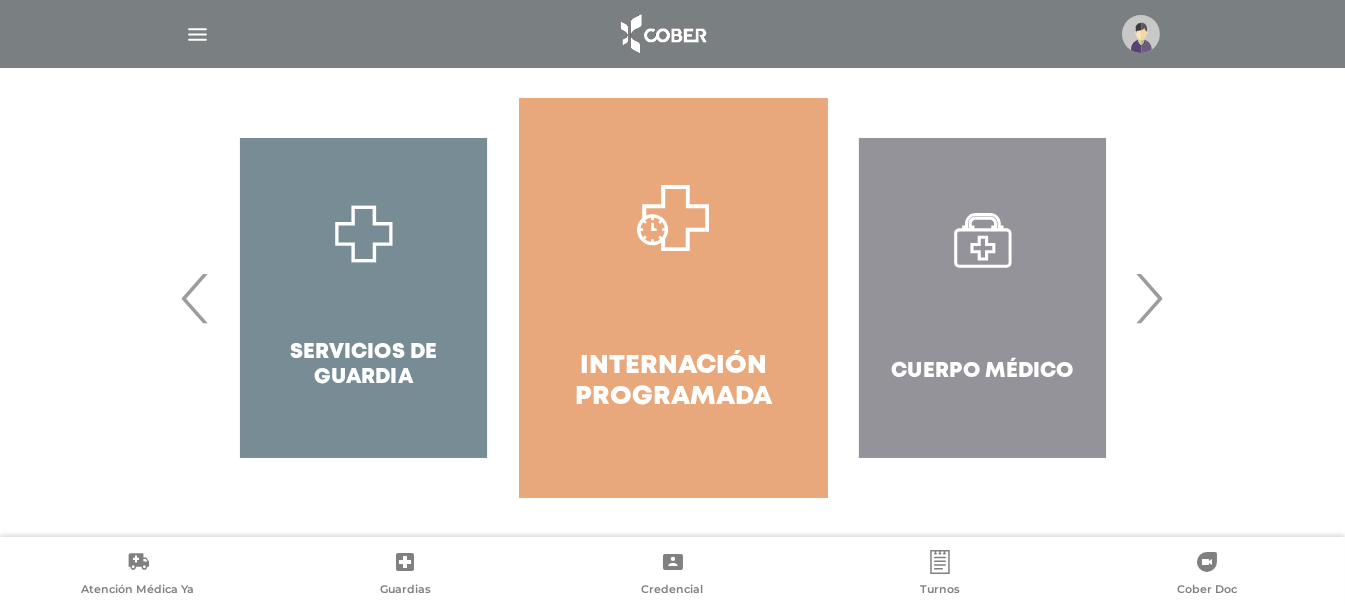 click on "›" at bounding box center (1149, 298) 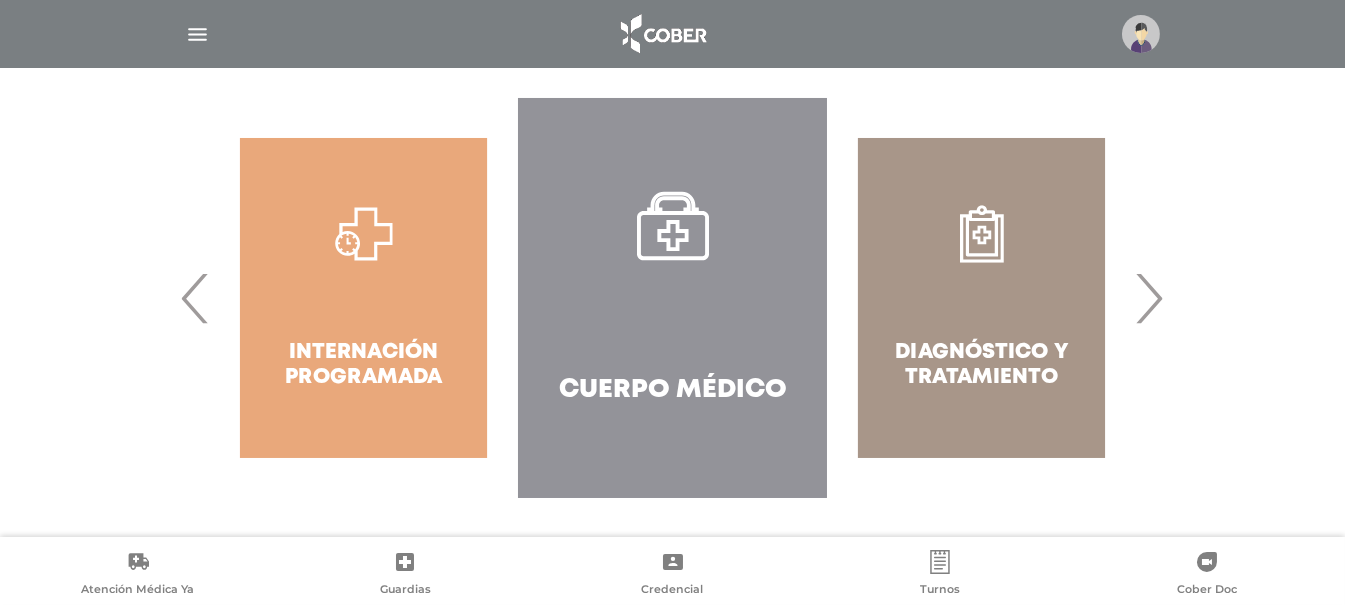 click on "›" at bounding box center (1149, 298) 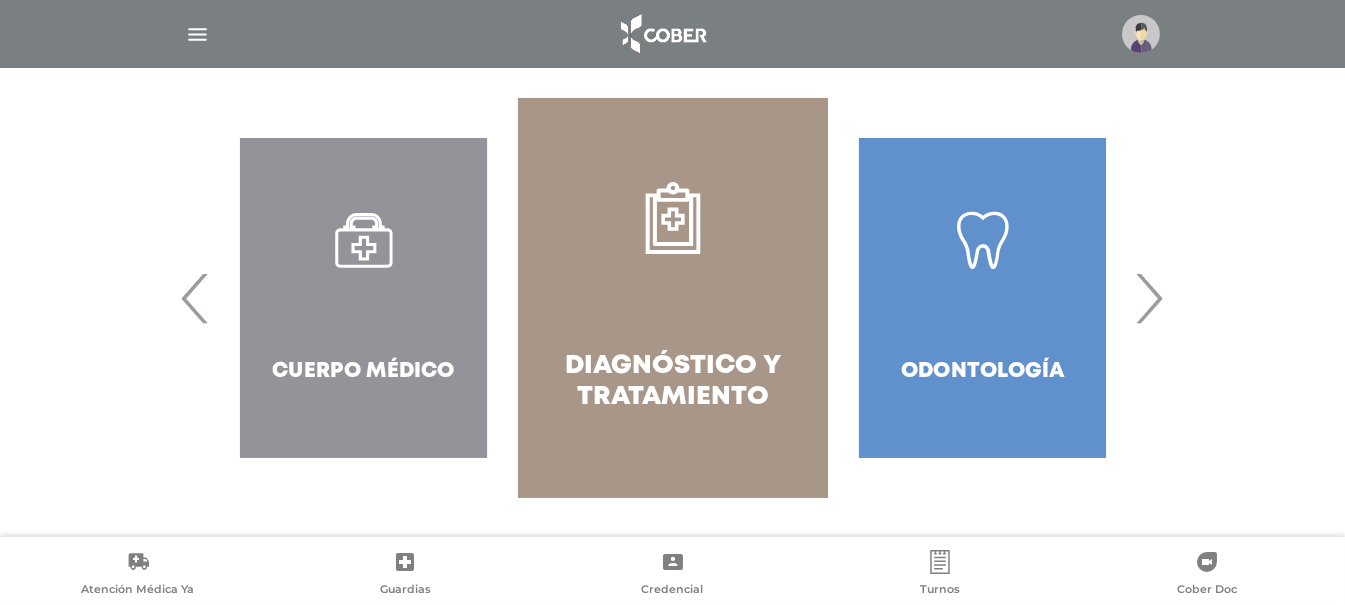 click on "›" at bounding box center [1149, 298] 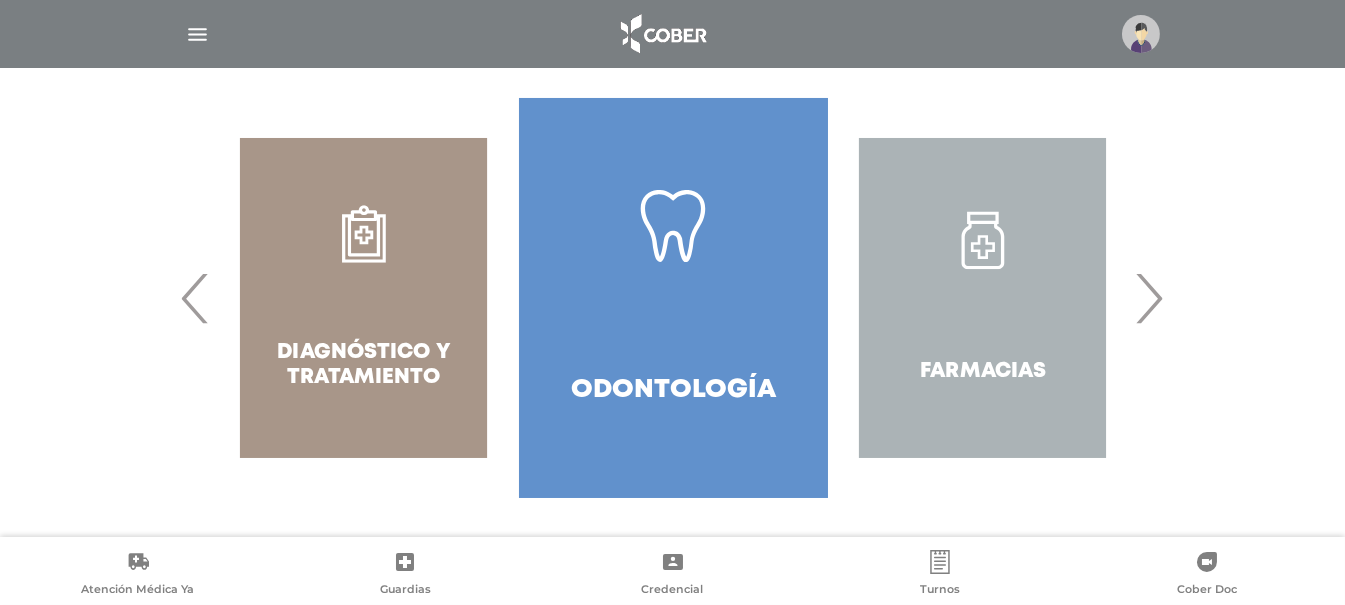 click on "›" at bounding box center (1149, 298) 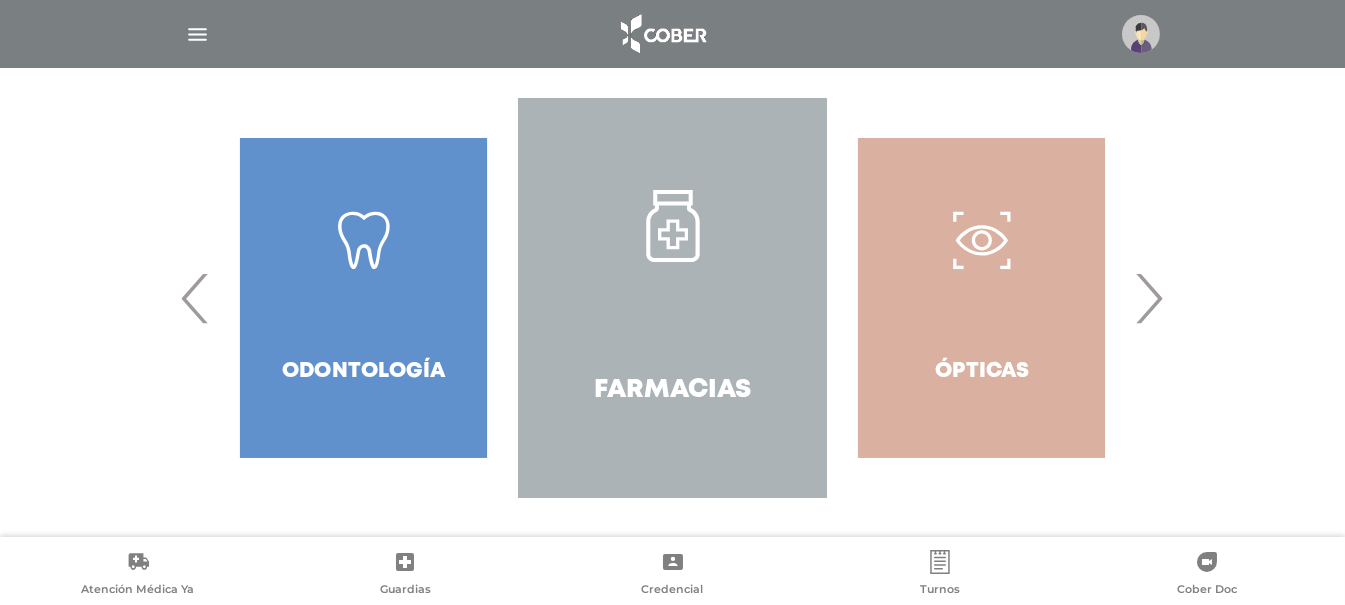click on "›" at bounding box center [1149, 298] 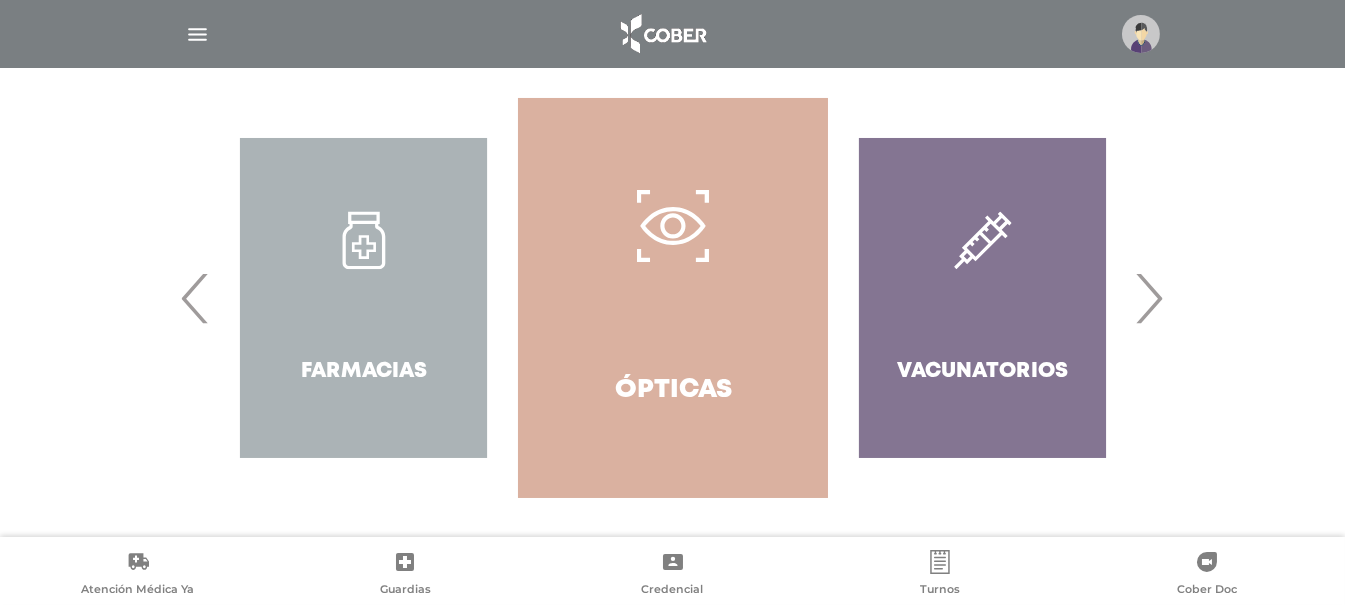 click on "›" at bounding box center [1149, 298] 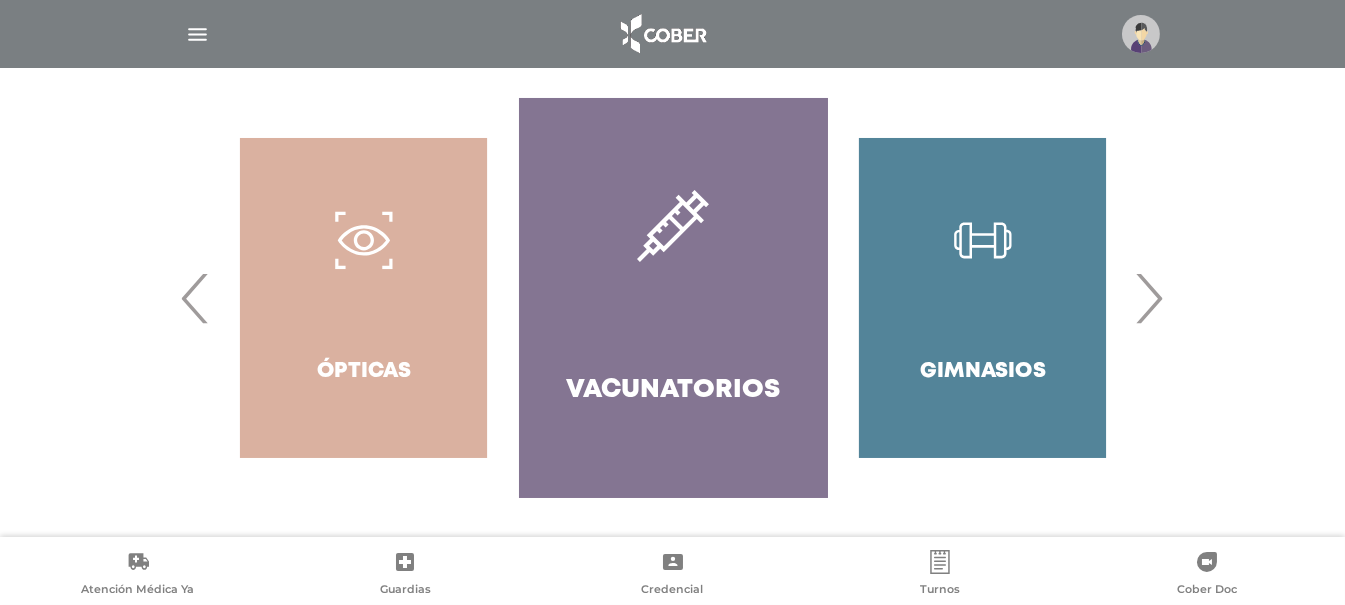click on "Vacunatorios" at bounding box center (673, 298) 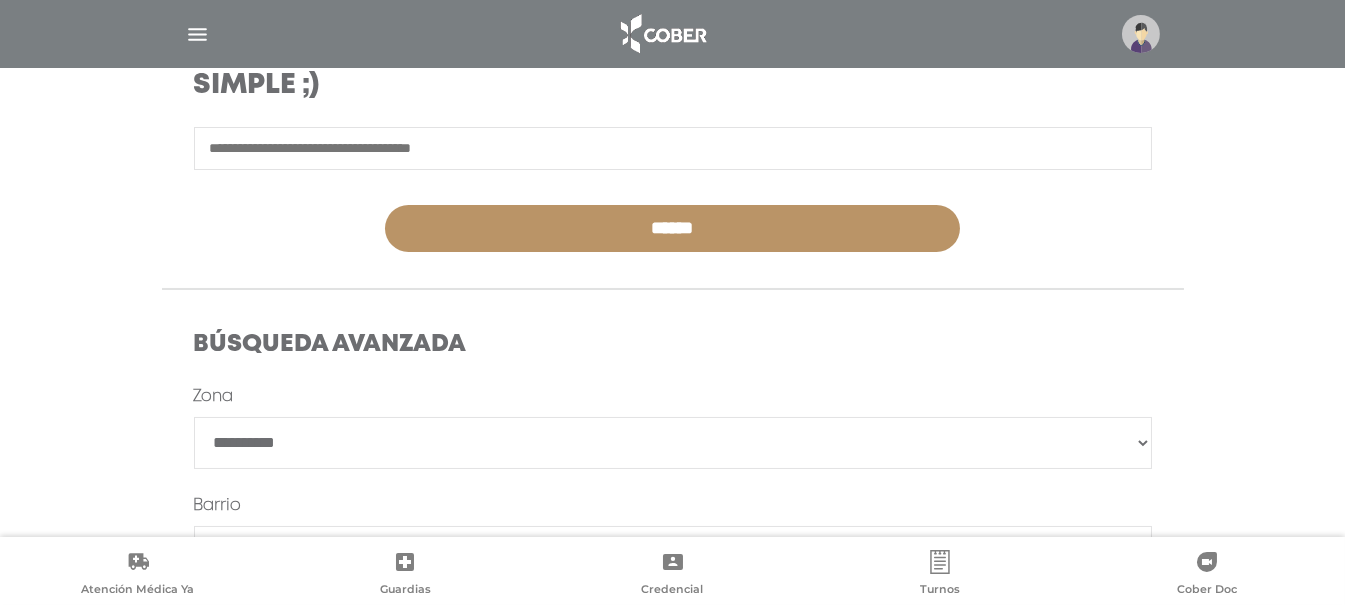 scroll, scrollTop: 400, scrollLeft: 0, axis: vertical 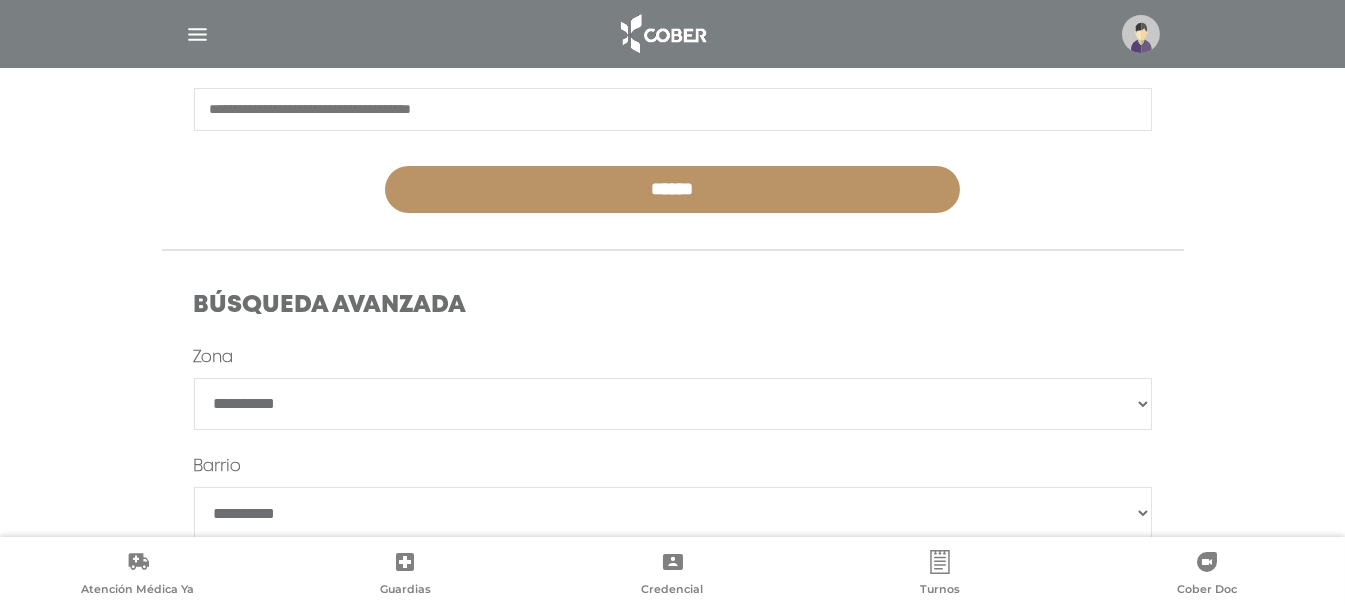 click on "**********" at bounding box center [673, 404] 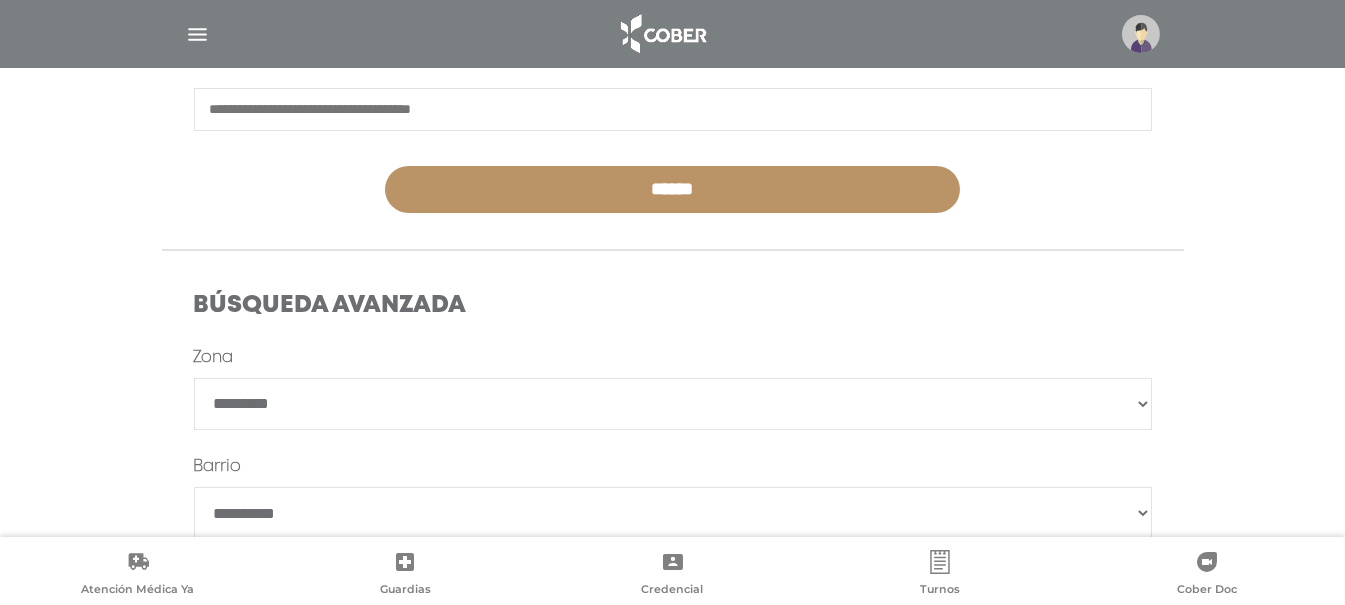 click on "**********" at bounding box center [673, 404] 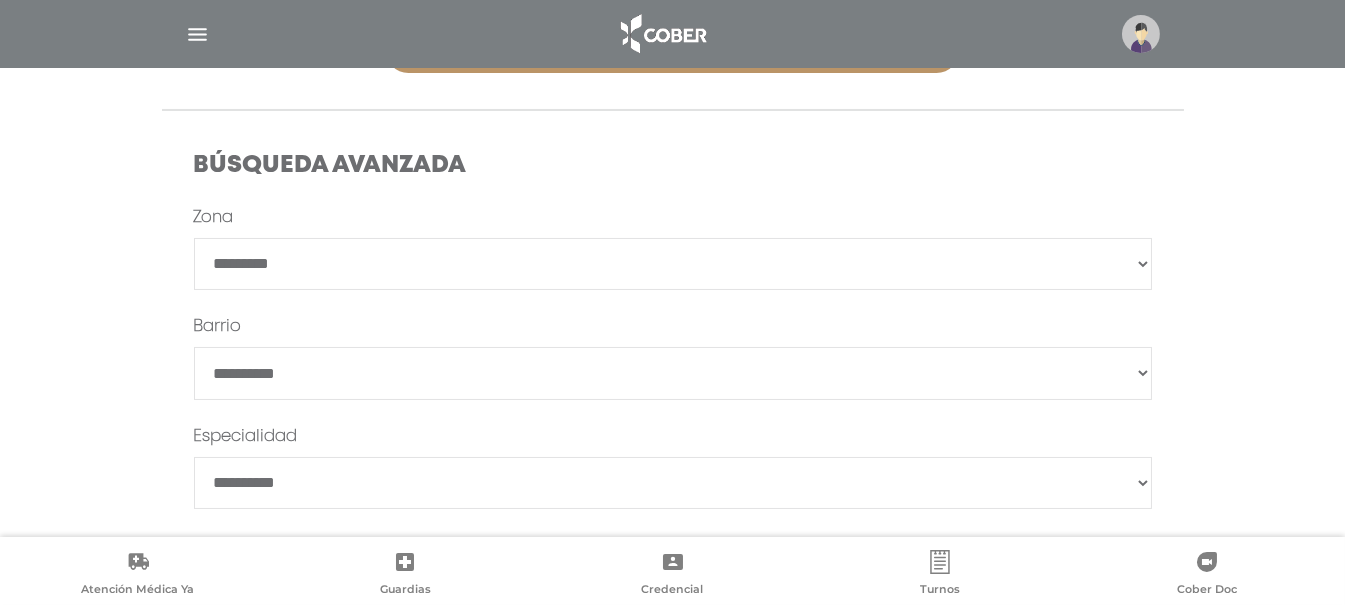 scroll, scrollTop: 644, scrollLeft: 0, axis: vertical 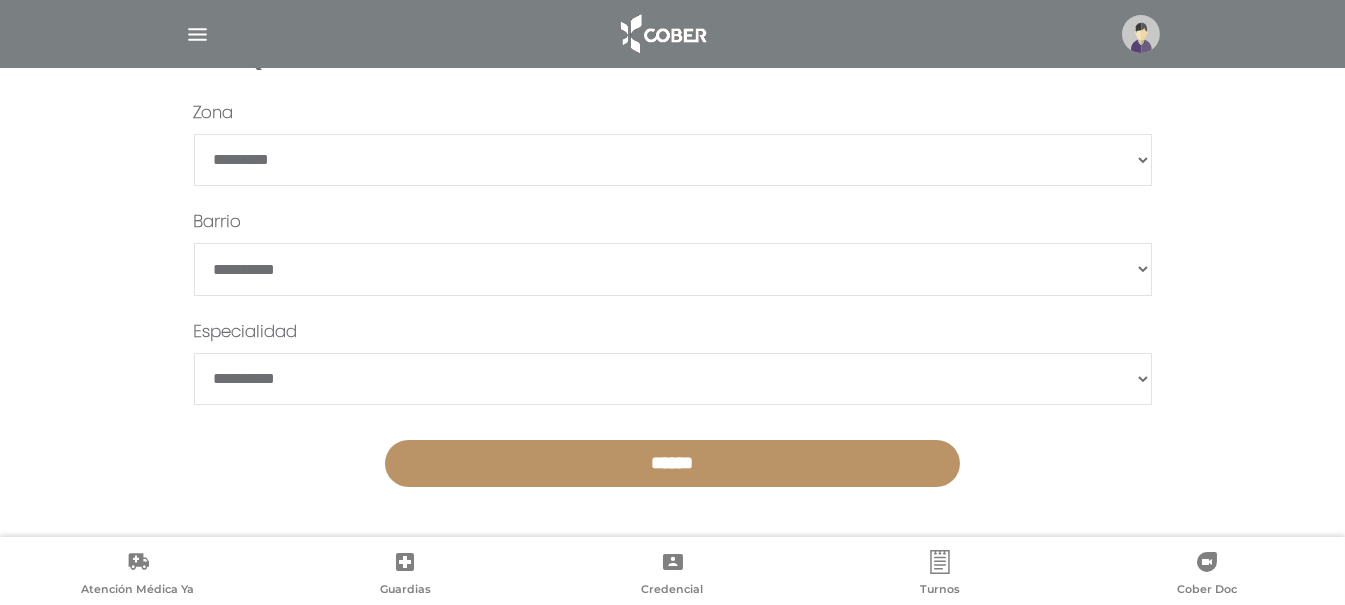 click on "******" at bounding box center [672, 463] 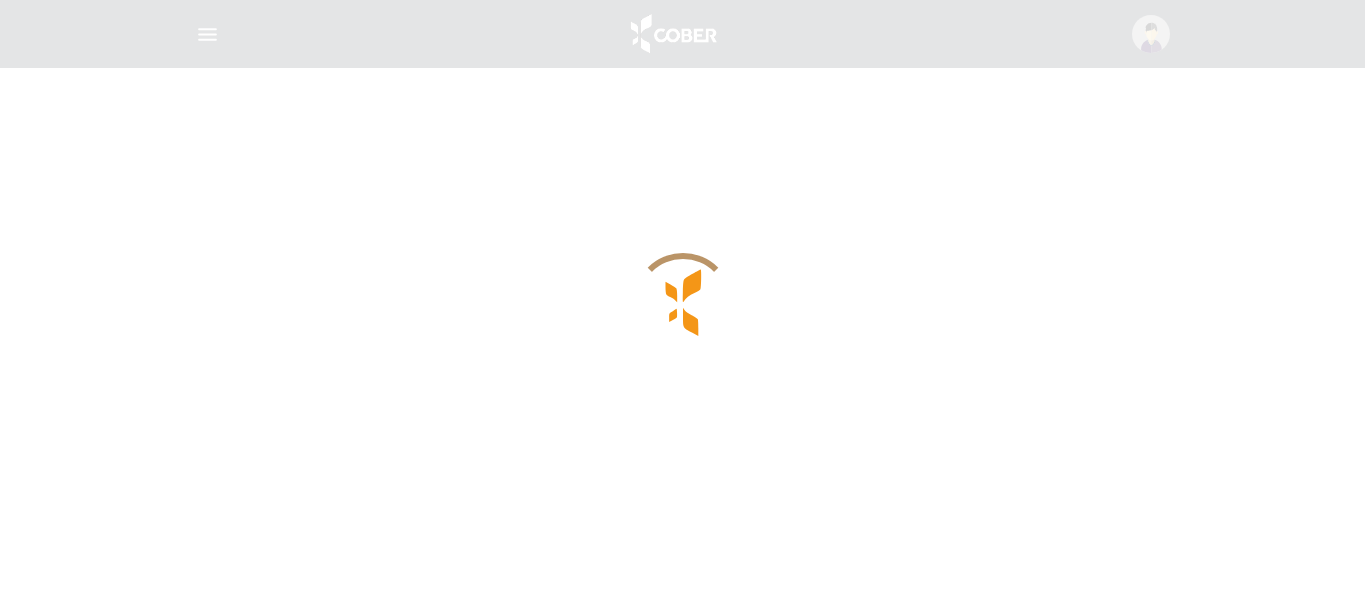 scroll, scrollTop: 0, scrollLeft: 0, axis: both 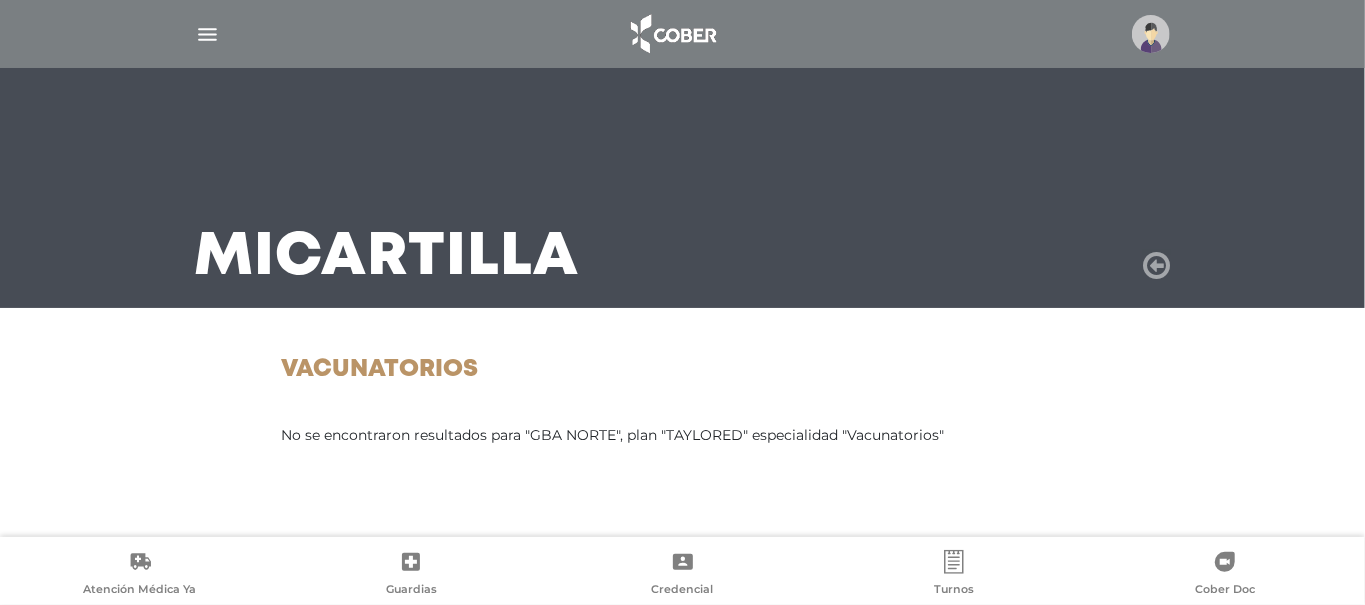 click at bounding box center (1157, 266) 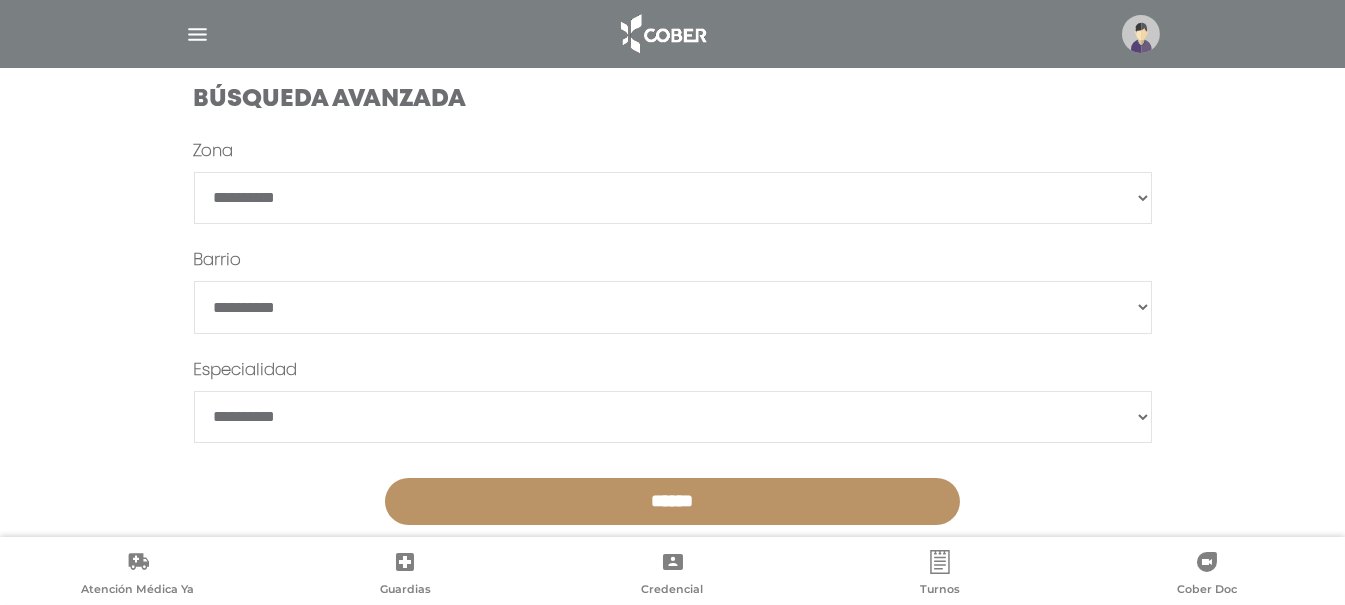 scroll, scrollTop: 644, scrollLeft: 0, axis: vertical 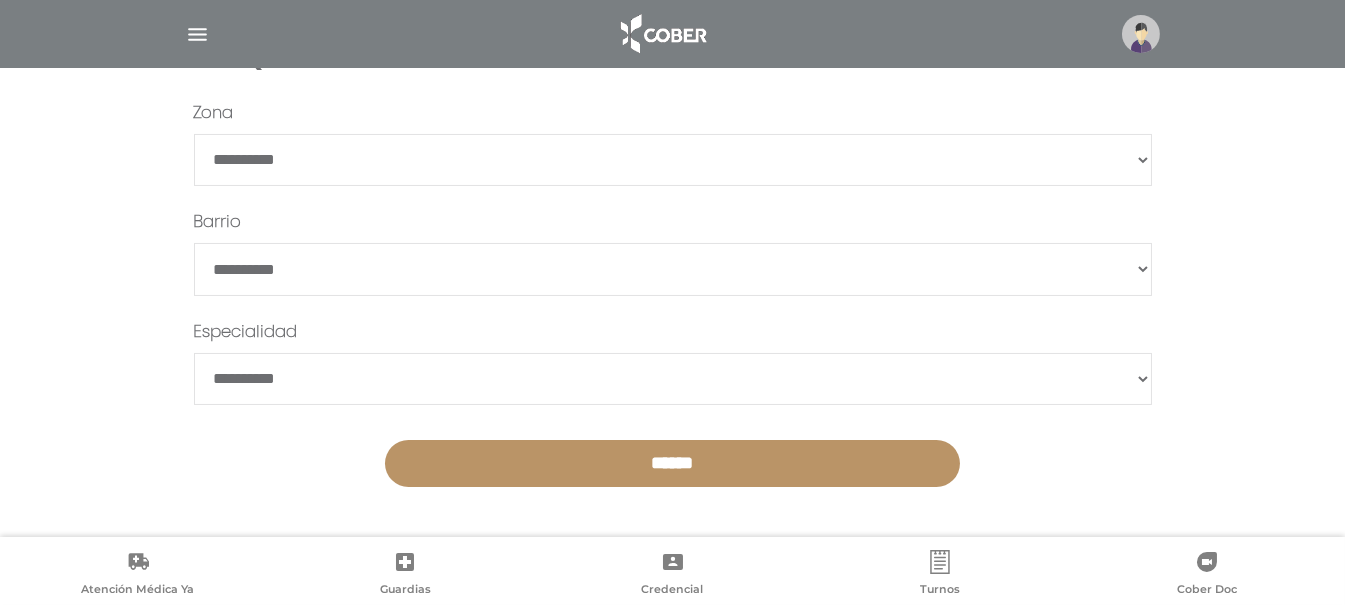 click on "**********" at bounding box center (673, 269) 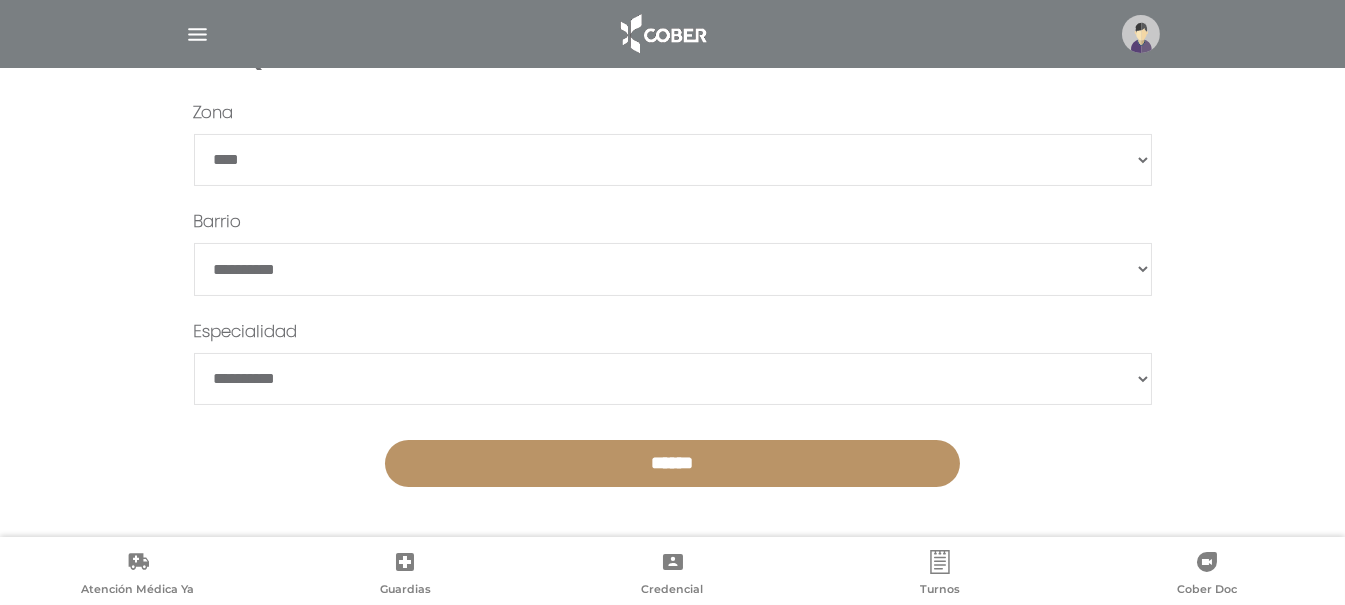 click on "**********" at bounding box center [673, 160] 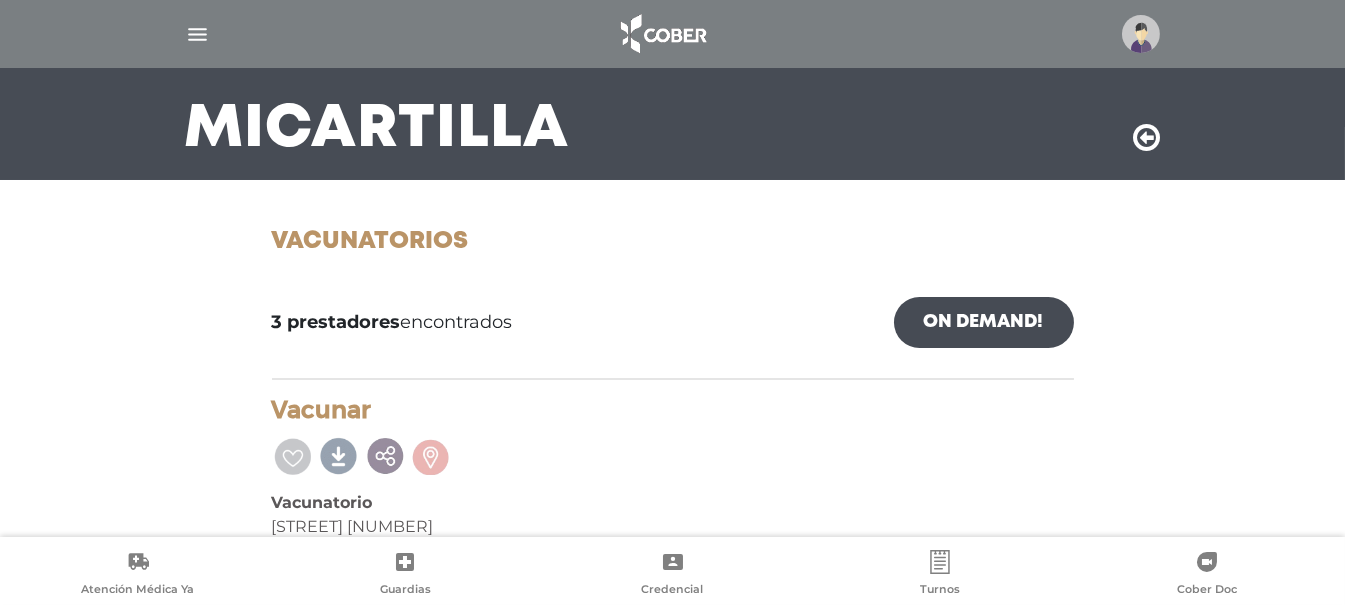 scroll, scrollTop: 123, scrollLeft: 0, axis: vertical 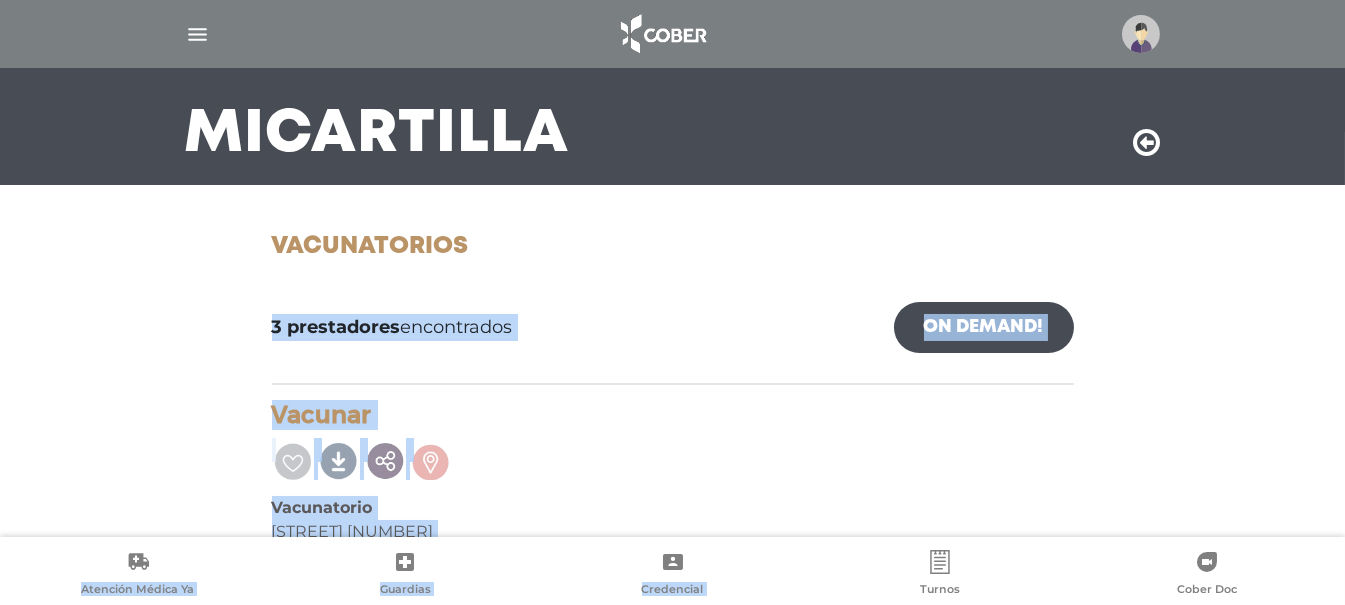 drag, startPoint x: 262, startPoint y: 382, endPoint x: 871, endPoint y: 471, distance: 615.46893 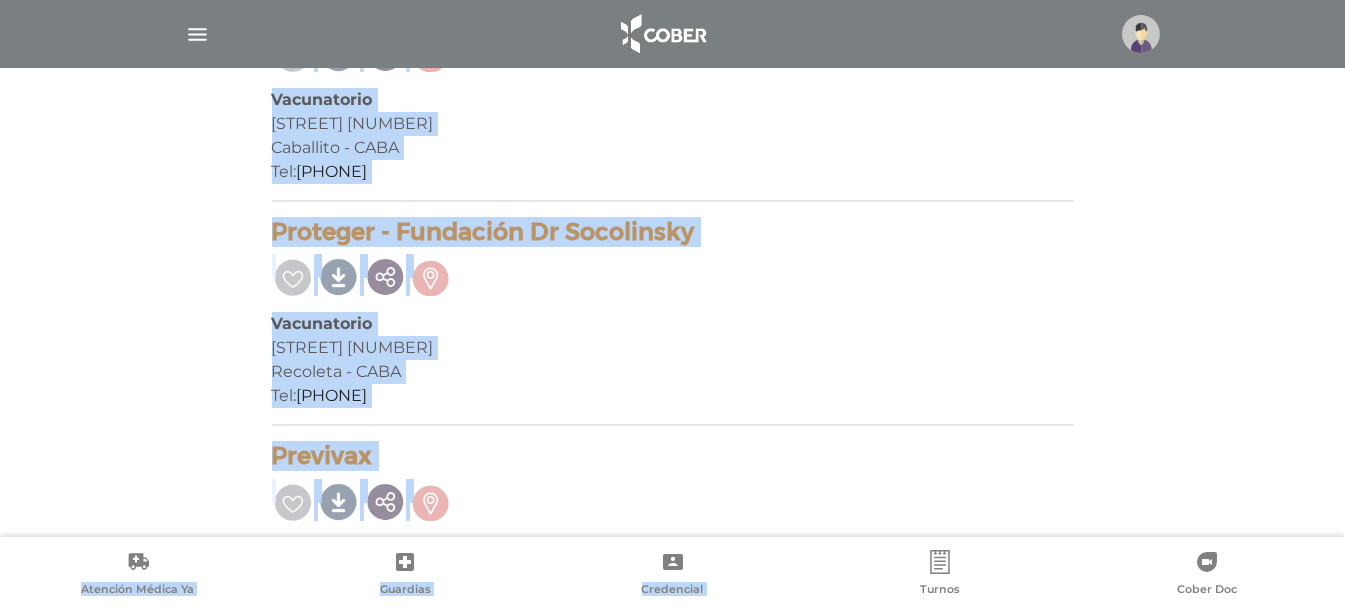 scroll, scrollTop: 657, scrollLeft: 0, axis: vertical 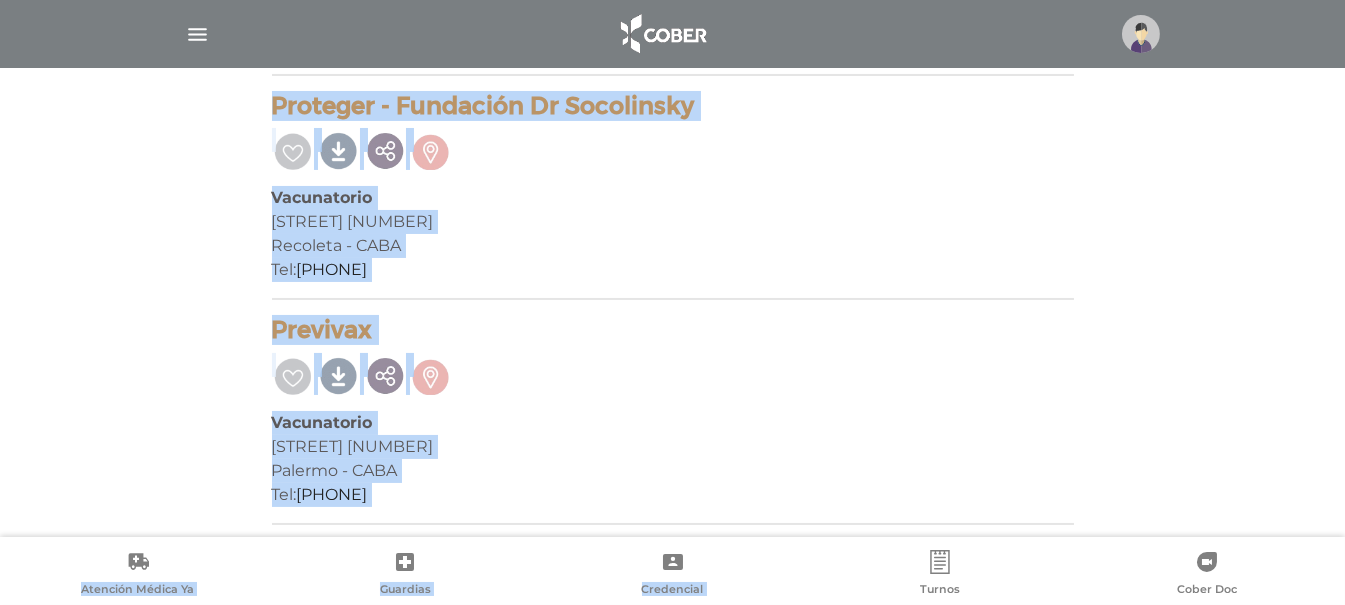 click on "Vacunar
Vacunatorio 																							 Av. Acoyte 185 												 Caballito - CABA 												 Tel:  0810-444-8228
Proteger - Fundación Dr Socolinsky
Vacunatorio 																							 Av Callao 850 												 Recoleta - CABA 												 Tel:  11-2292-4282" at bounding box center (673, 196) 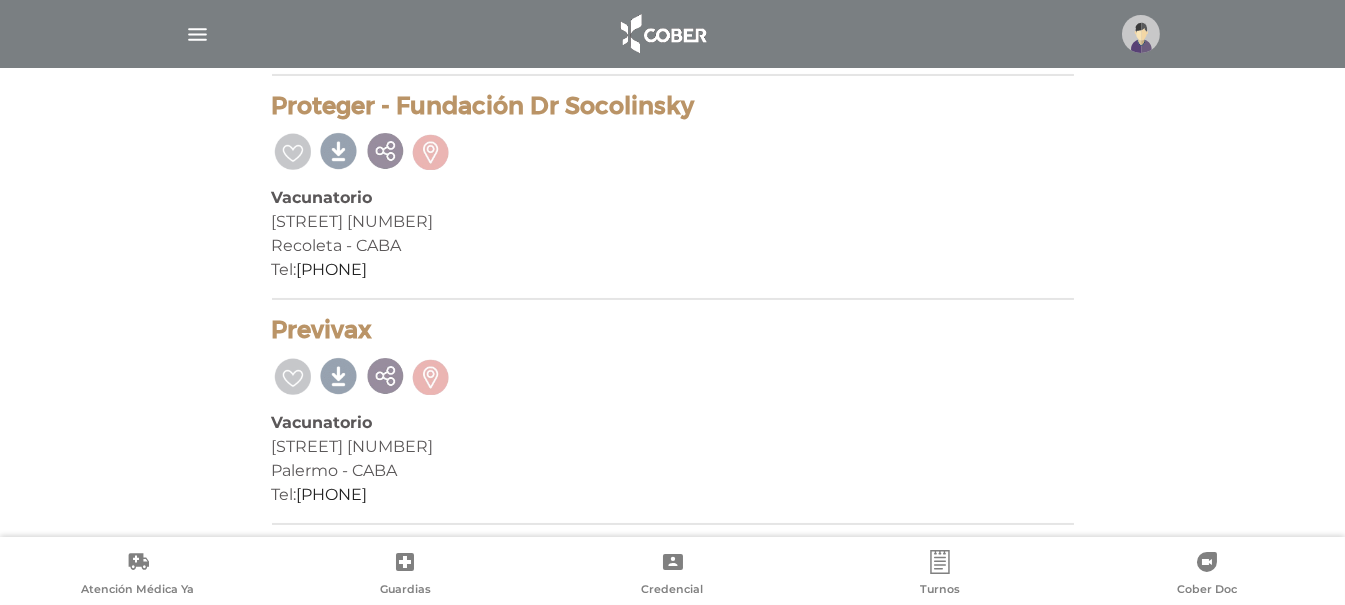 drag, startPoint x: 265, startPoint y: 91, endPoint x: 528, endPoint y: 500, distance: 486.26126 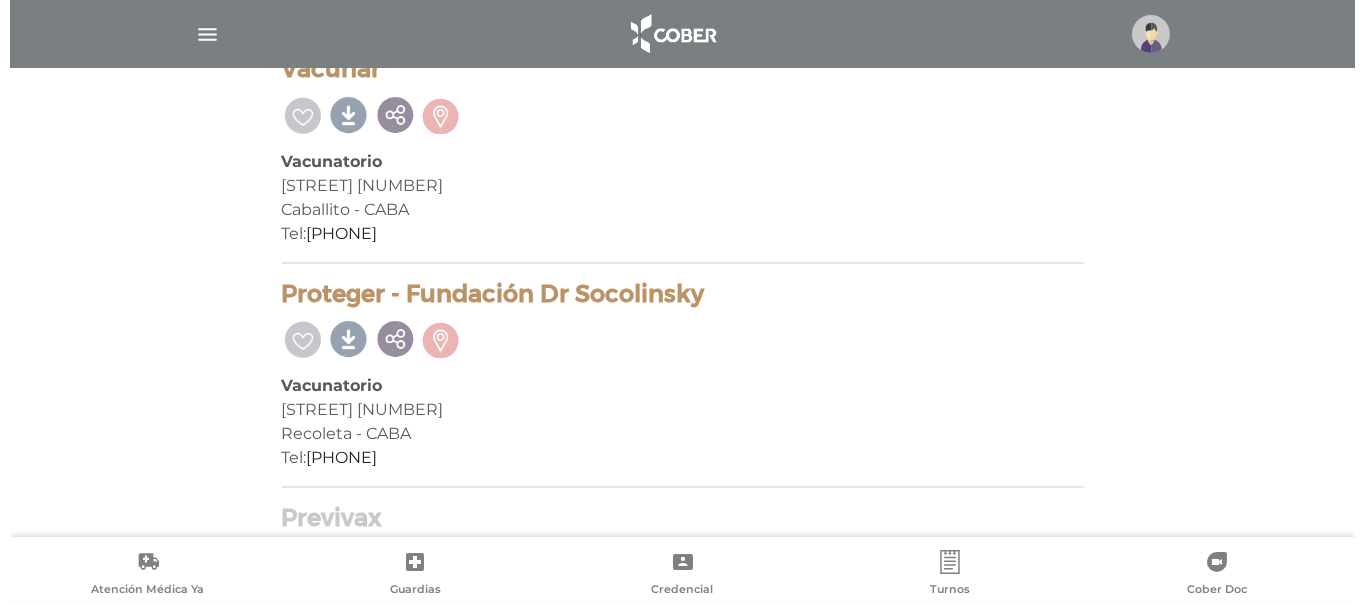 scroll, scrollTop: 529, scrollLeft: 0, axis: vertical 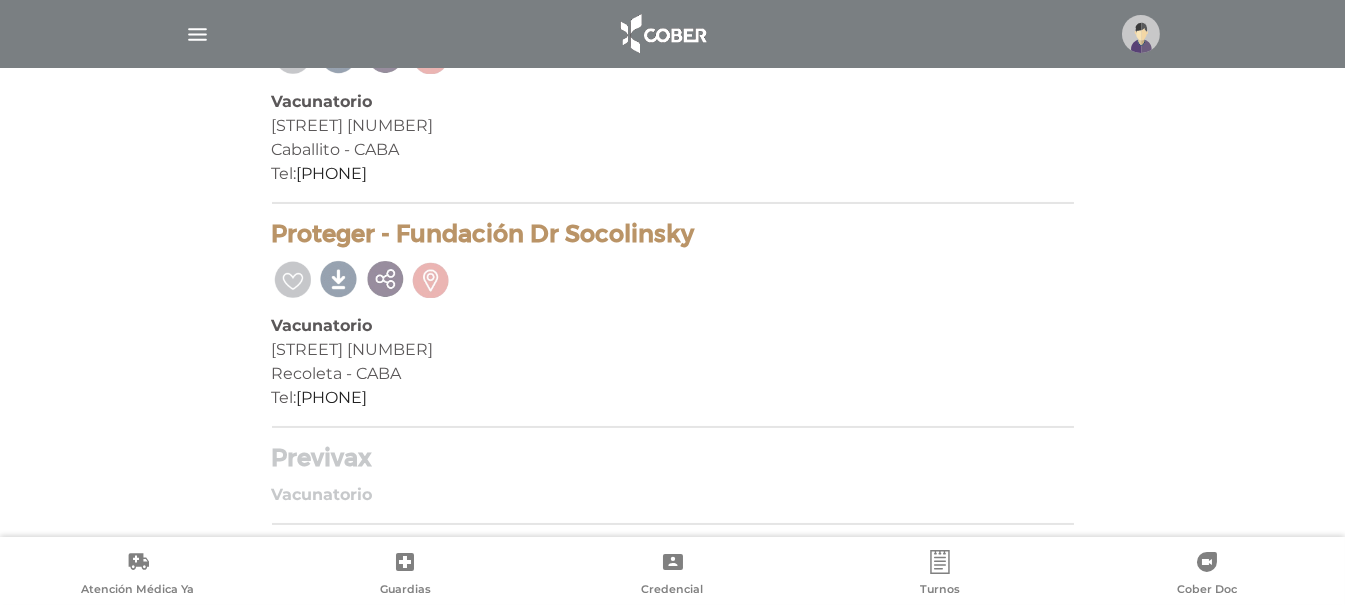 click at bounding box center (1141, 34) 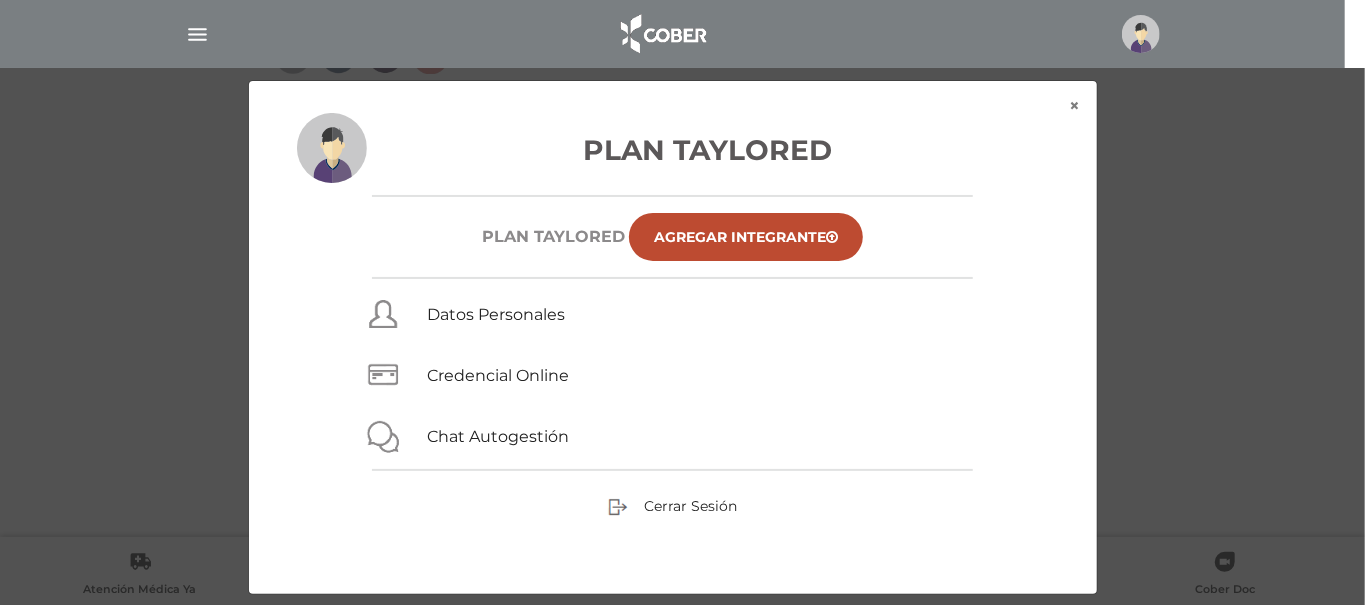 click on "Plan Taylored
Plan TAYLORED
Agregar Integrante
Datos Personales
Credencial Online
Chat Autogestión
Cerrar Sesión" at bounding box center [673, 353] 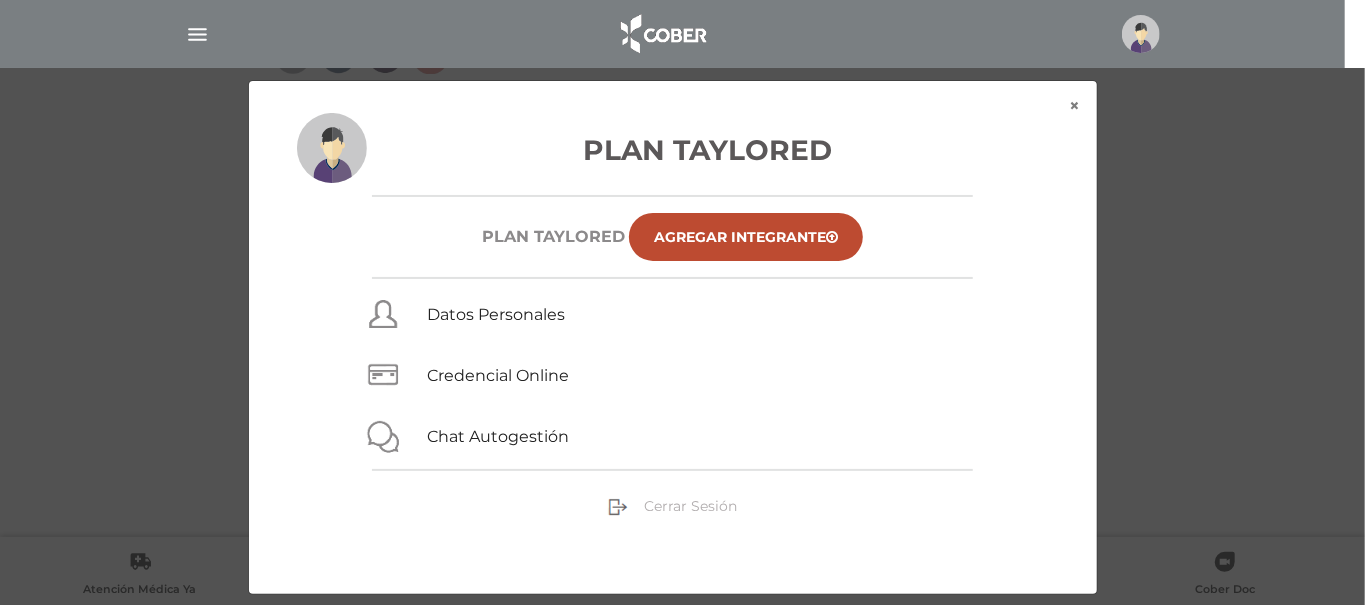 click on "Cerrar Sesión" at bounding box center (690, 506) 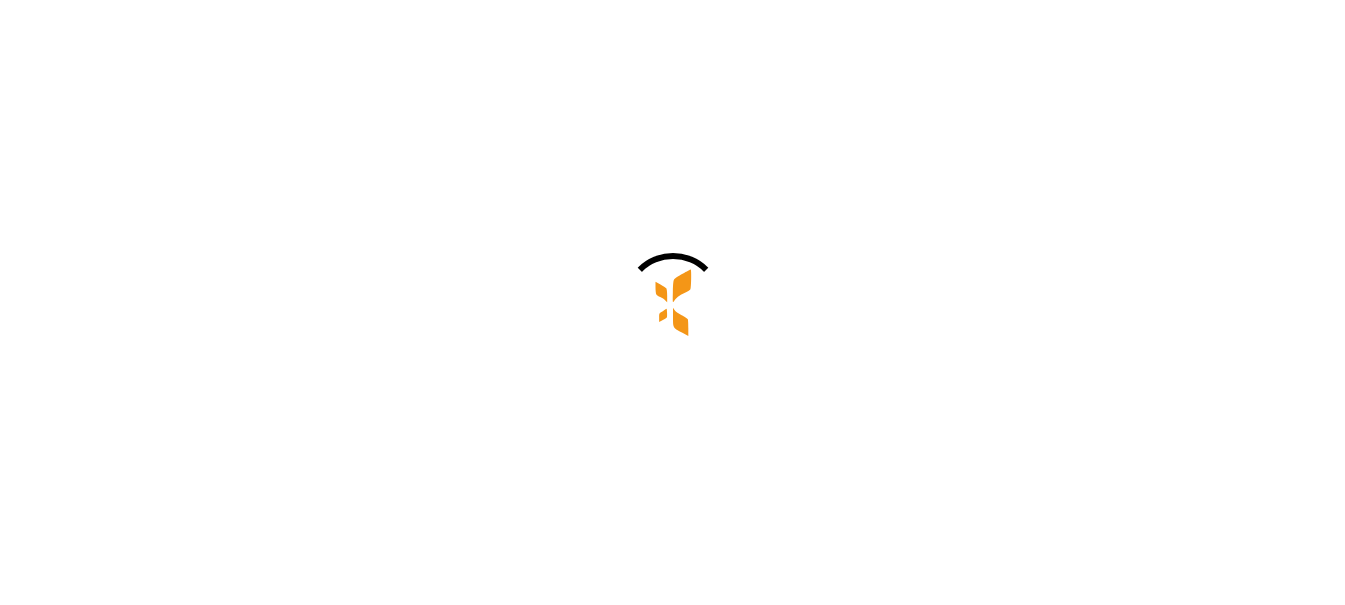 scroll, scrollTop: 0, scrollLeft: 0, axis: both 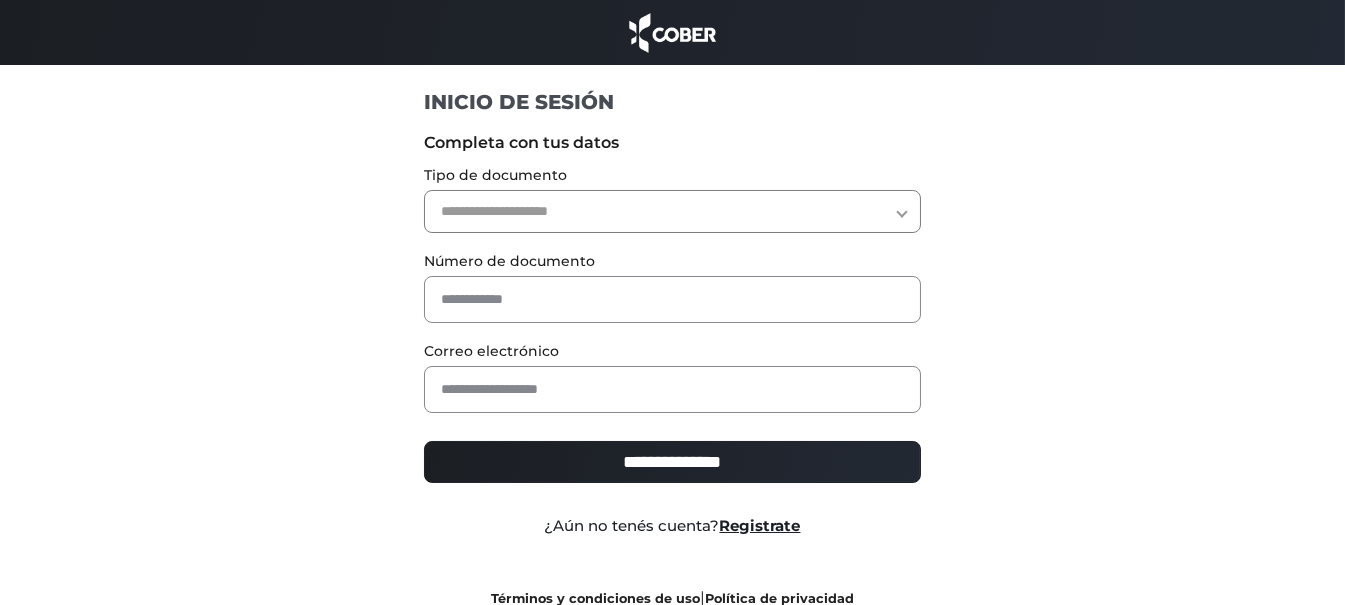 click on "**********" at bounding box center [672, 211] 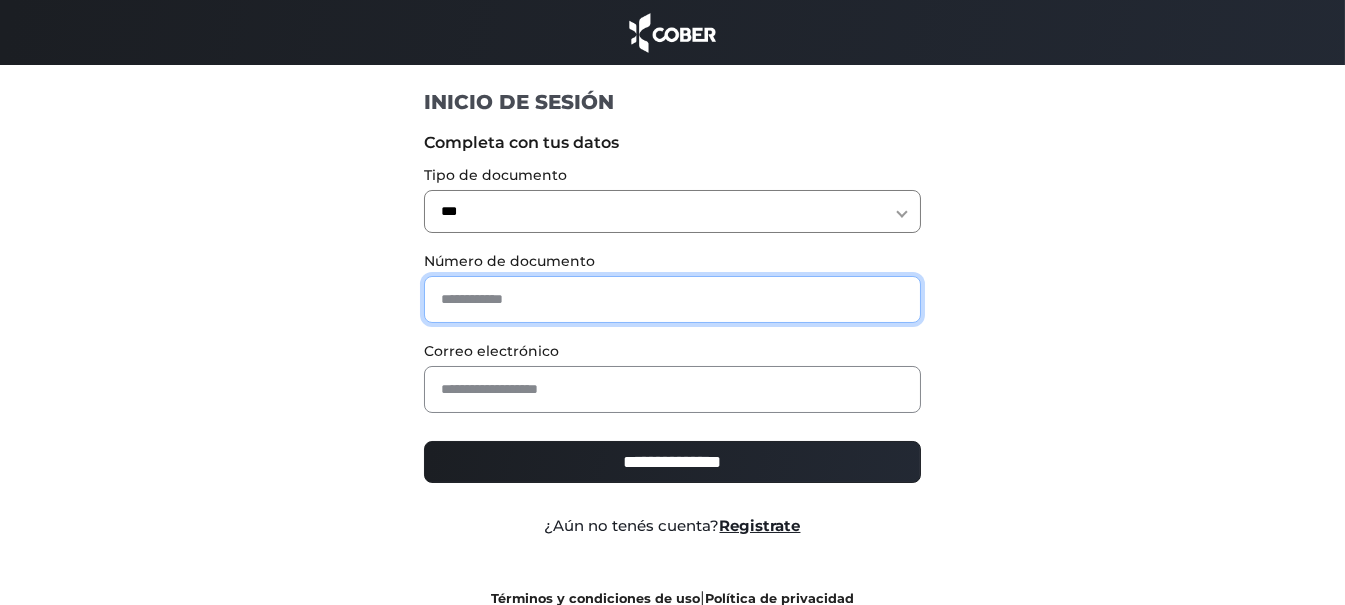 click at bounding box center (672, 299) 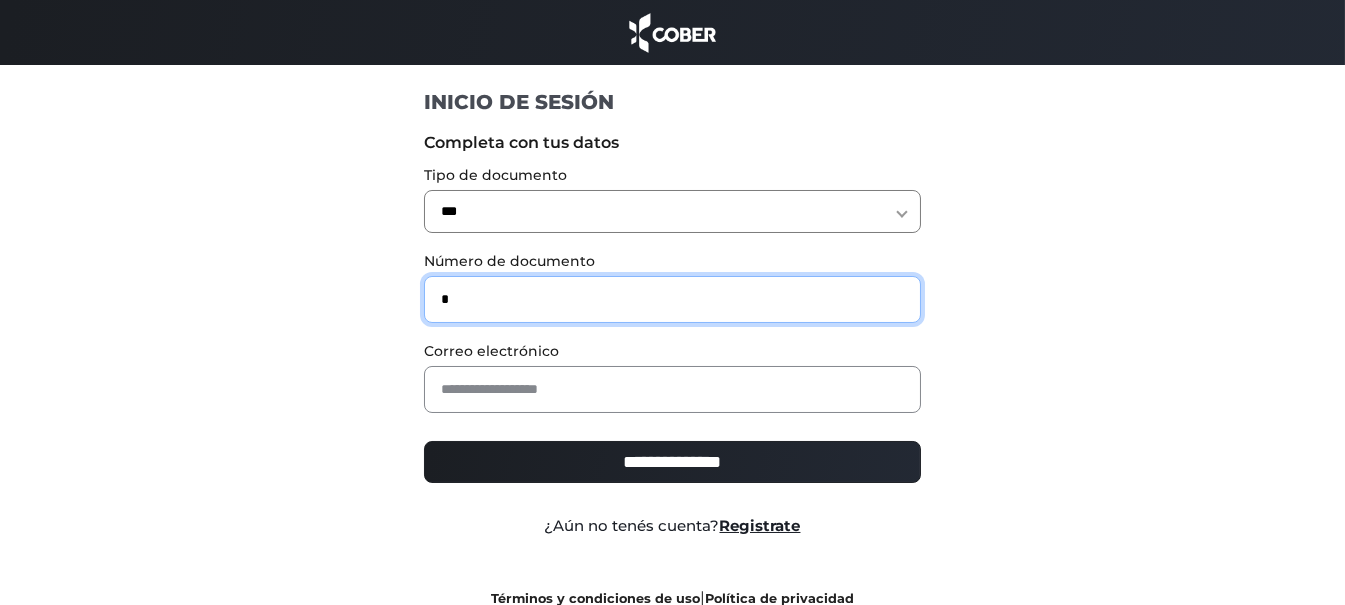 type on "*" 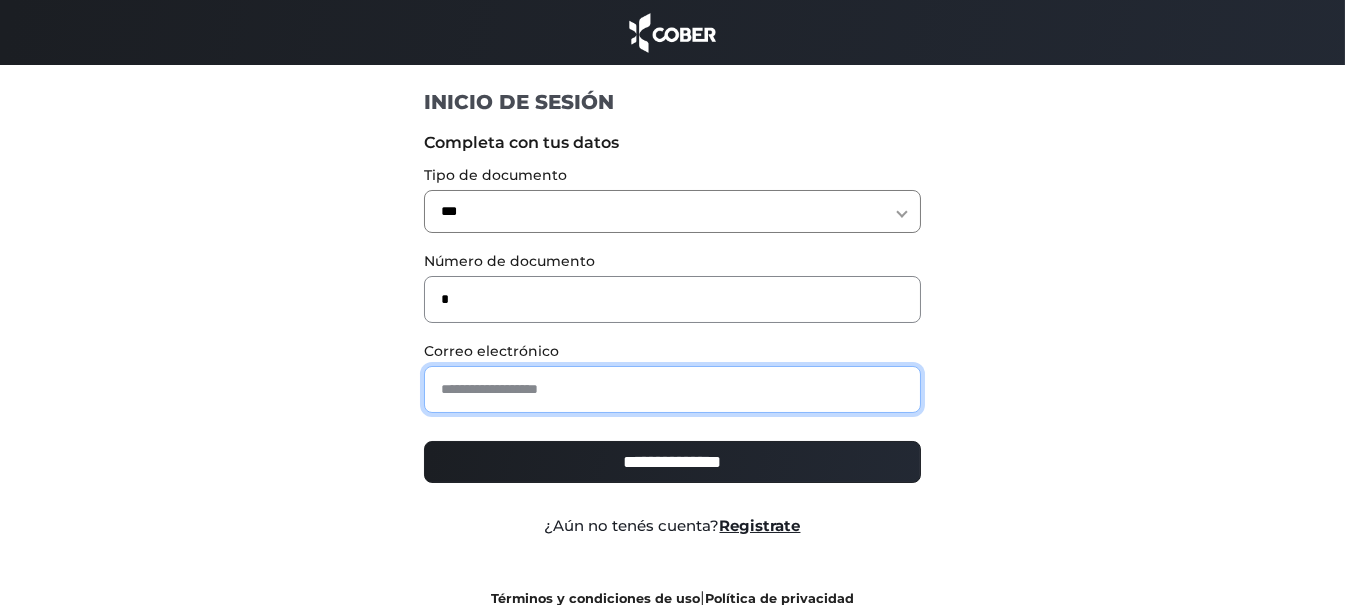 click at bounding box center (672, 389) 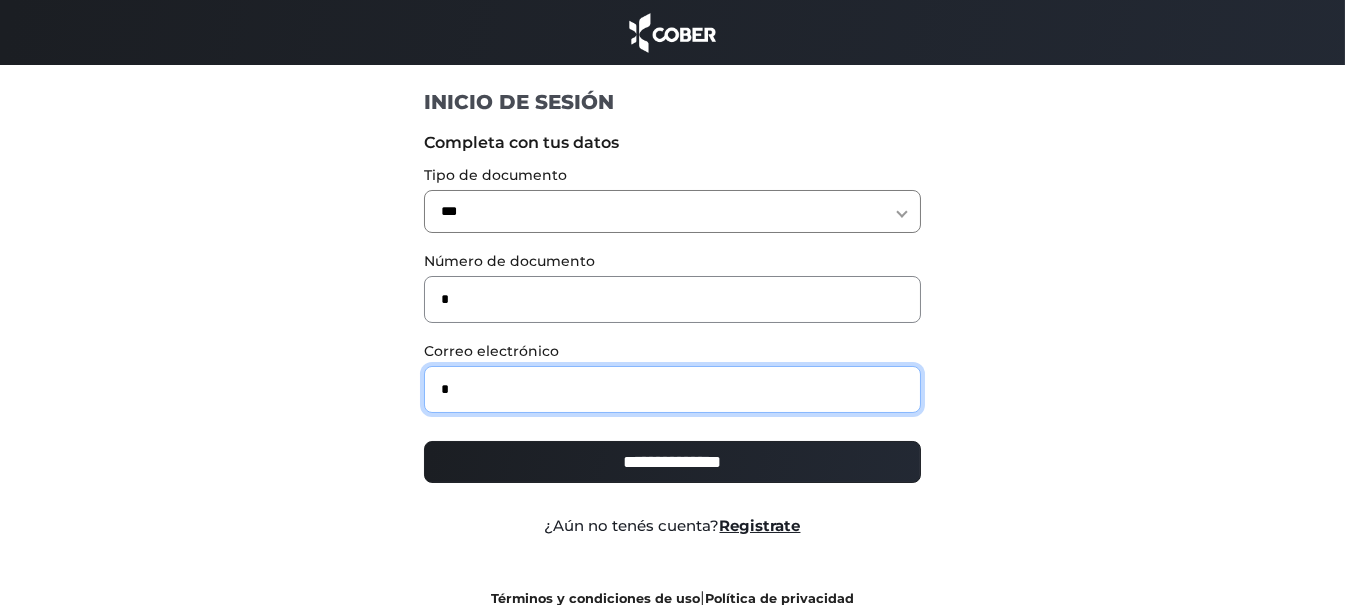 type on "**********" 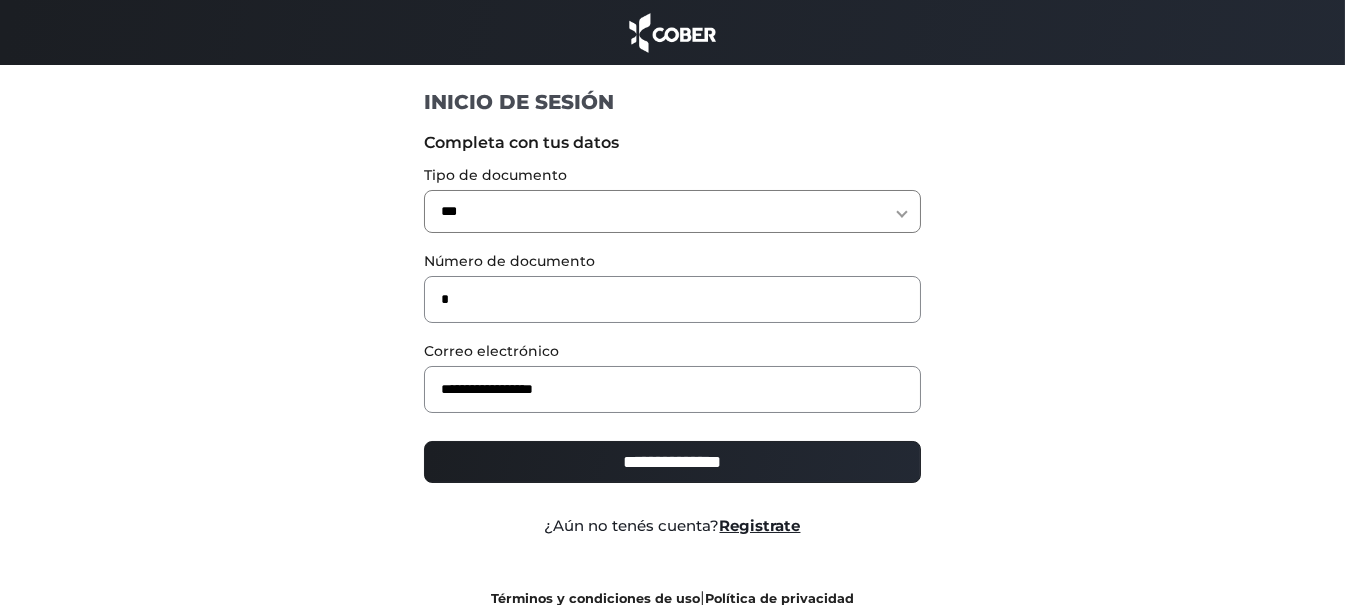 click on "**********" at bounding box center (672, 462) 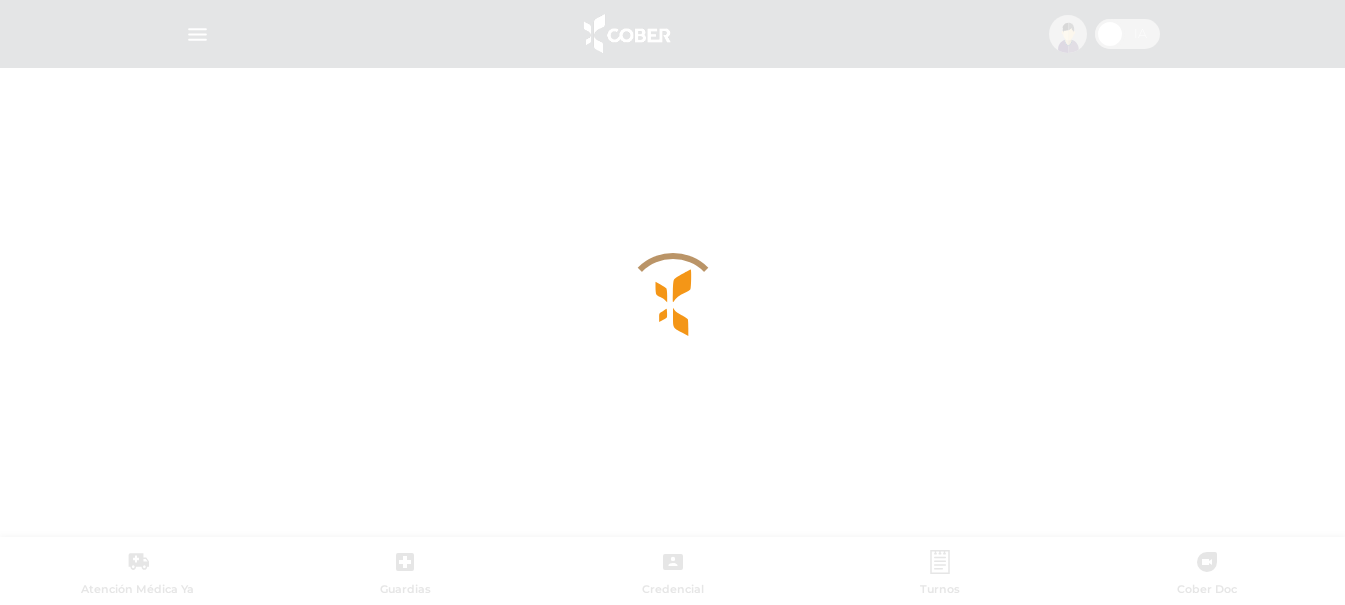 scroll, scrollTop: 0, scrollLeft: 0, axis: both 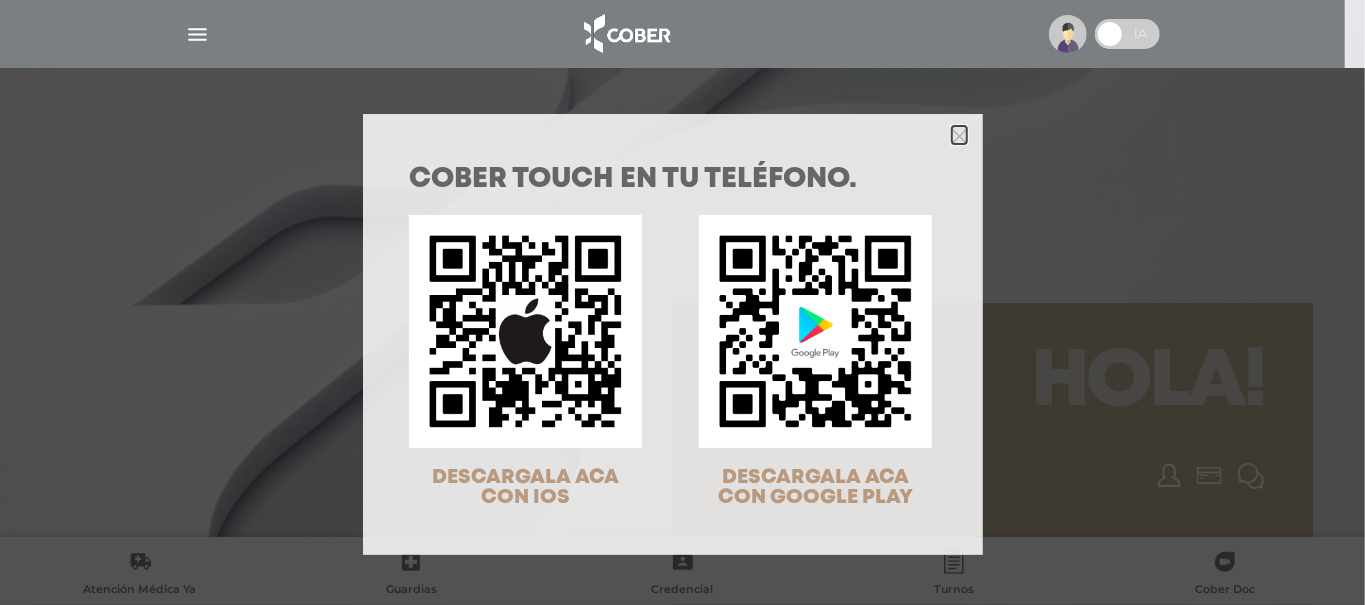 click 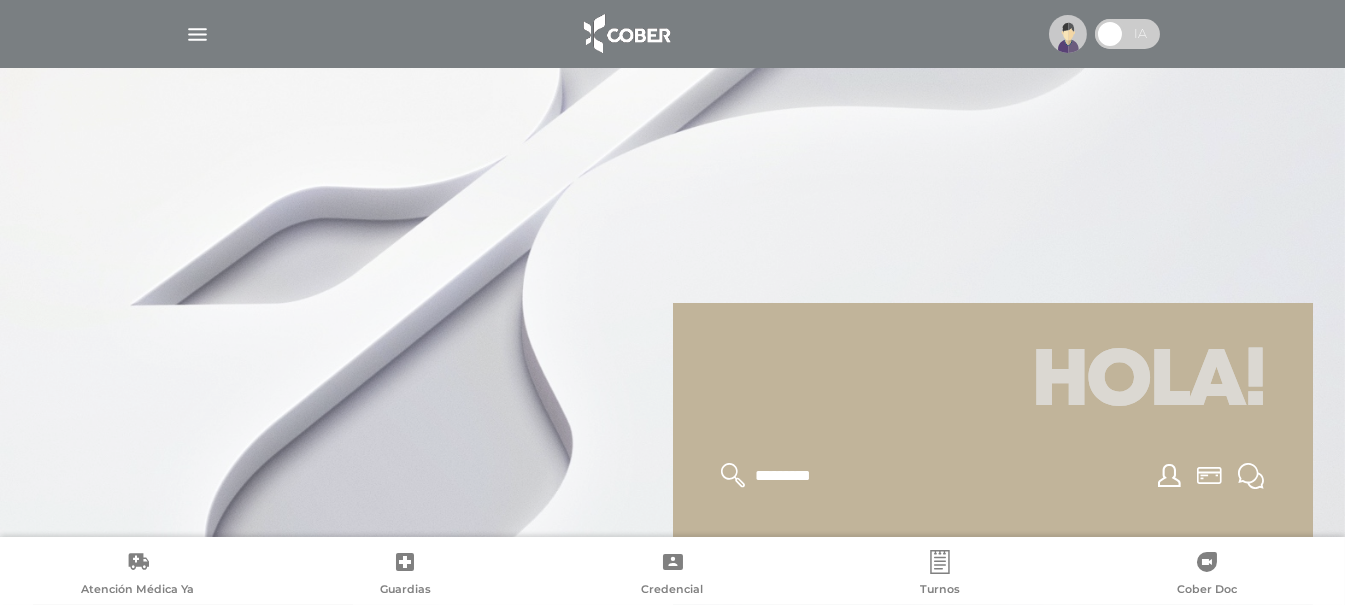 click at bounding box center [673, 34] 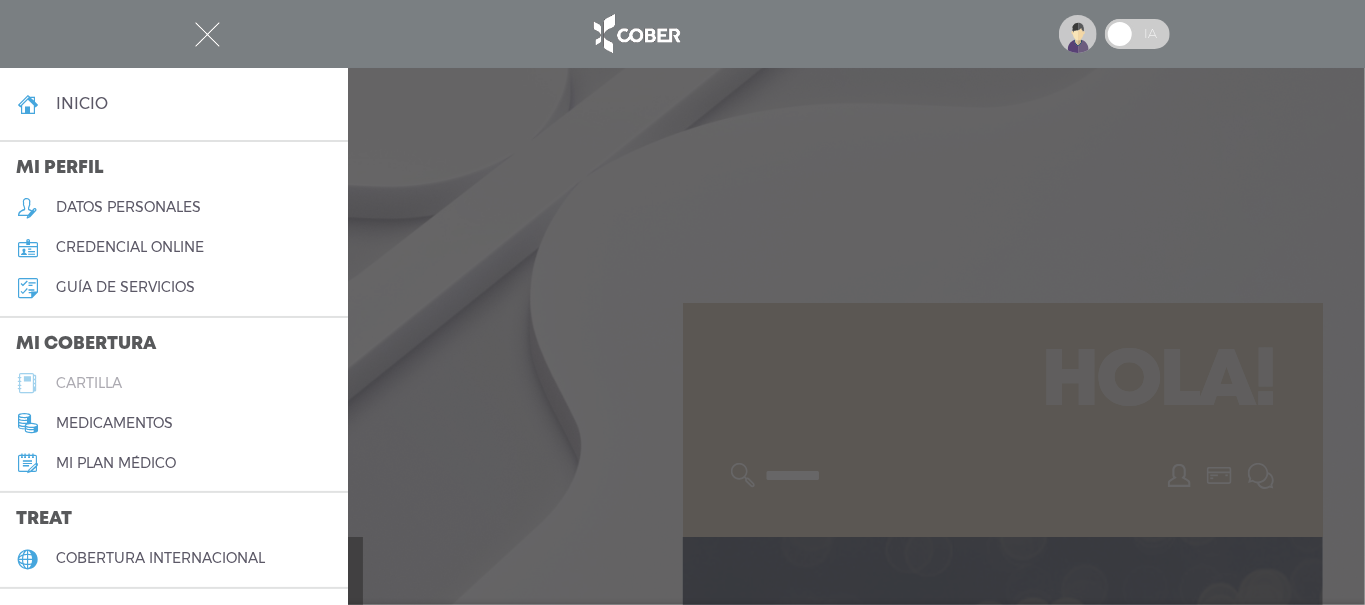click on "cartilla" at bounding box center [174, 383] 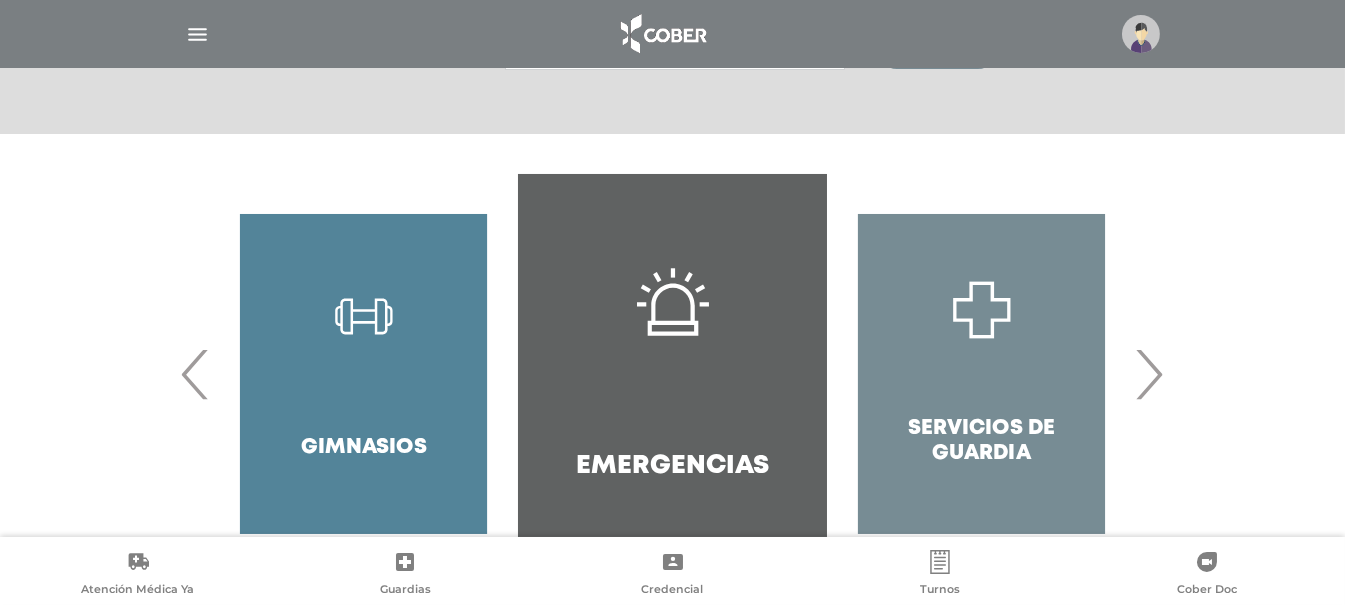 scroll, scrollTop: 400, scrollLeft: 0, axis: vertical 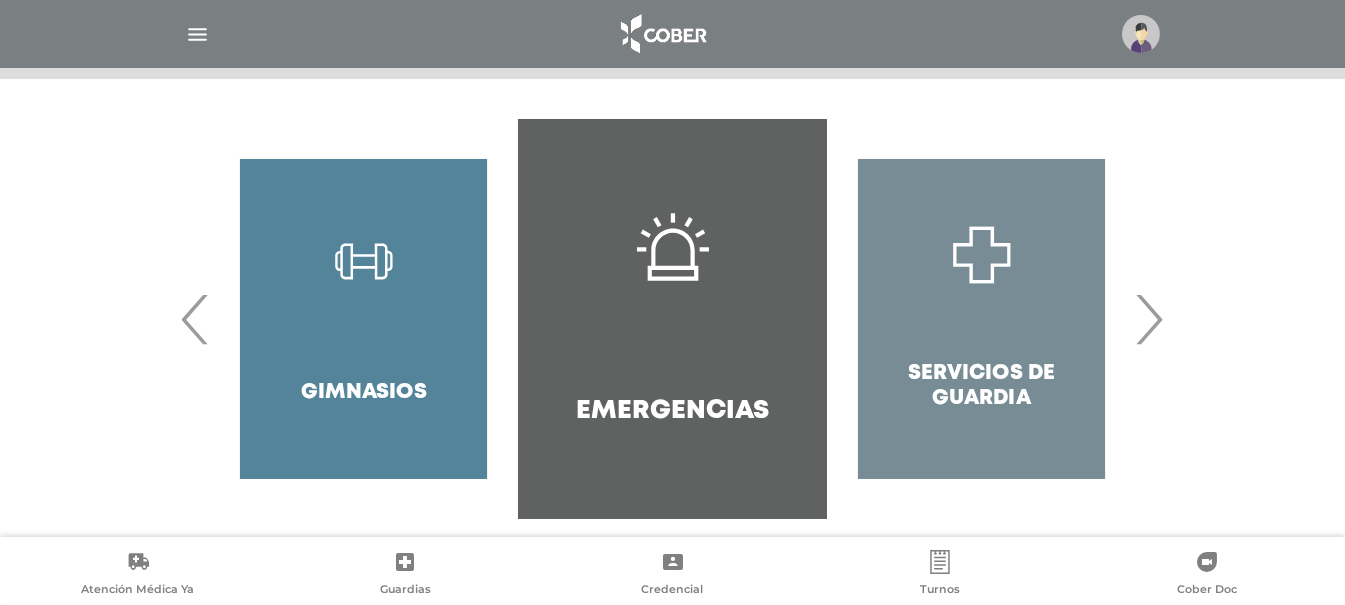 click on "›" at bounding box center (1149, 319) 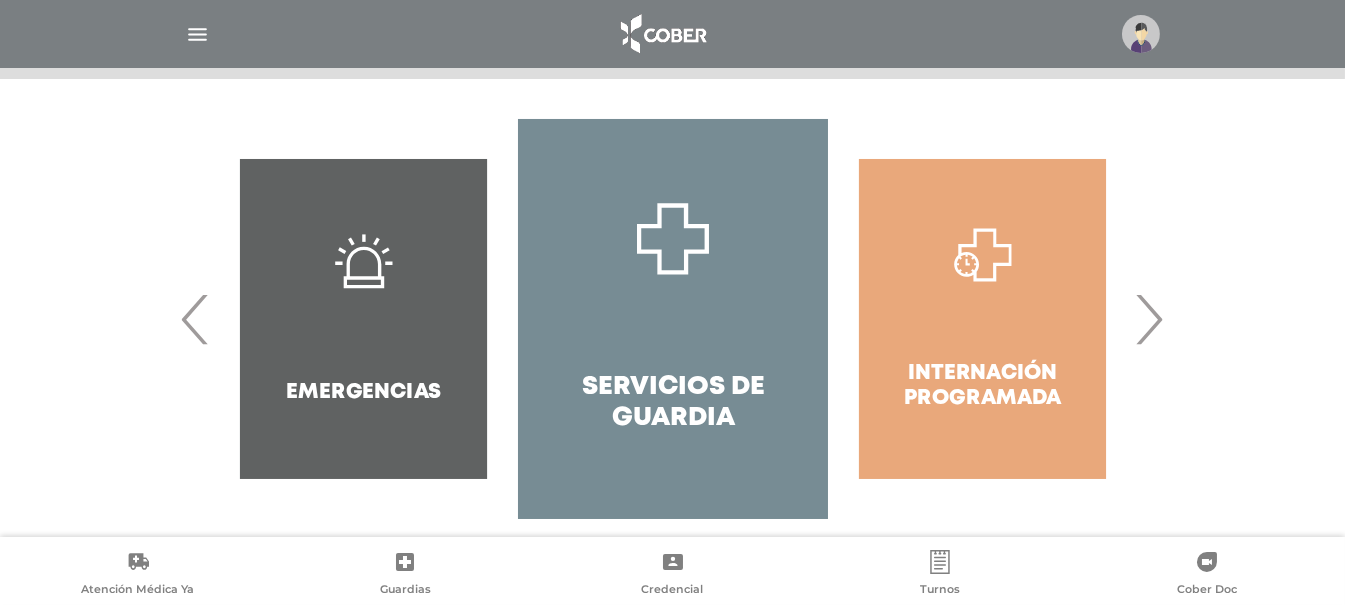 click on "›" at bounding box center (1149, 319) 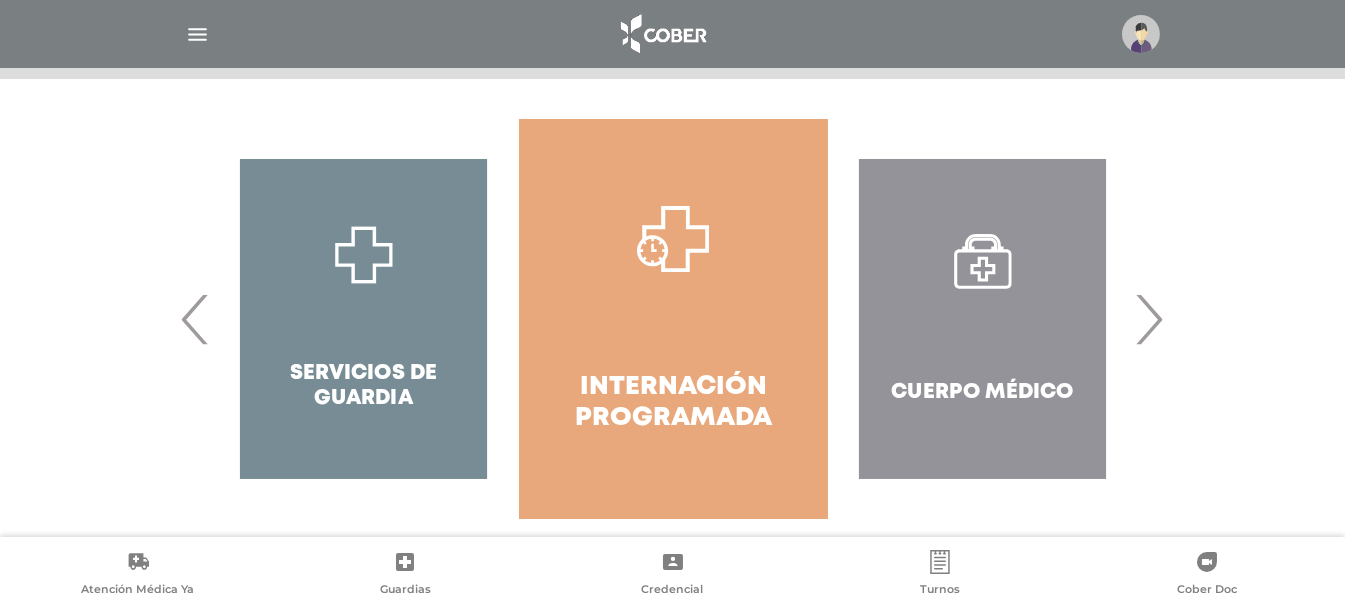 click on "›" at bounding box center (1149, 319) 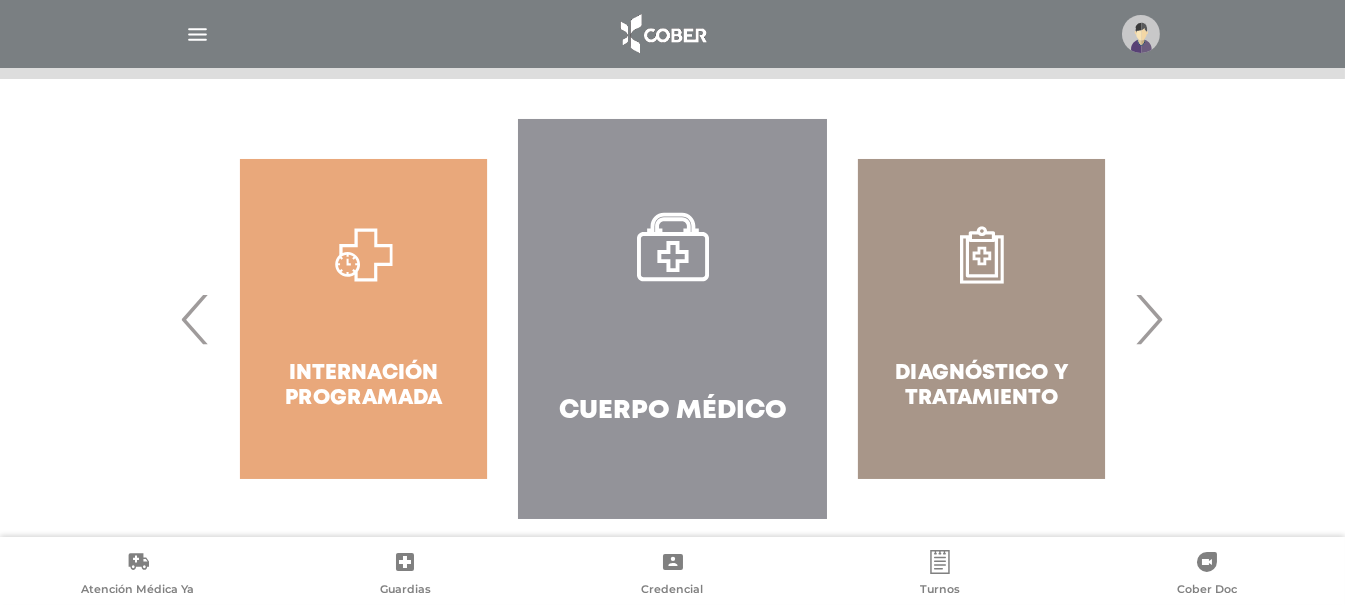 click on "›" at bounding box center (1149, 319) 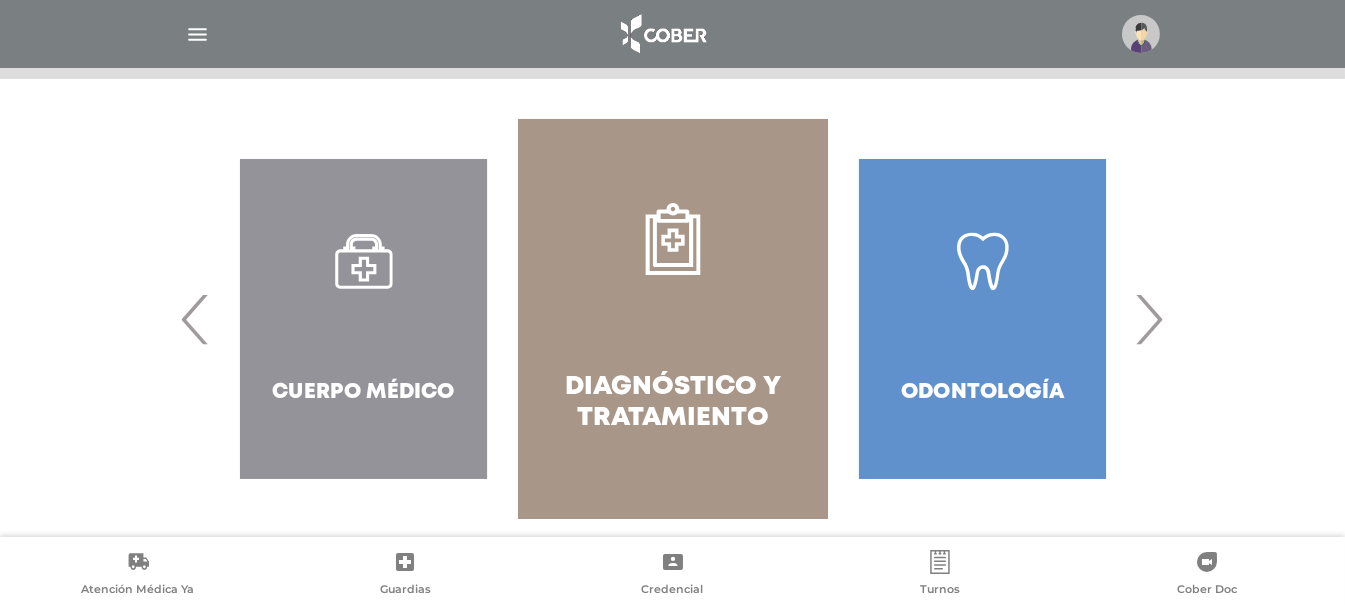 click on "›" at bounding box center (1149, 319) 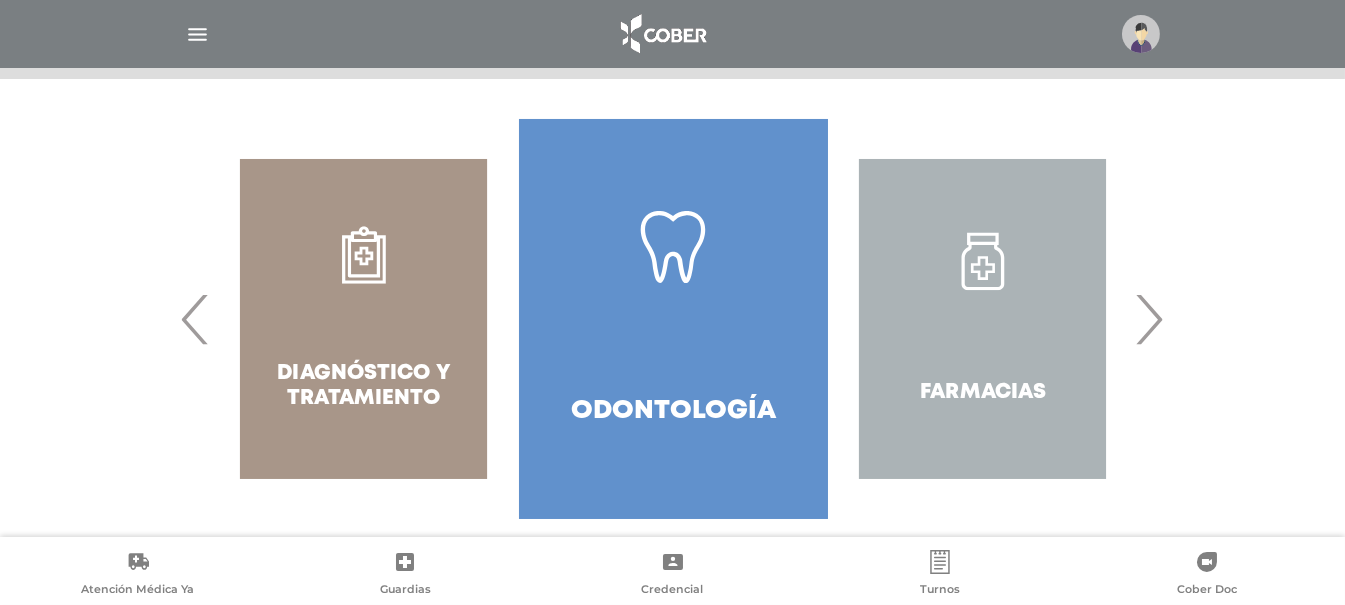 click on "›" at bounding box center [1149, 319] 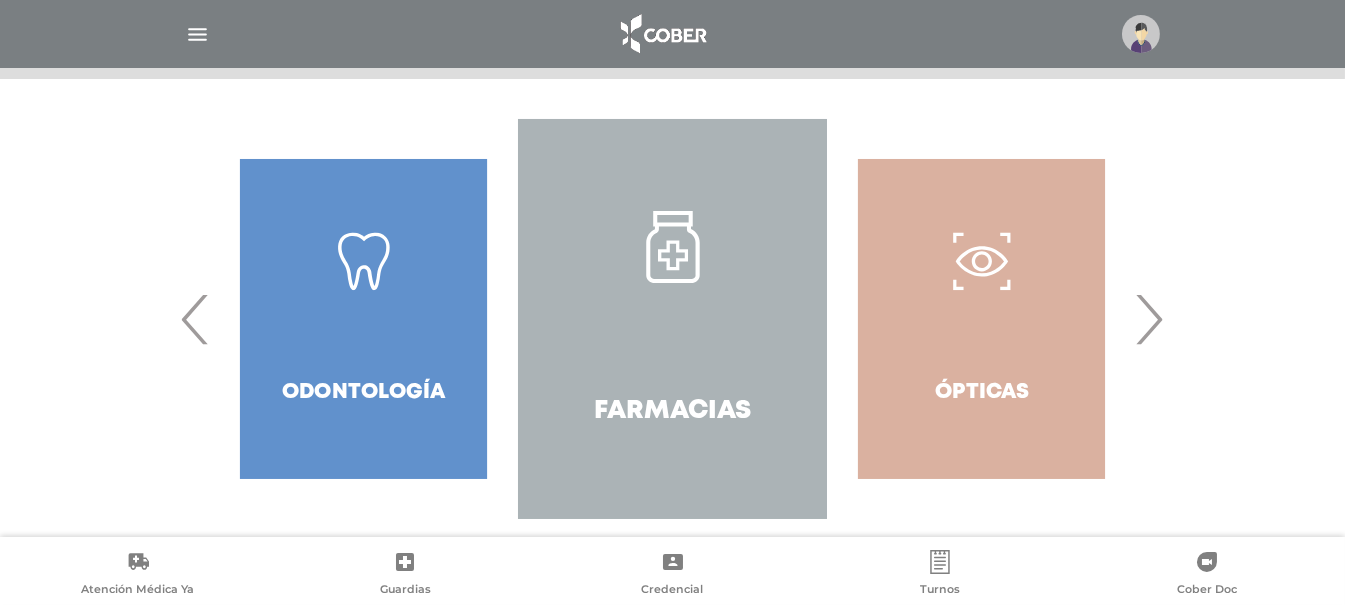click on "›" at bounding box center (1149, 319) 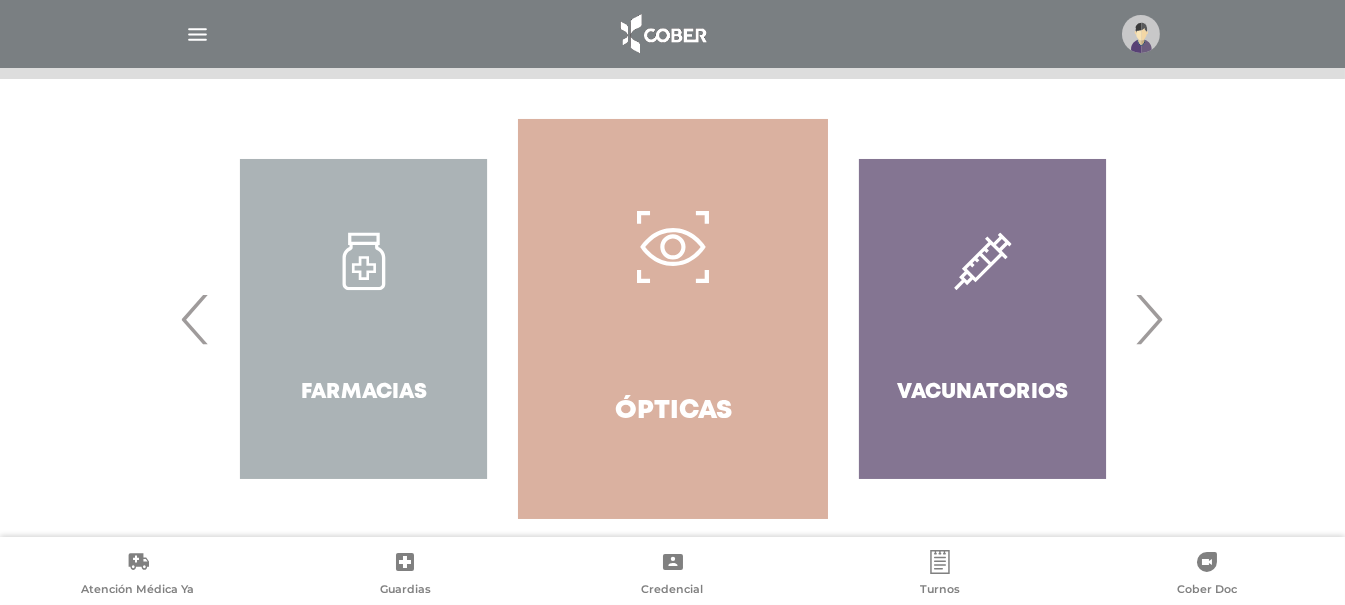click on "›" at bounding box center (1149, 319) 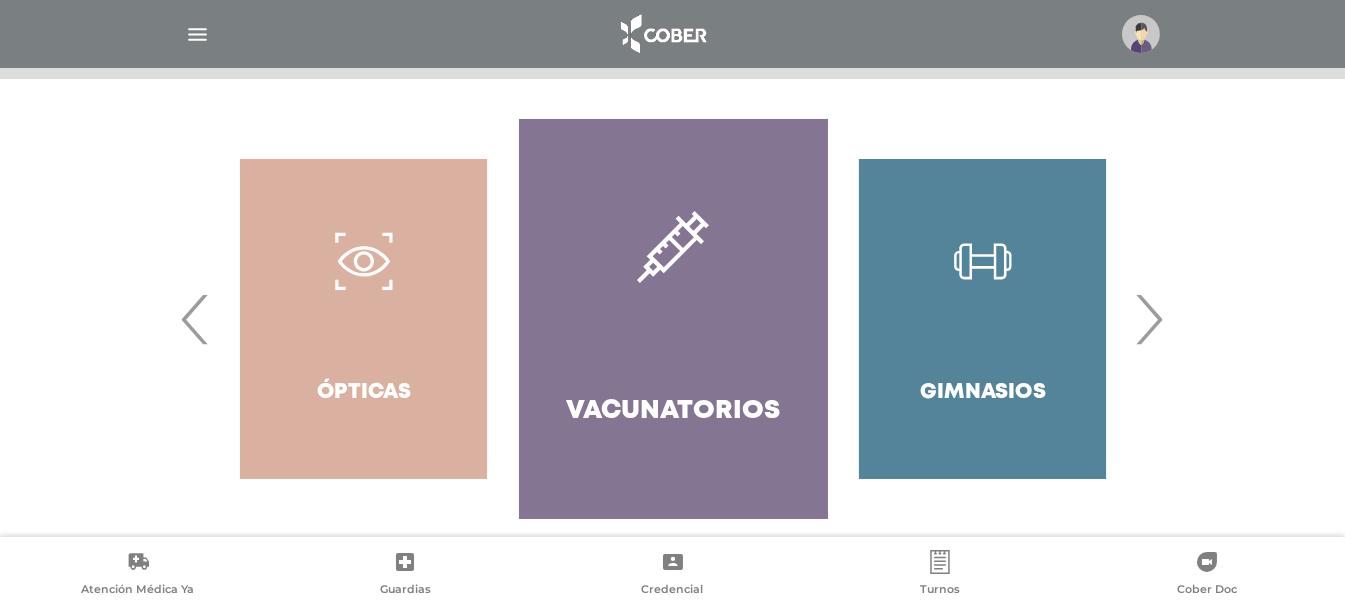 click on "›" at bounding box center (1149, 319) 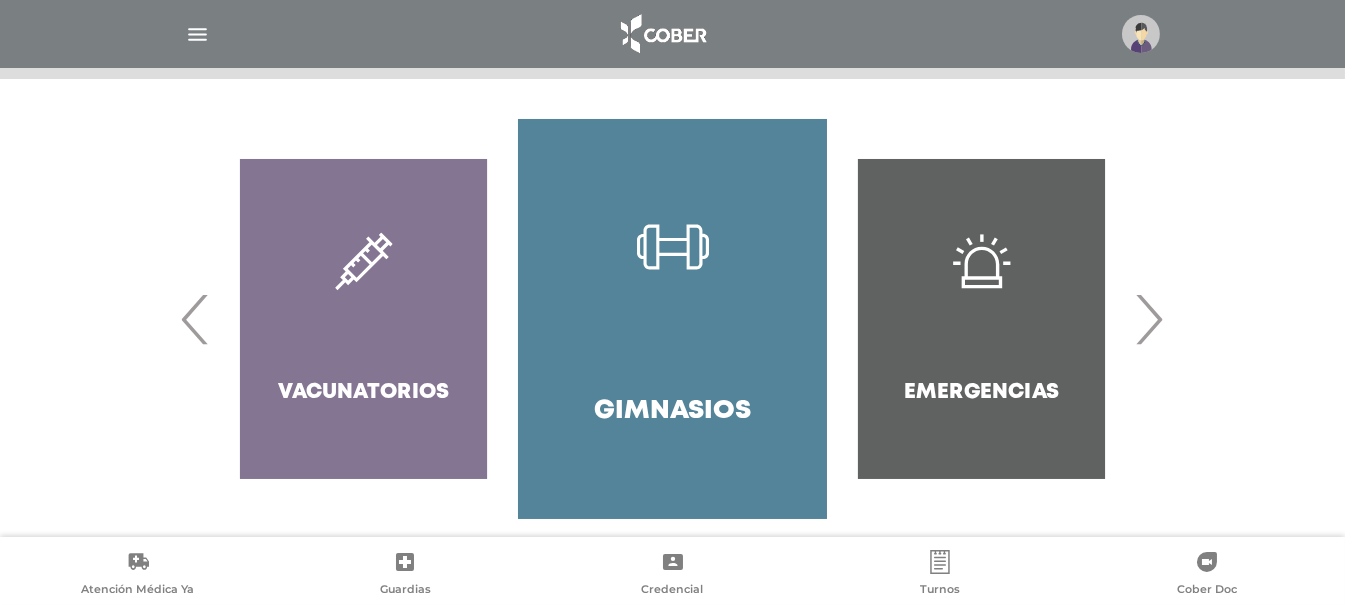 click on "‹" at bounding box center (196, 319) 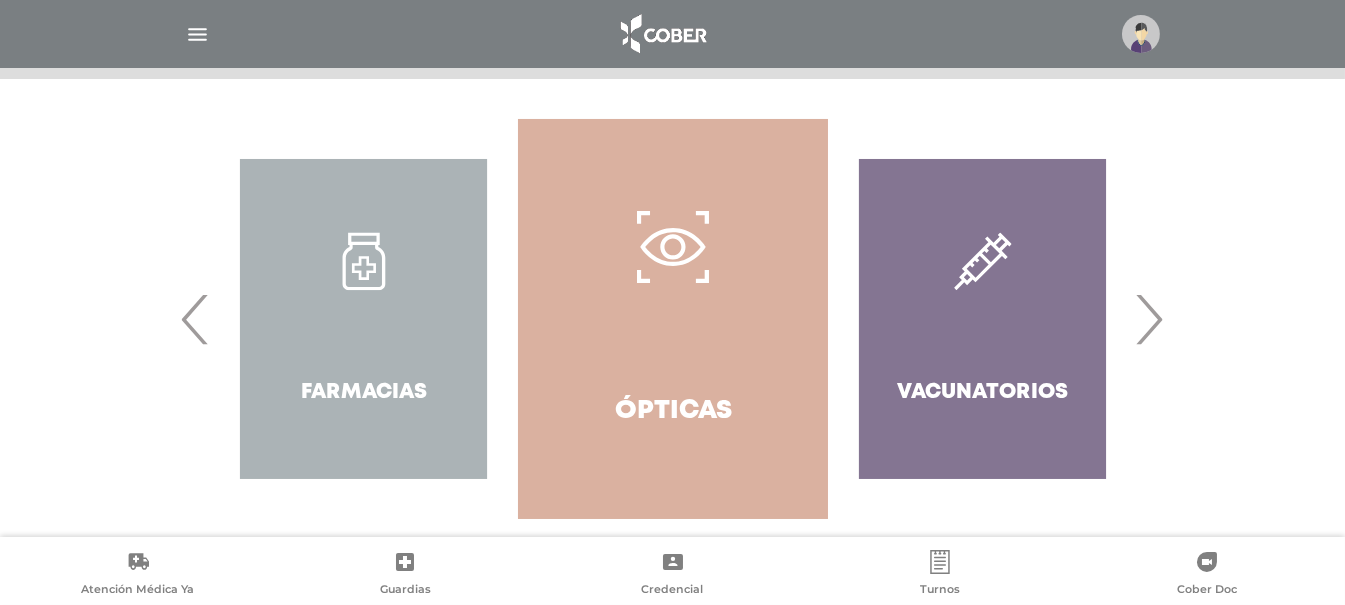 click on "‹" at bounding box center (196, 319) 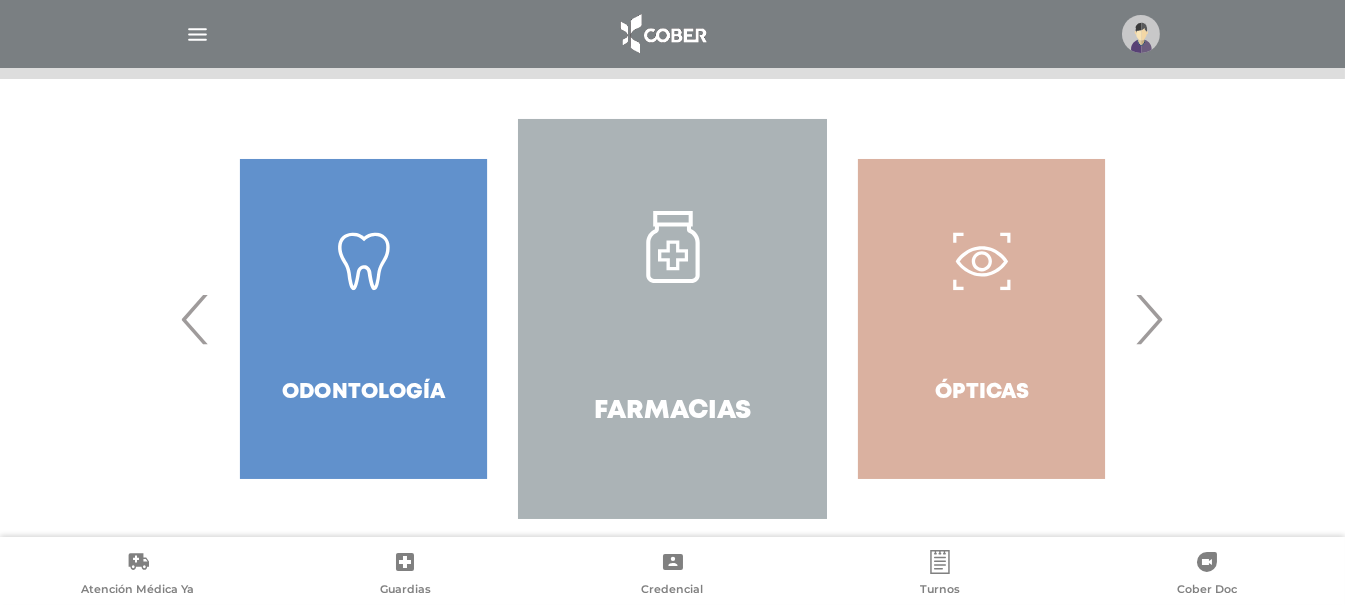click on "‹" at bounding box center [196, 319] 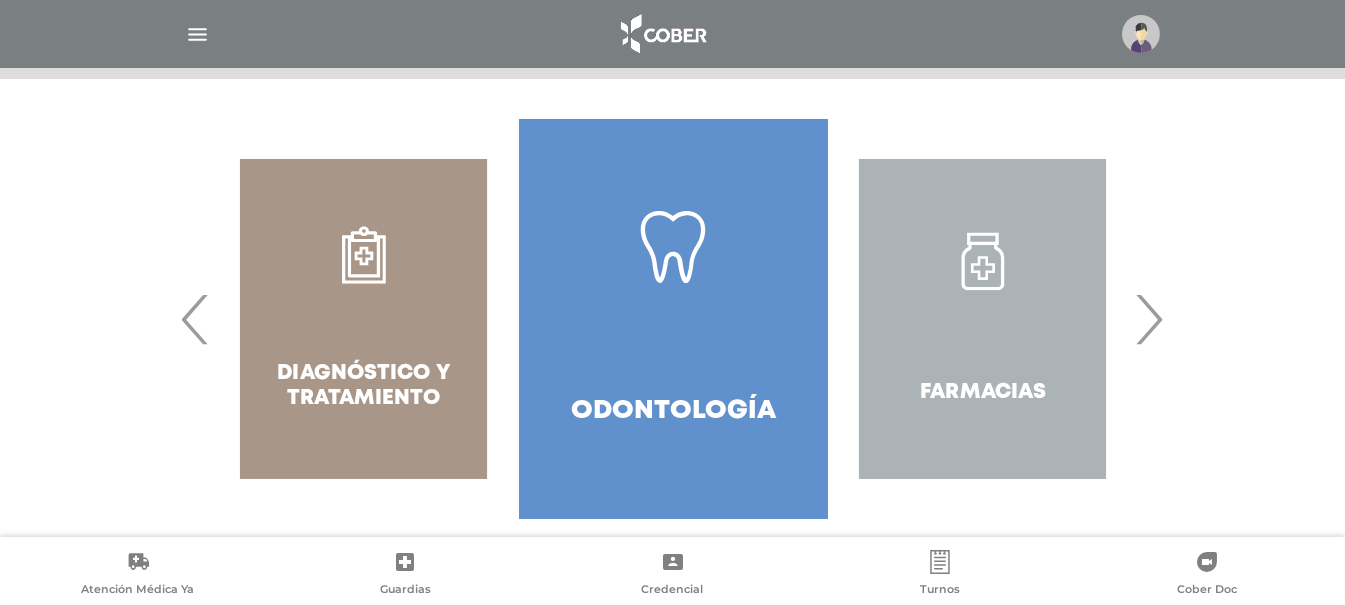 click on "‹" at bounding box center [196, 319] 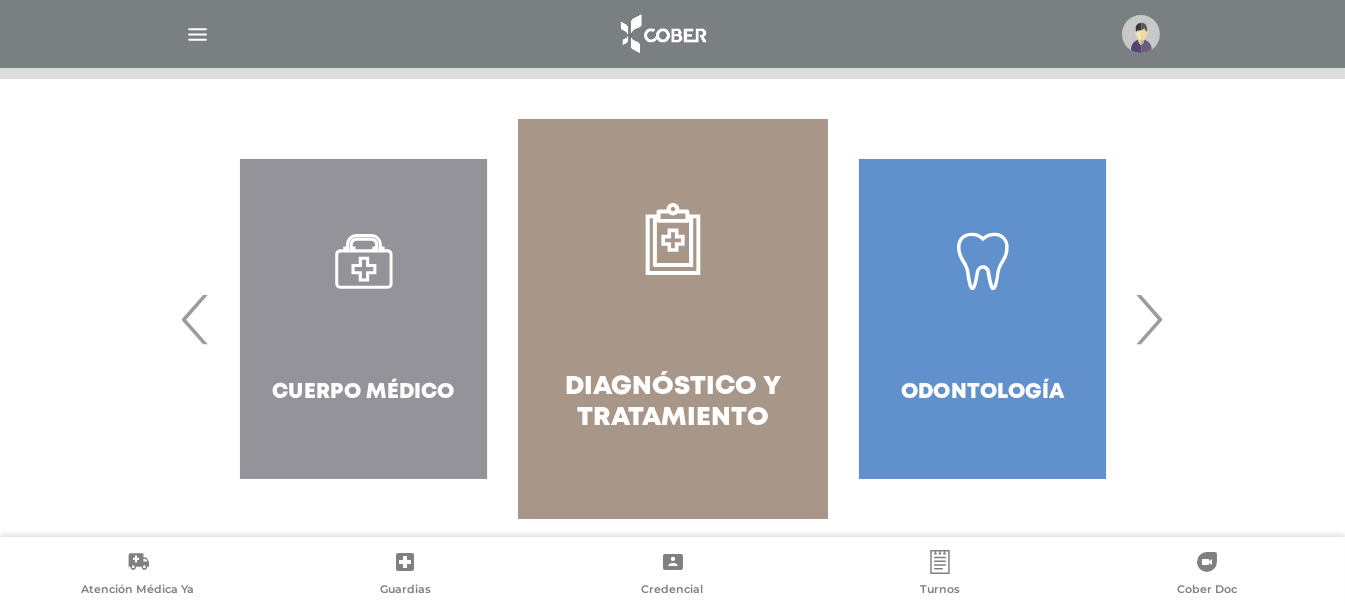 click on "‹" at bounding box center [196, 319] 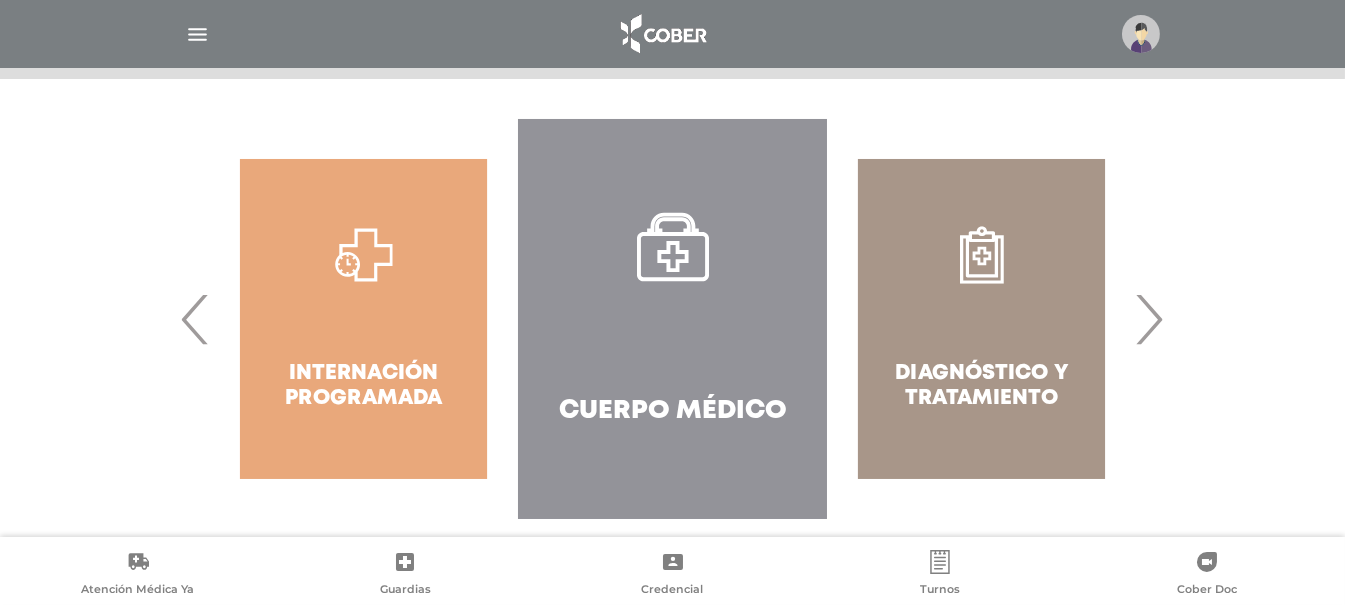 click on "‹" at bounding box center [196, 319] 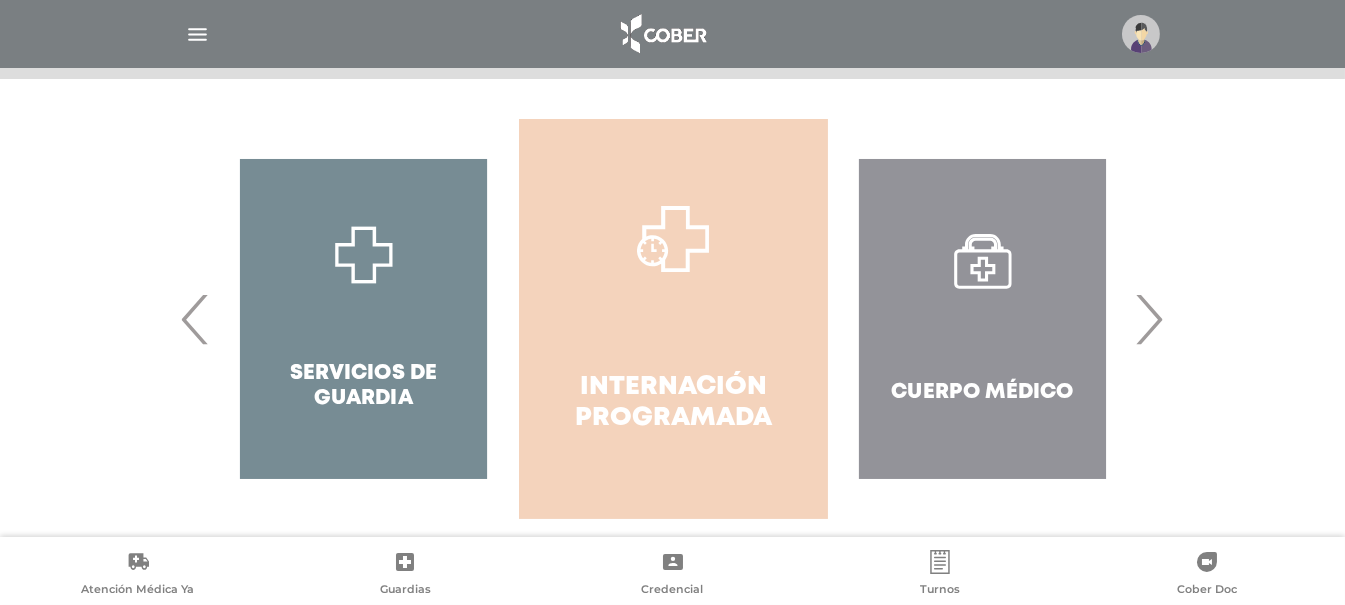 click on "Internación Programada" at bounding box center [673, 319] 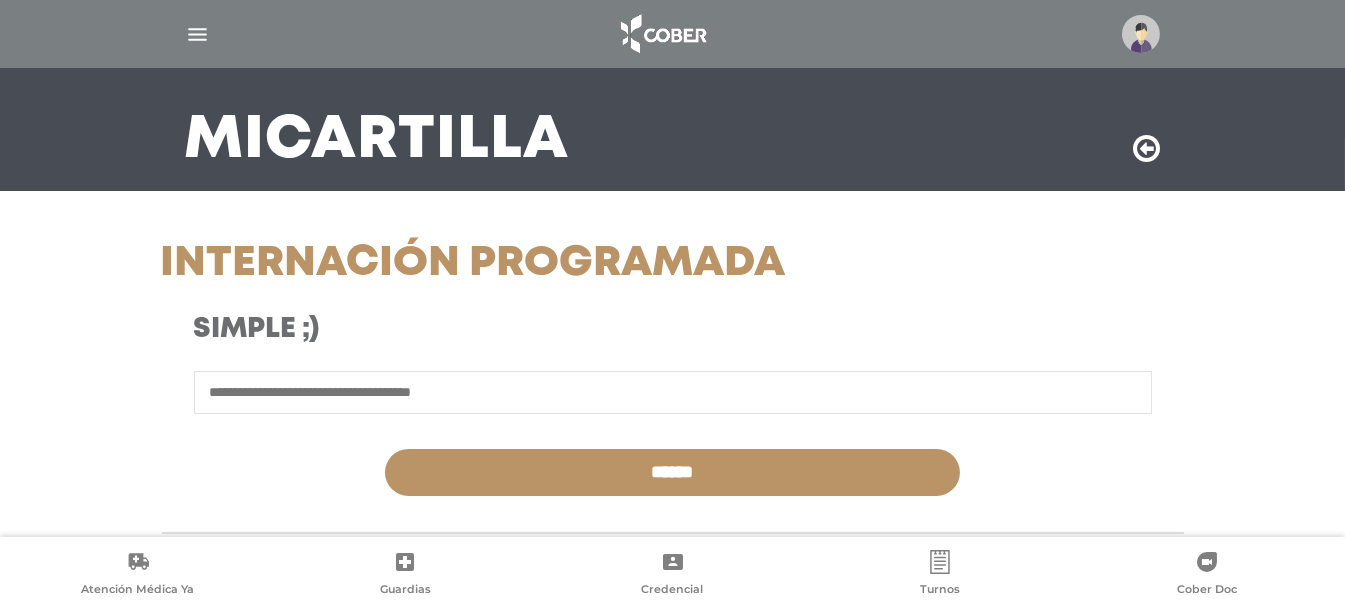 scroll, scrollTop: 400, scrollLeft: 0, axis: vertical 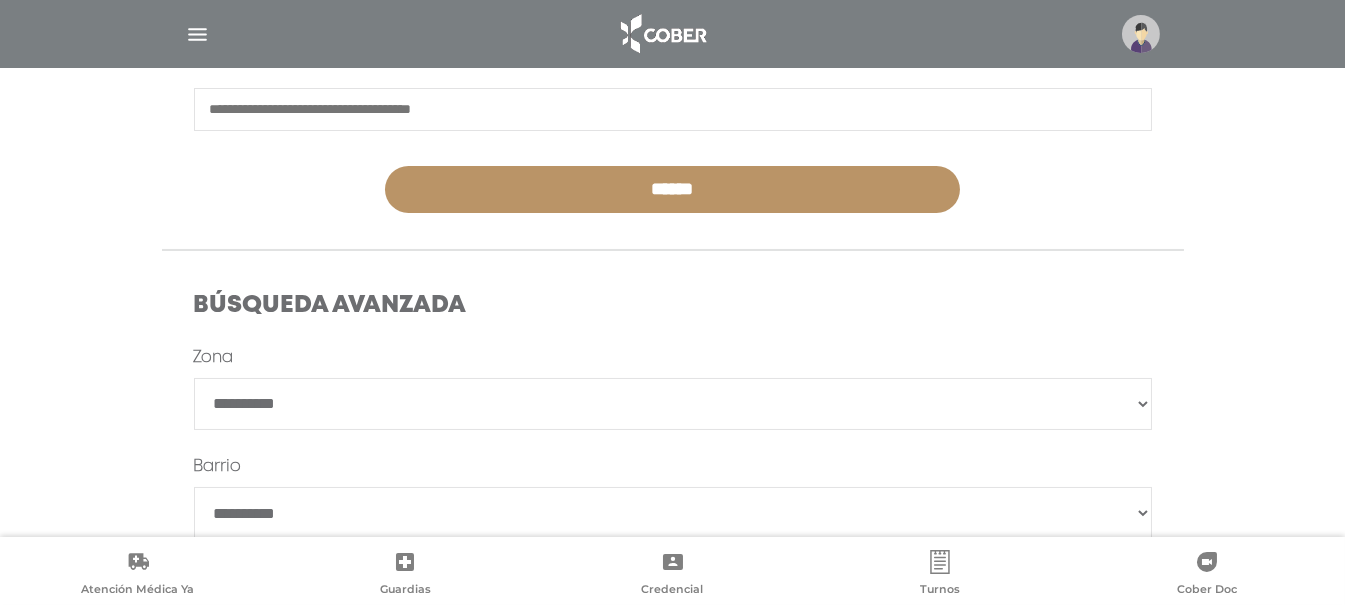 click on "**********" at bounding box center (673, 404) 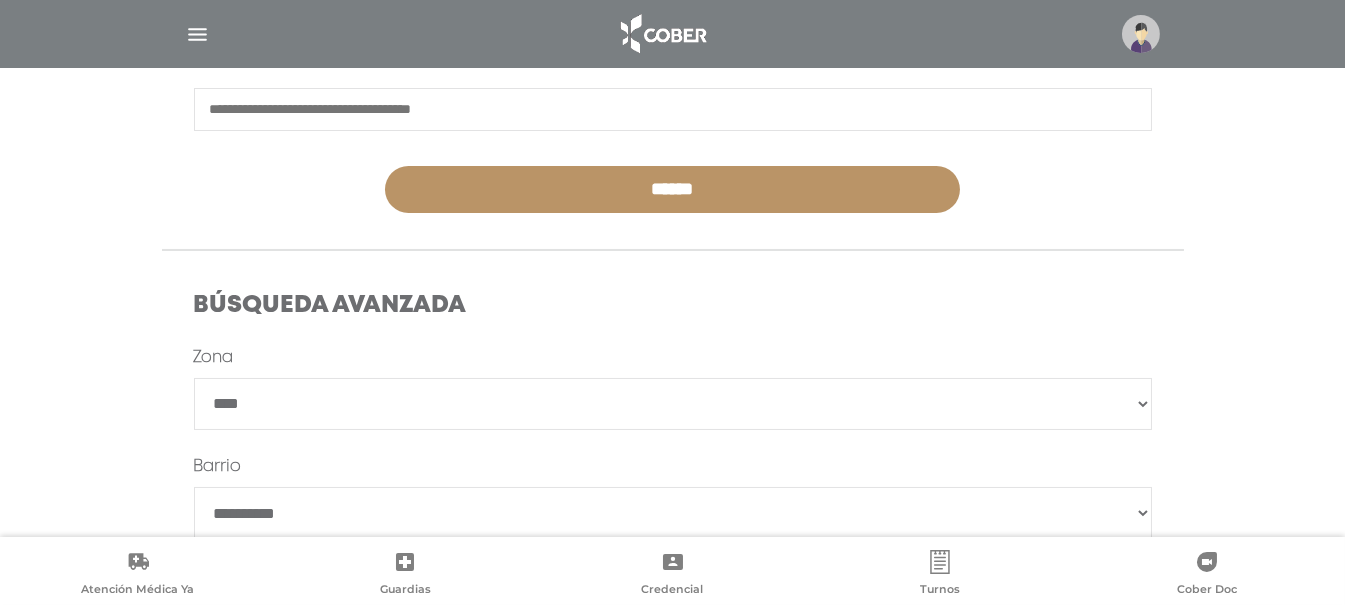 click on "**********" at bounding box center (673, 404) 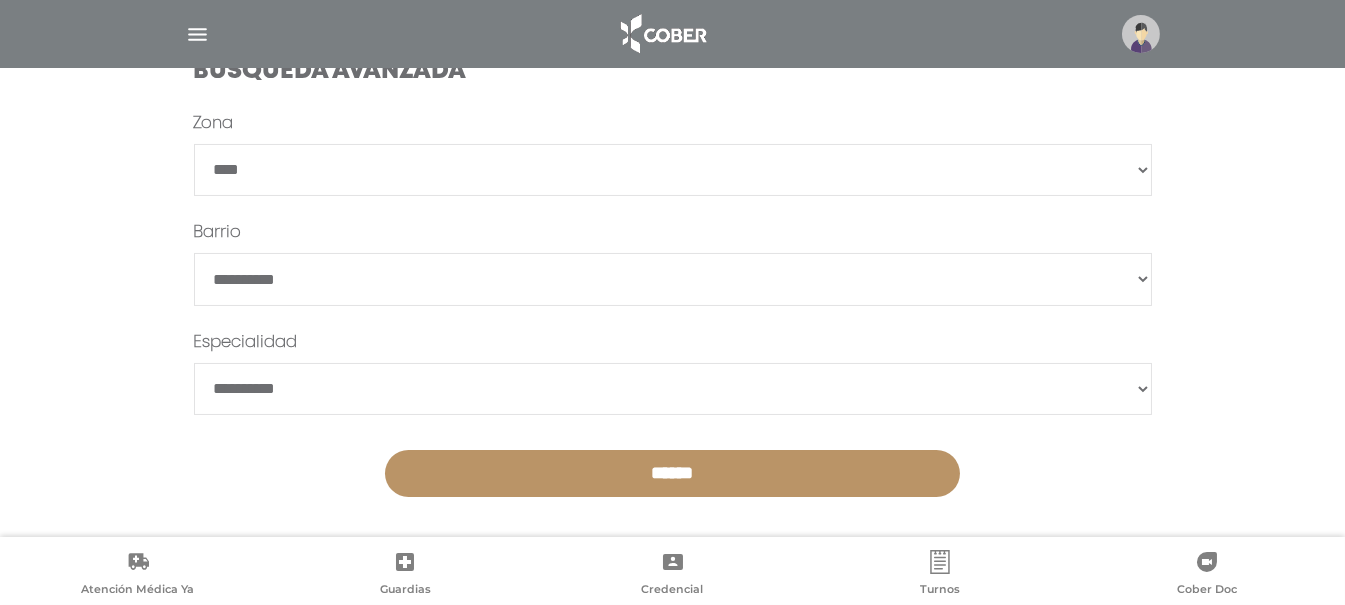 scroll, scrollTop: 644, scrollLeft: 0, axis: vertical 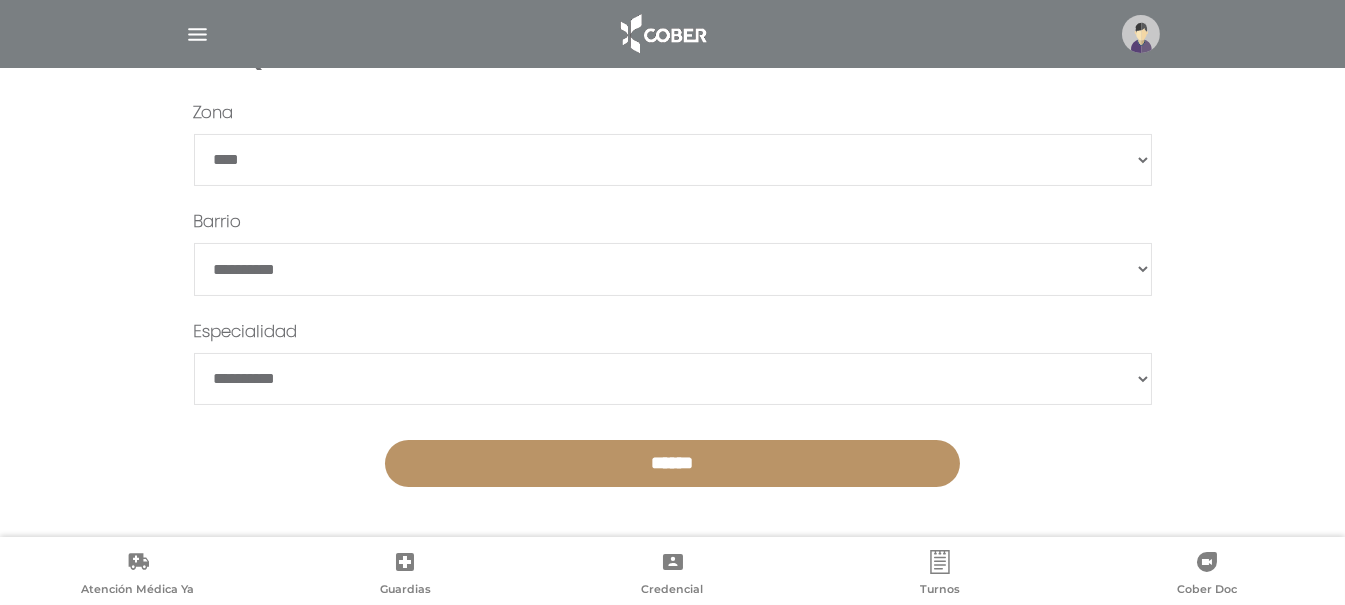 click on "******" at bounding box center [672, 463] 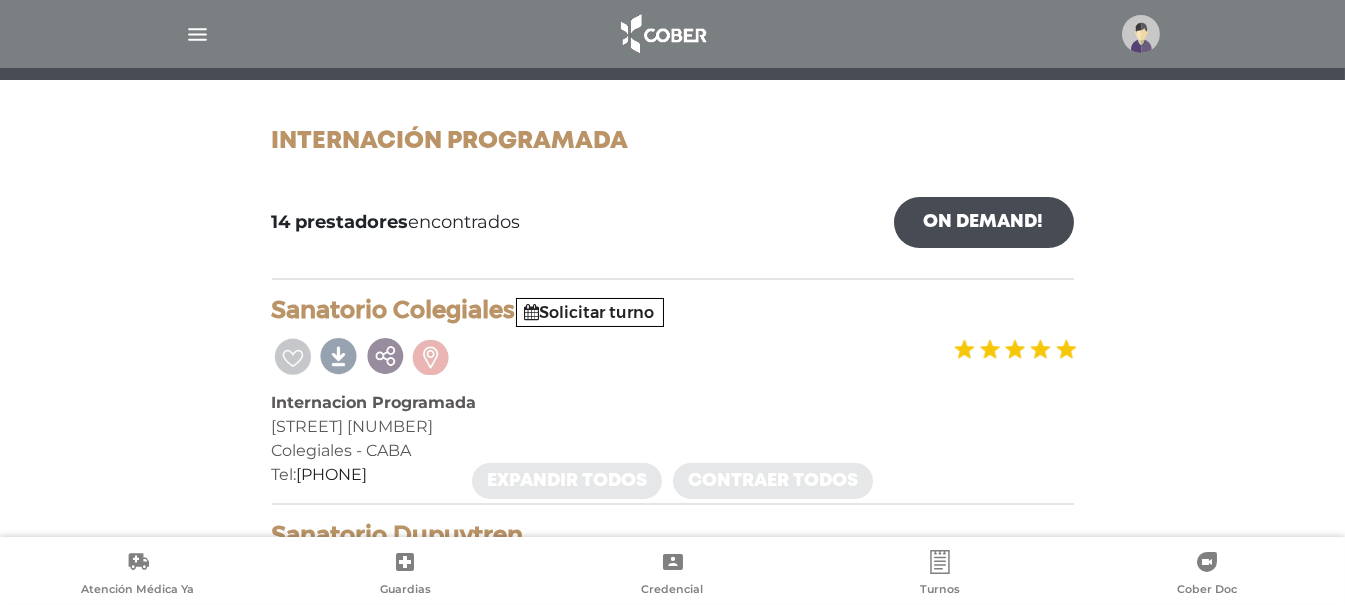 scroll, scrollTop: 133, scrollLeft: 0, axis: vertical 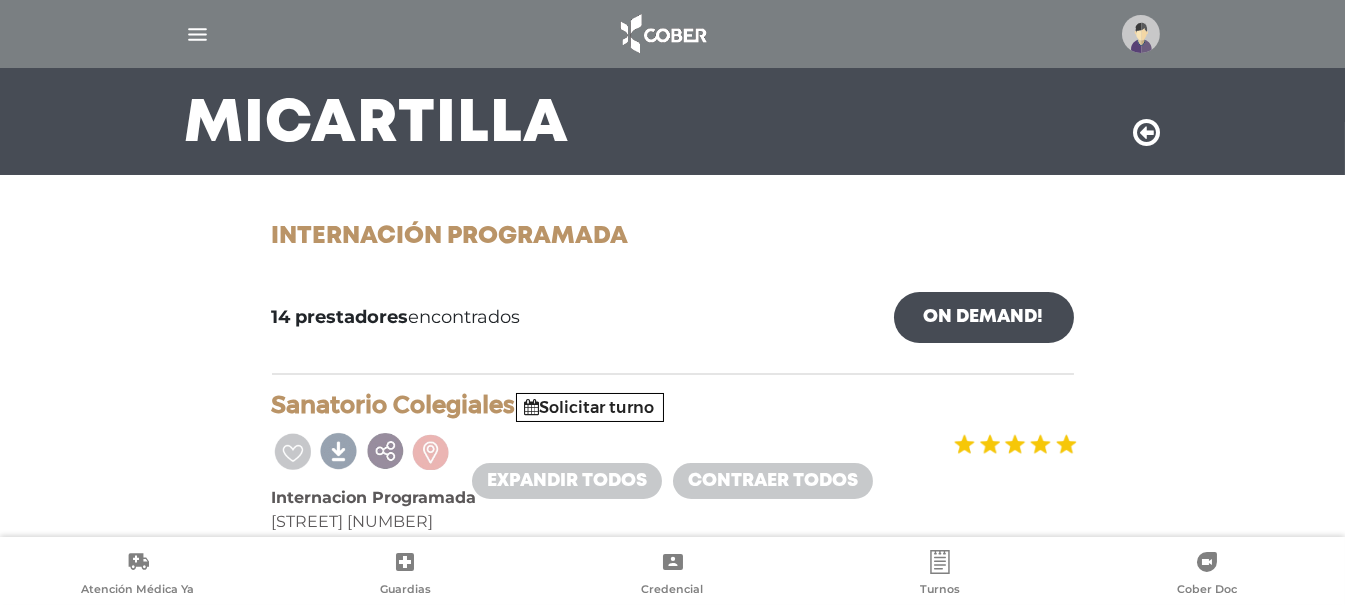 click on "On Demand!" at bounding box center (984, 317) 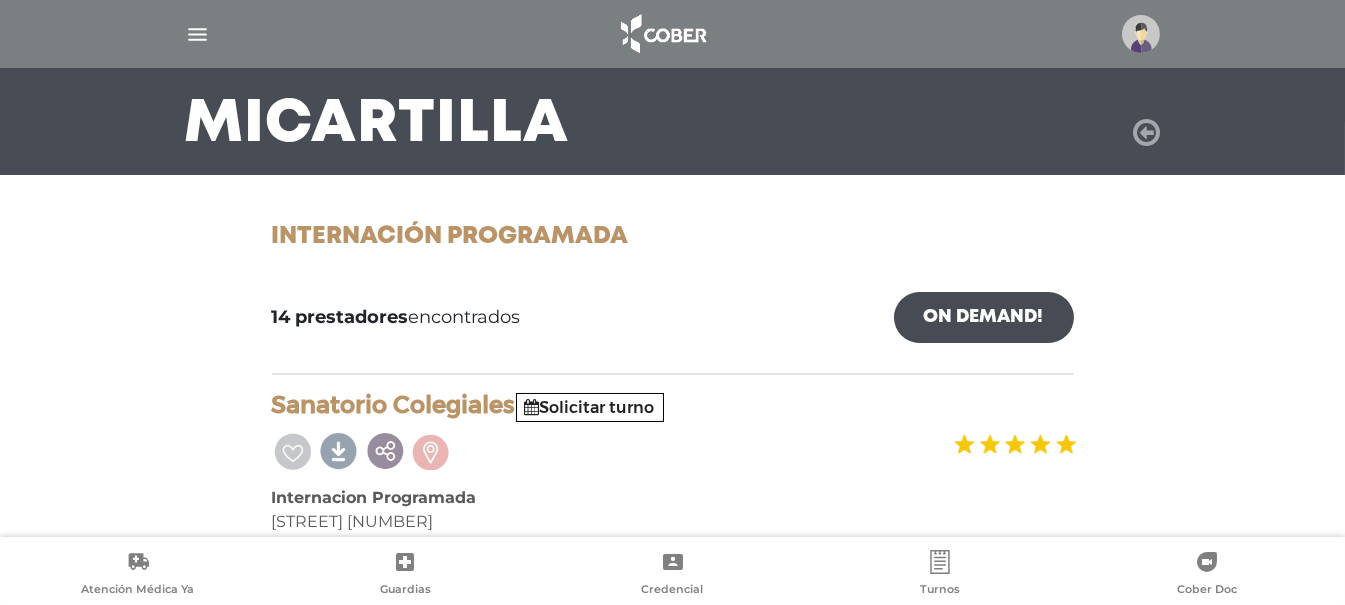 click at bounding box center [1147, 133] 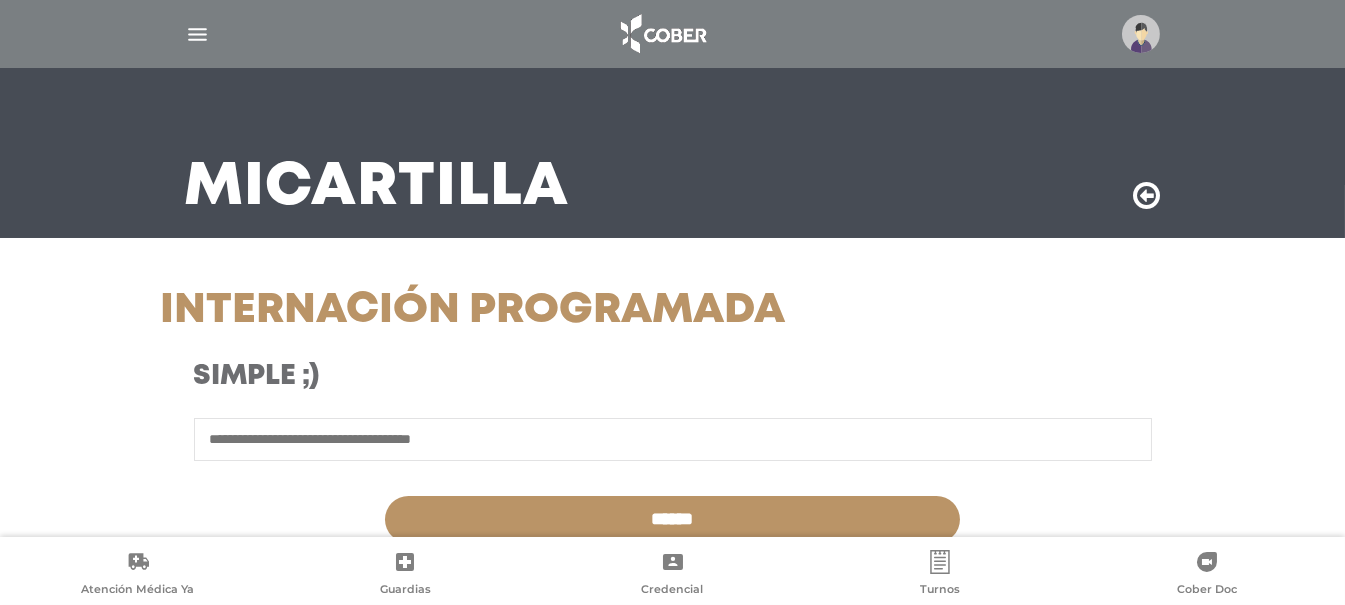 scroll, scrollTop: 133, scrollLeft: 0, axis: vertical 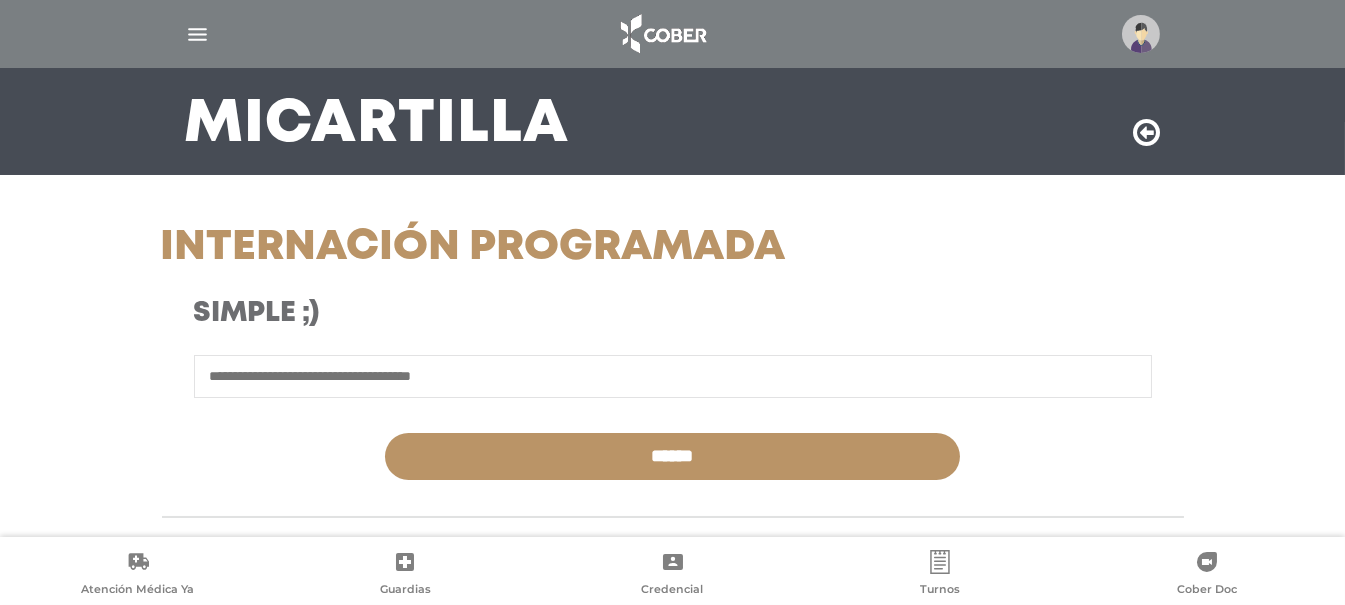 click at bounding box center (1147, 133) 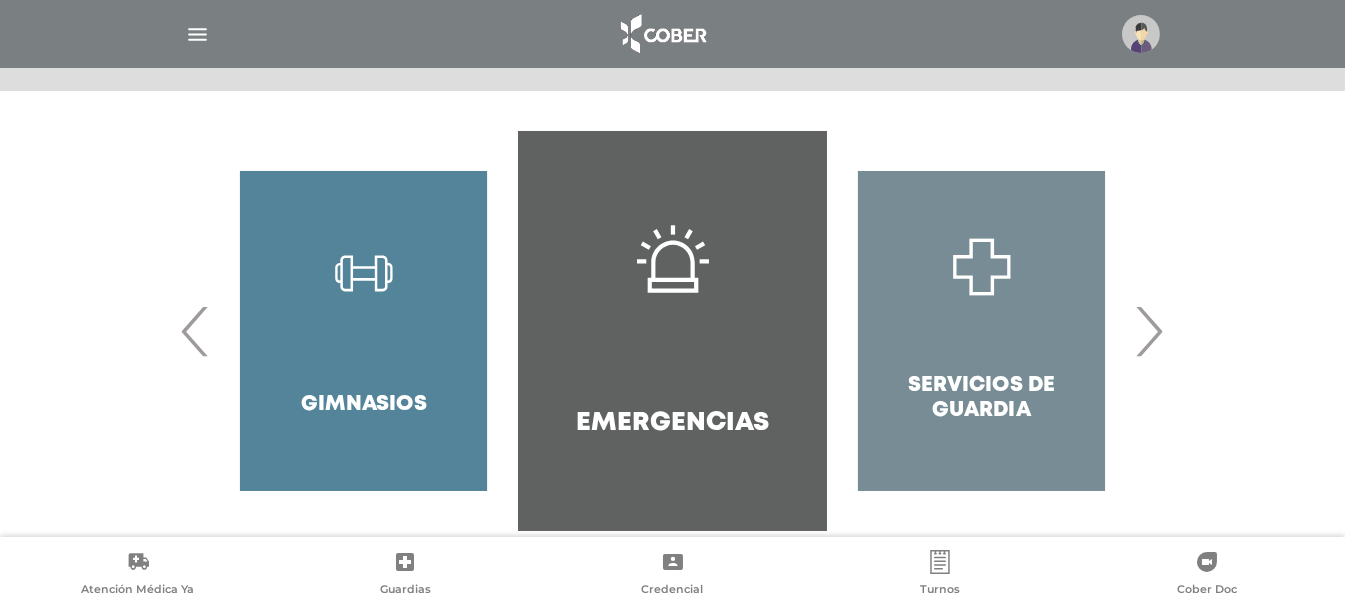 scroll, scrollTop: 400, scrollLeft: 0, axis: vertical 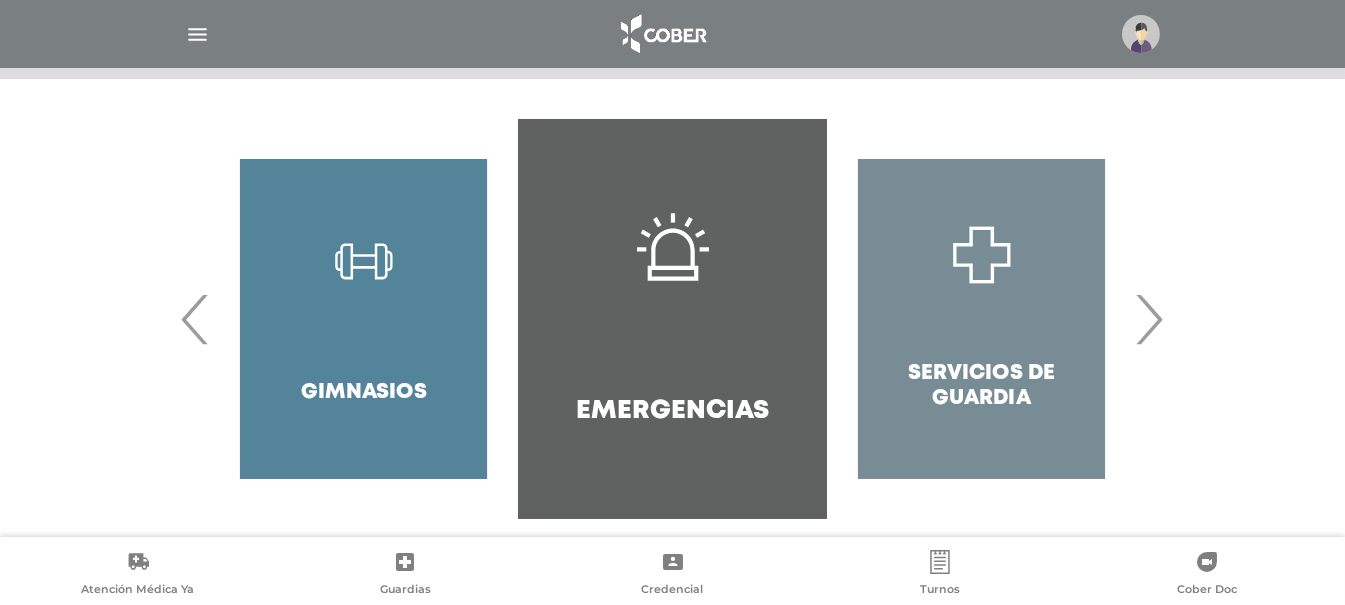 click on "›" at bounding box center [1149, 319] 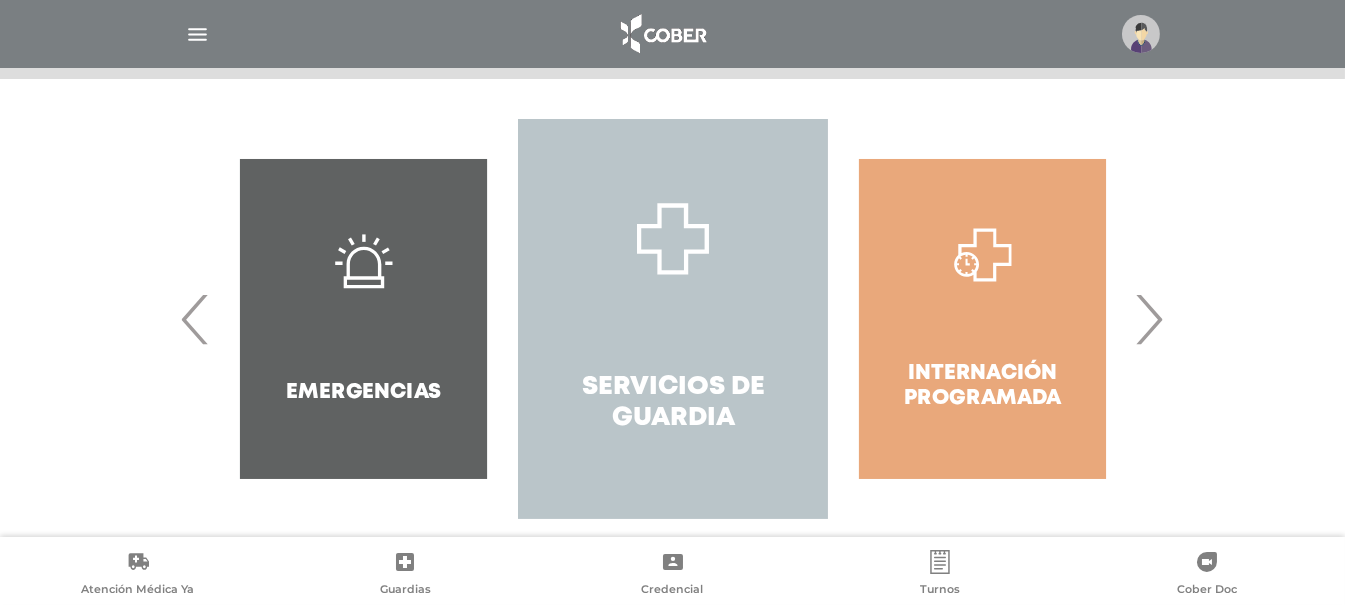 click 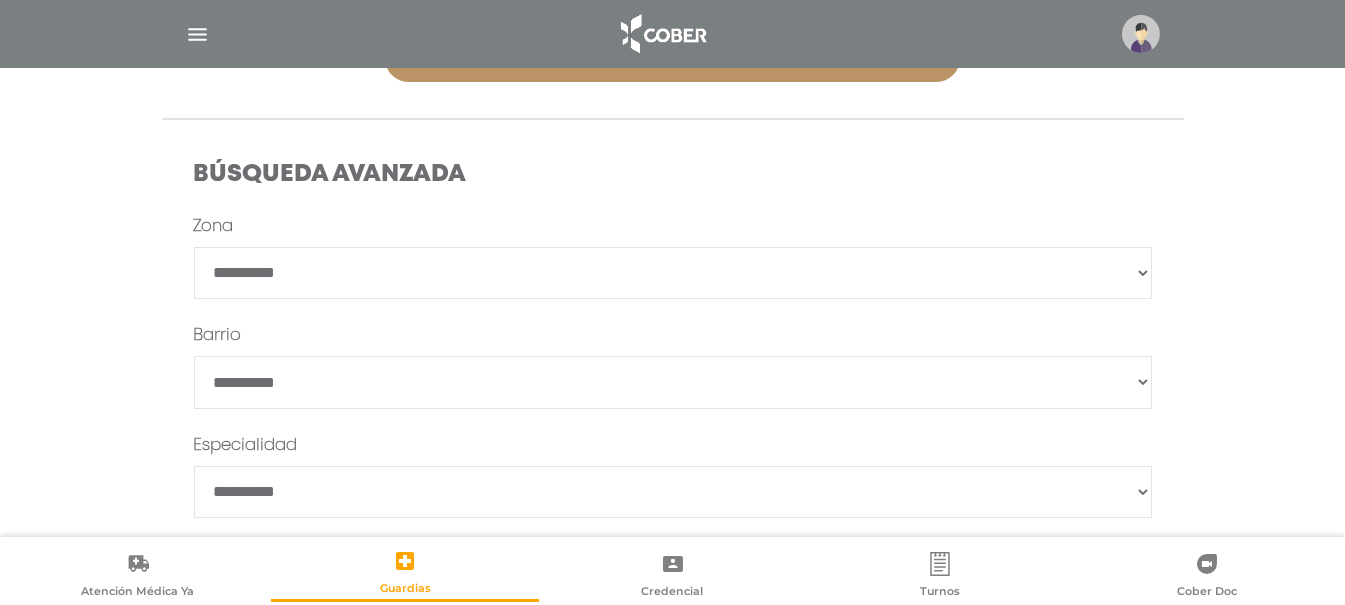 scroll, scrollTop: 533, scrollLeft: 0, axis: vertical 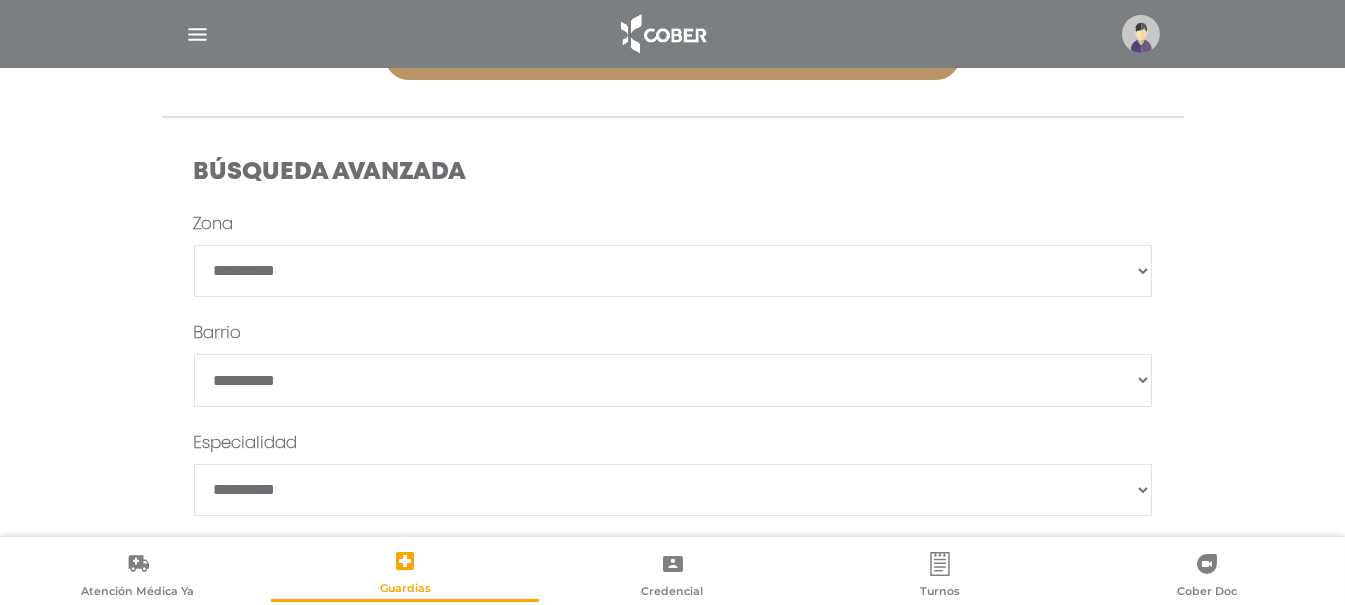 click on "**********" at bounding box center [673, 271] 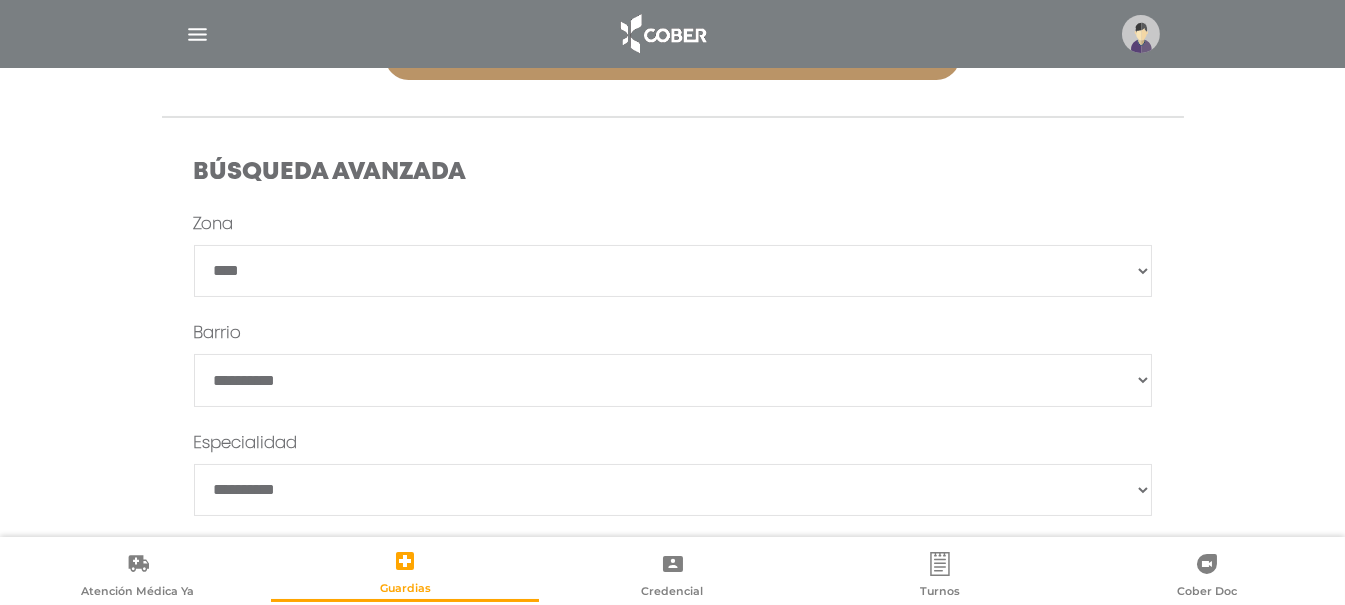 click on "**********" at bounding box center [673, 271] 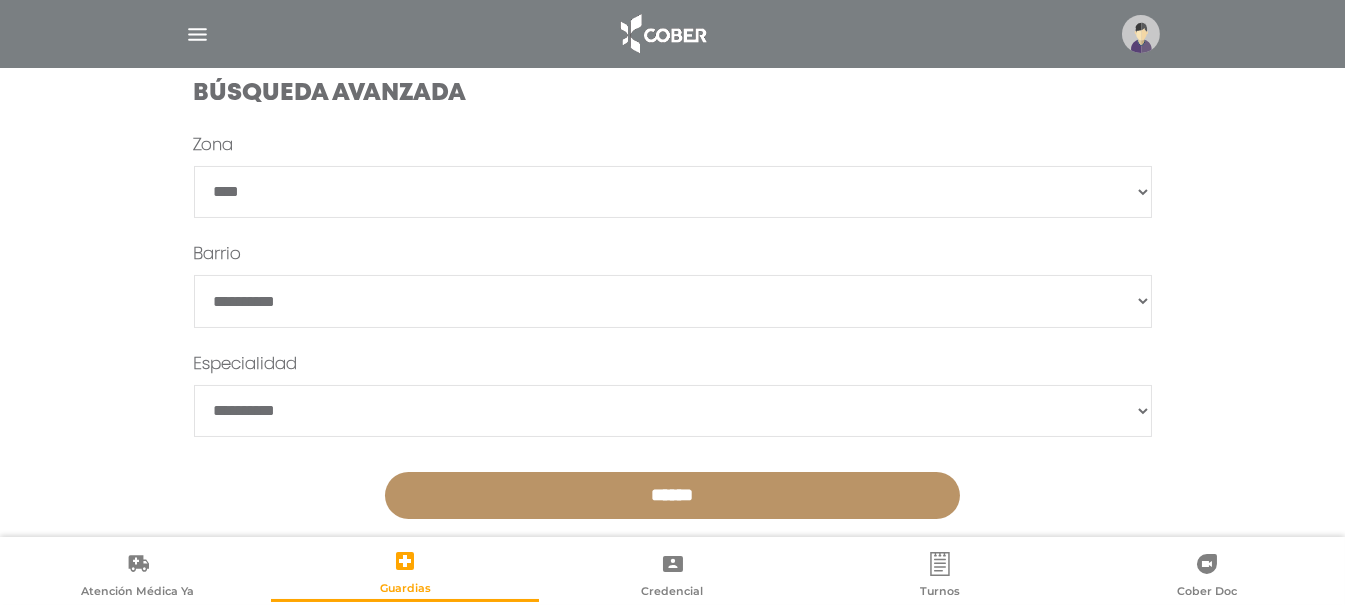 scroll, scrollTop: 644, scrollLeft: 0, axis: vertical 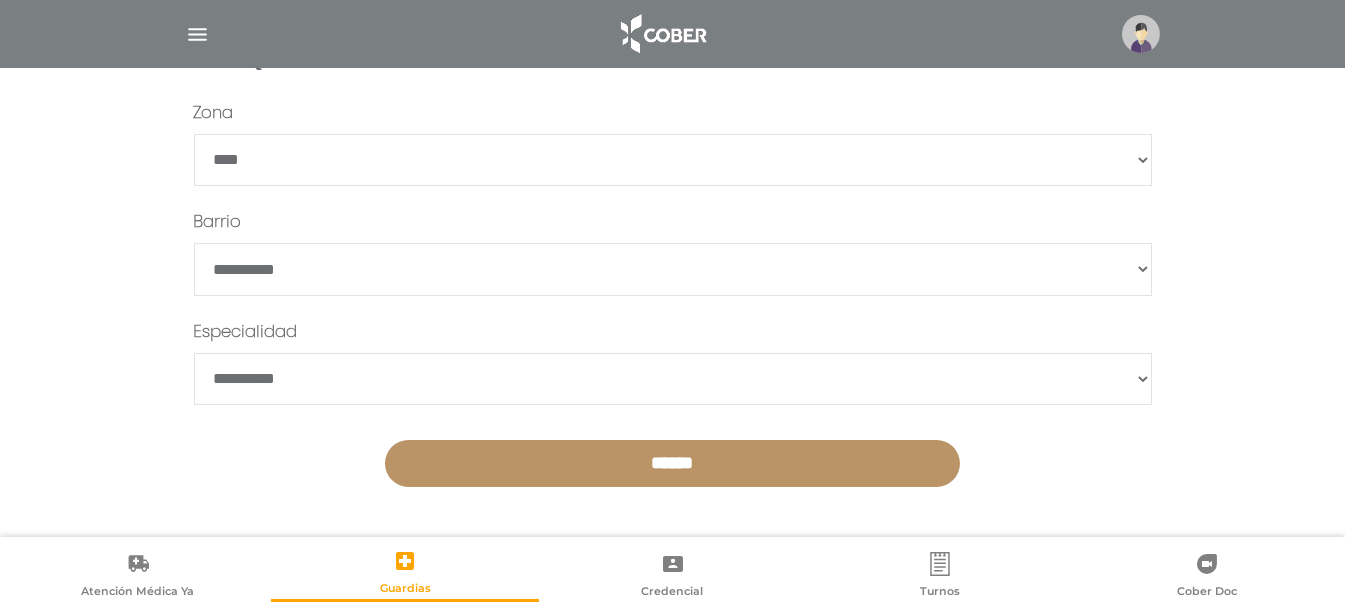click on "******" at bounding box center [672, 463] 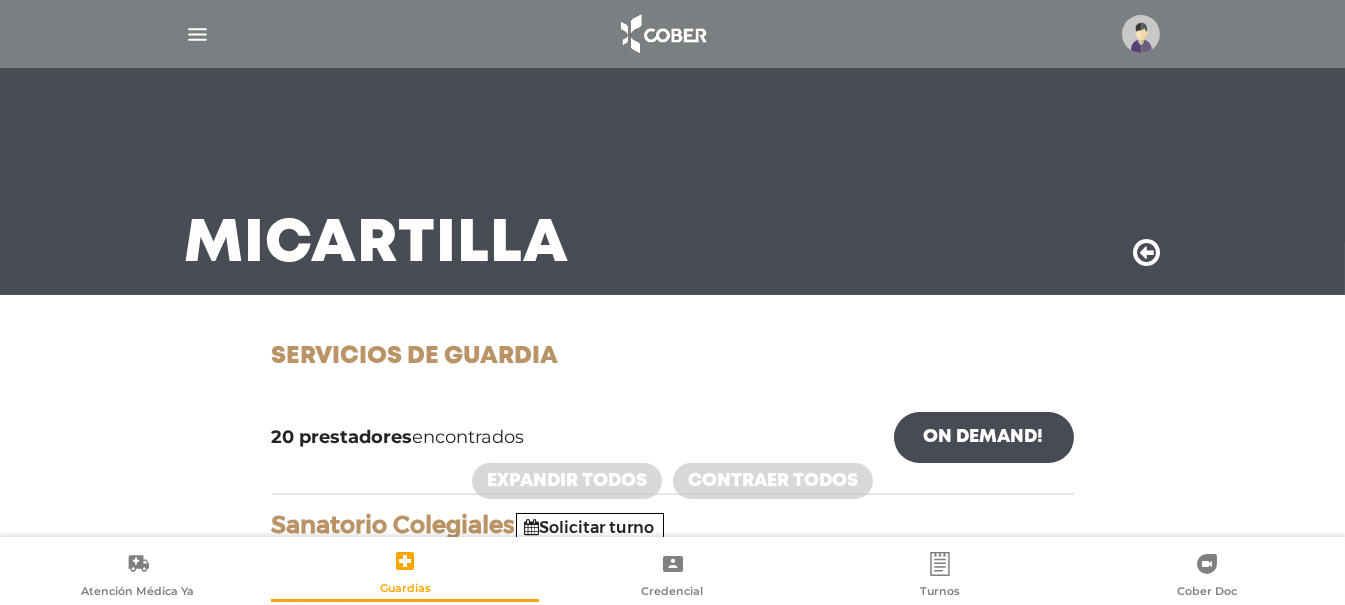 scroll, scrollTop: 0, scrollLeft: 0, axis: both 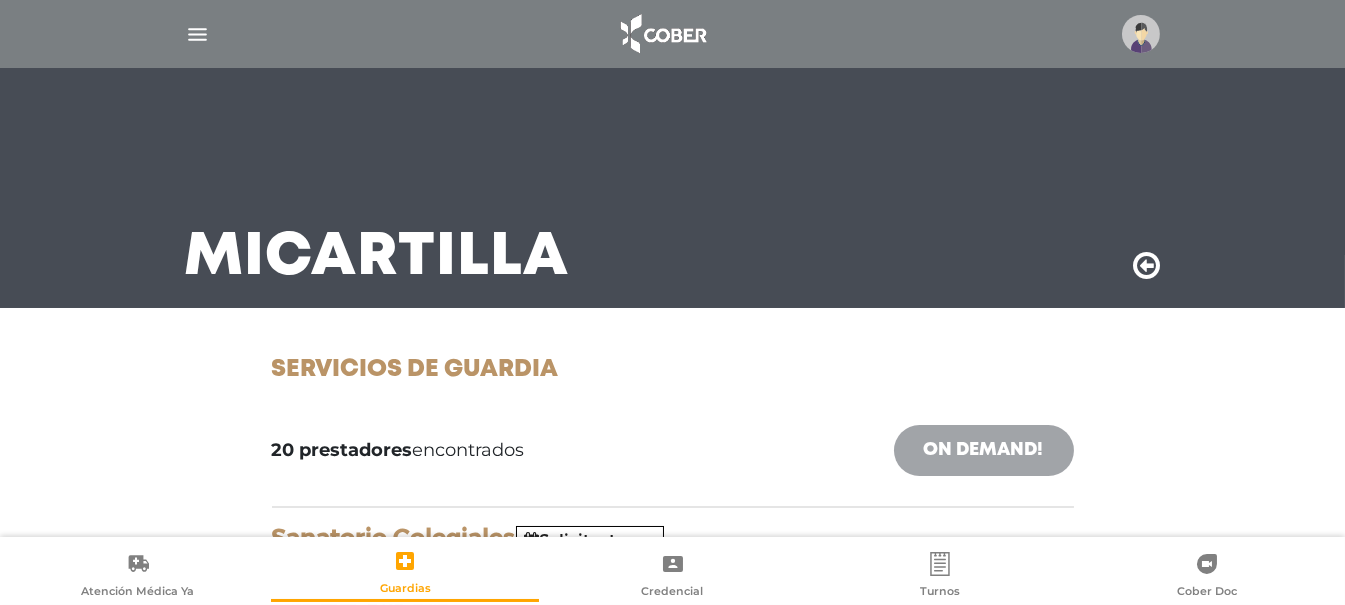 click on "On Demand!" at bounding box center (984, 450) 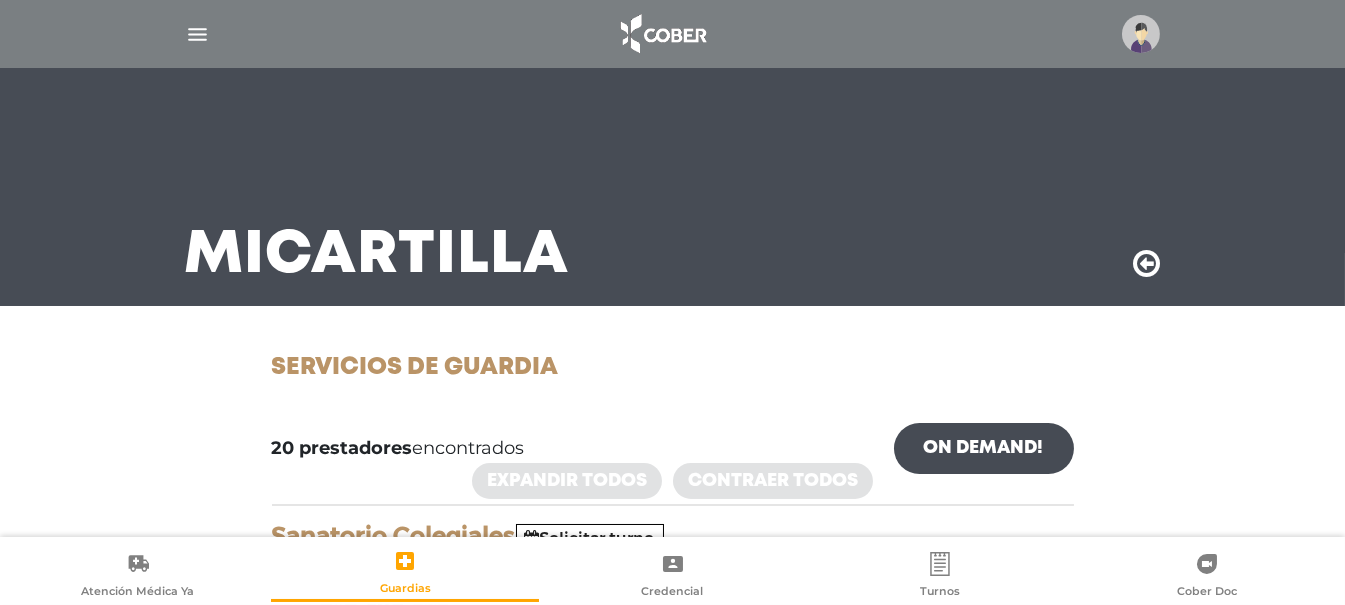 scroll, scrollTop: 0, scrollLeft: 0, axis: both 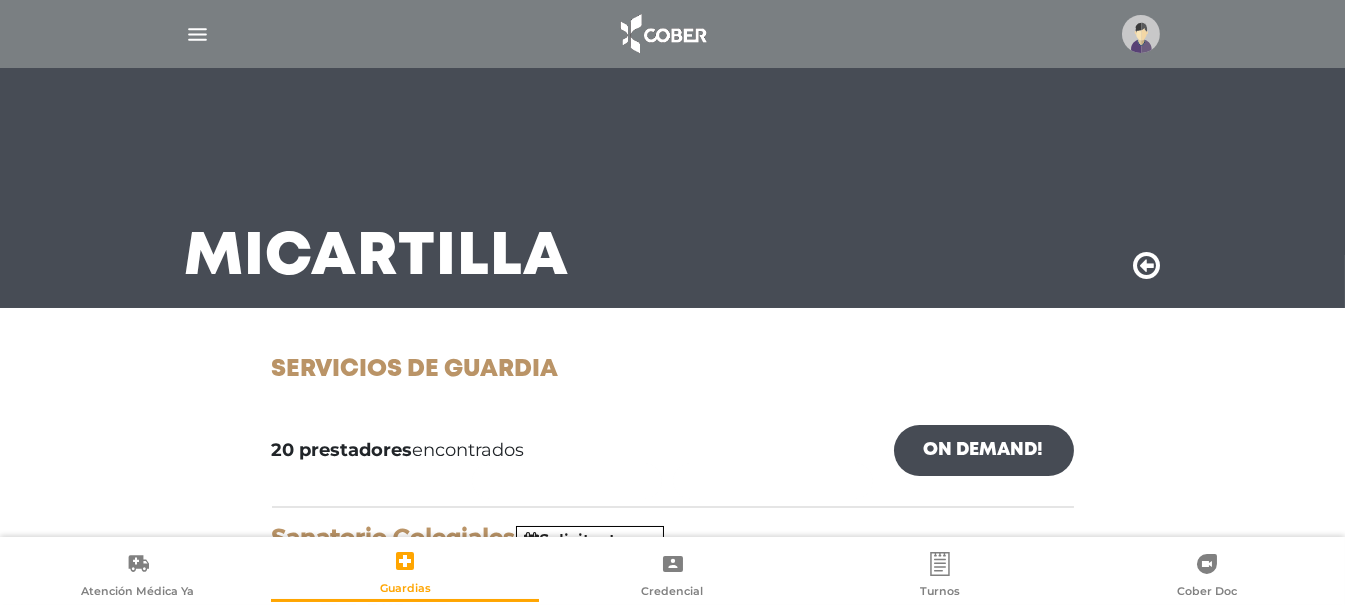 click at bounding box center [1147, 266] 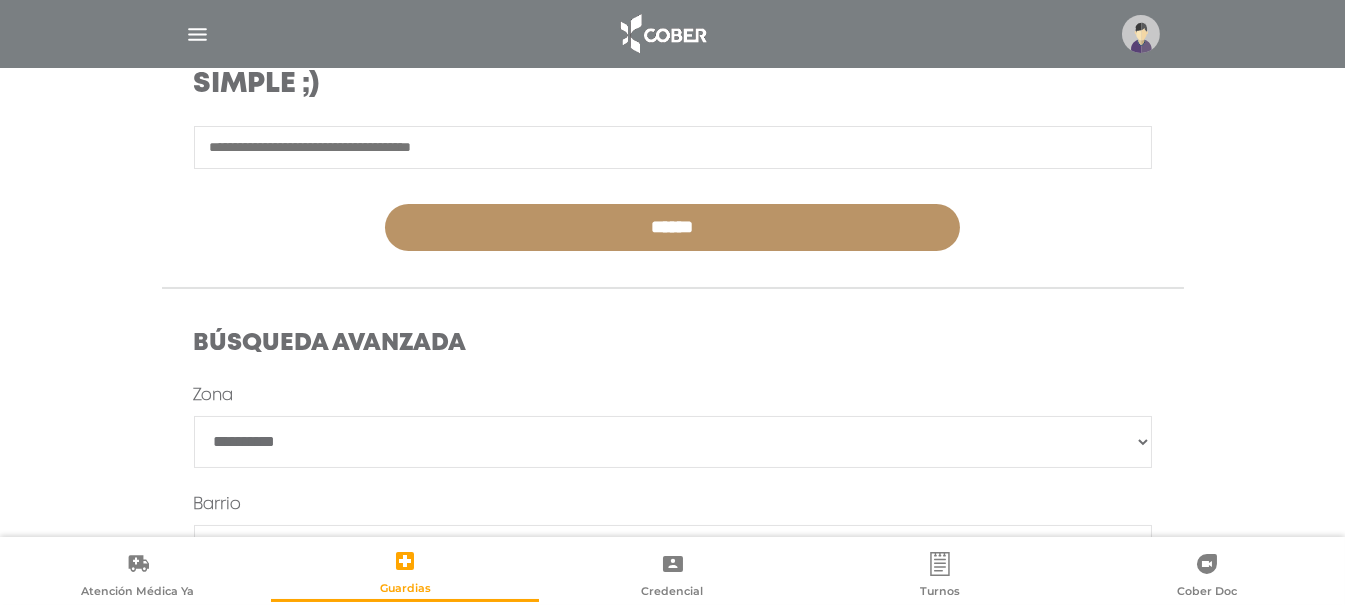 scroll, scrollTop: 400, scrollLeft: 0, axis: vertical 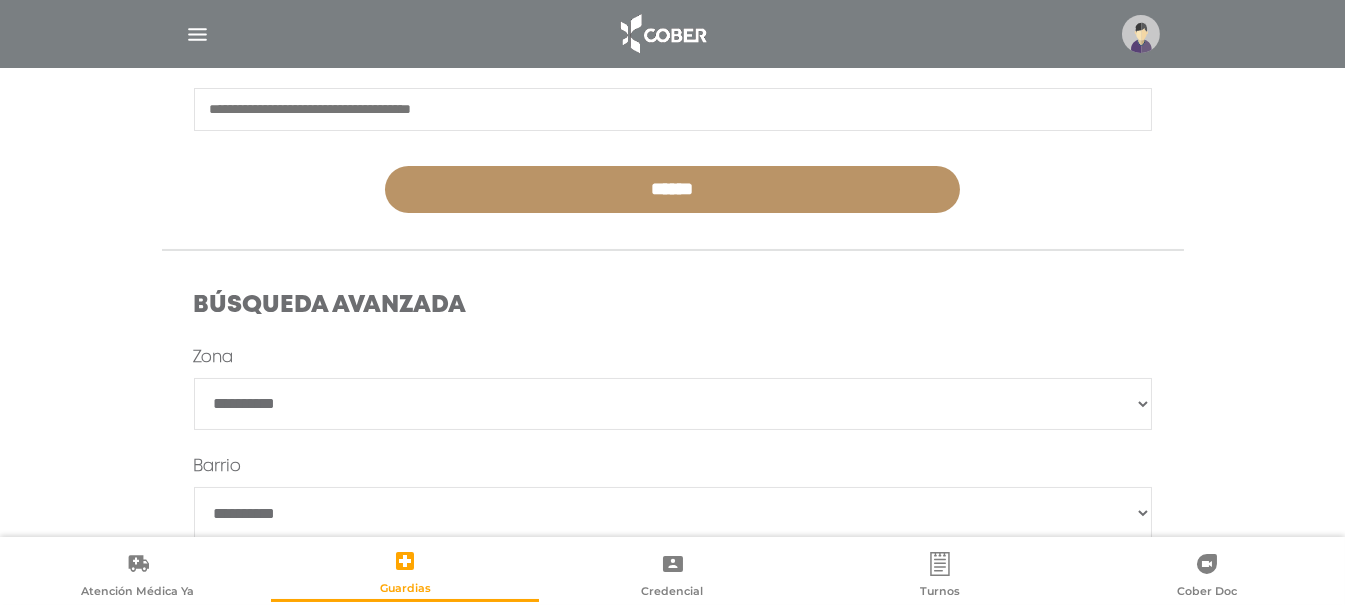click on "**********" at bounding box center [673, 404] 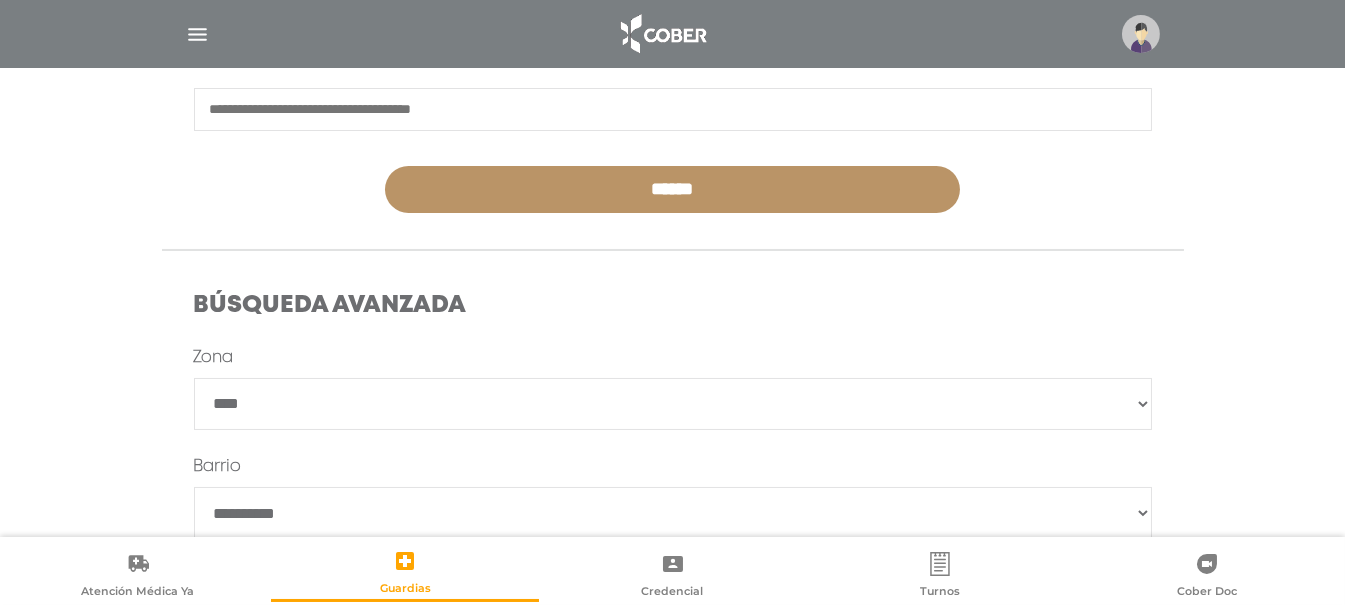 click on "**********" at bounding box center (673, 404) 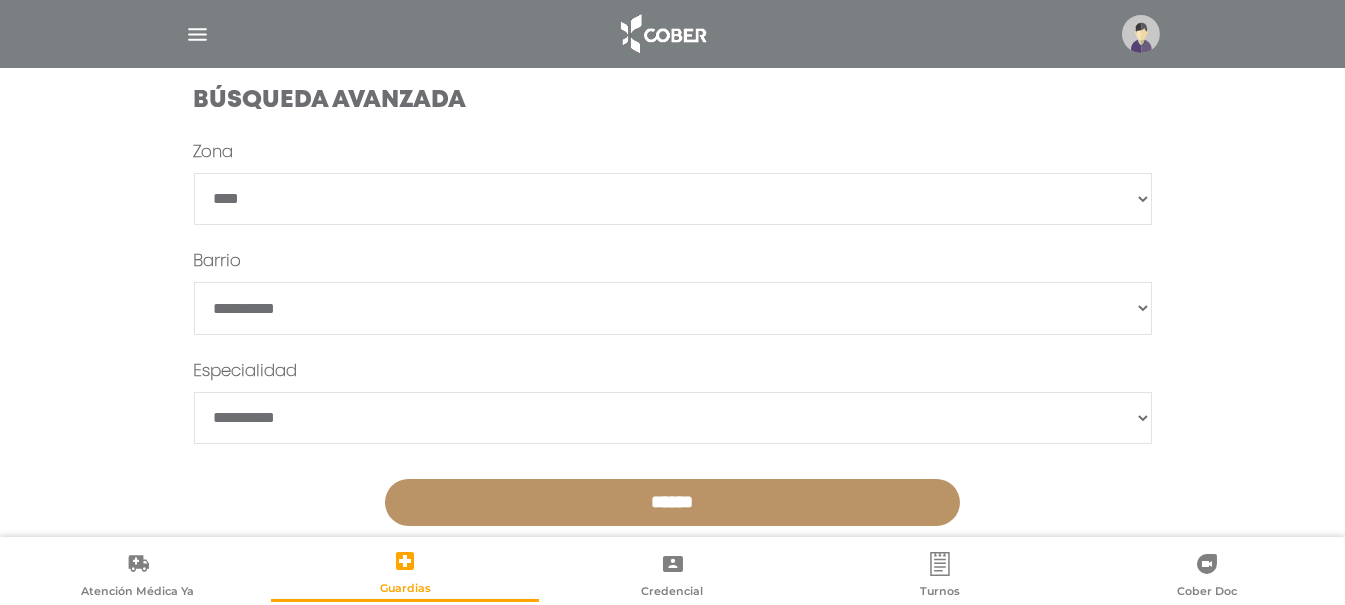 scroll, scrollTop: 644, scrollLeft: 0, axis: vertical 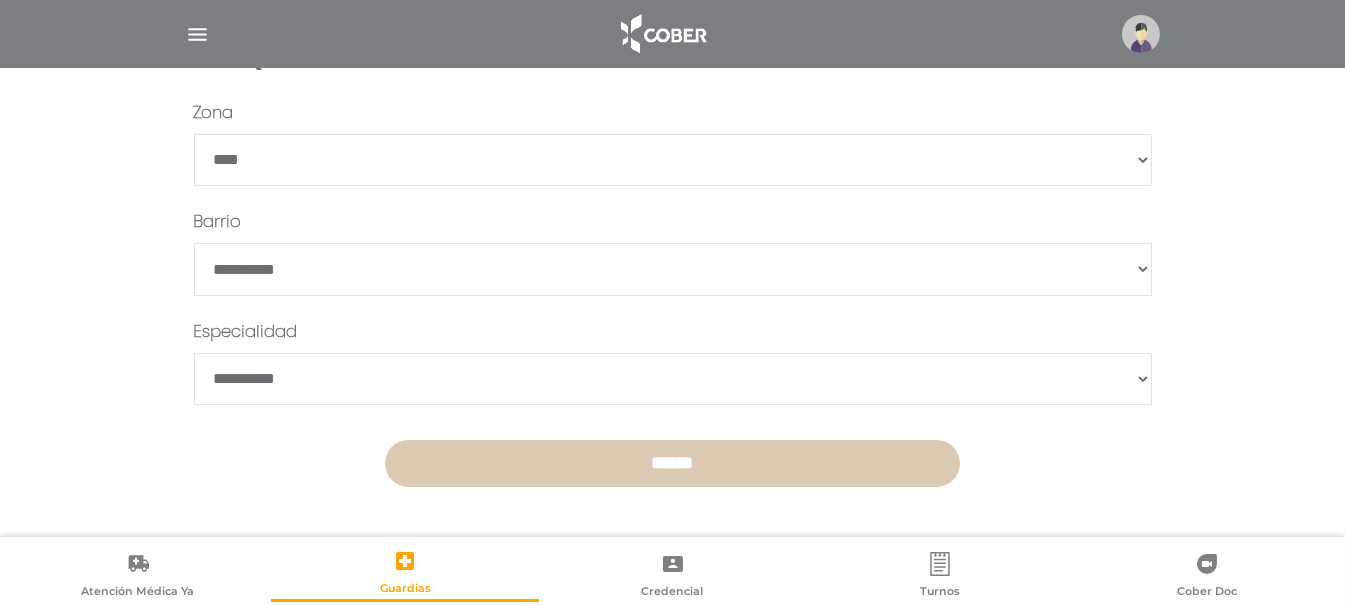 click on "******" at bounding box center [672, 463] 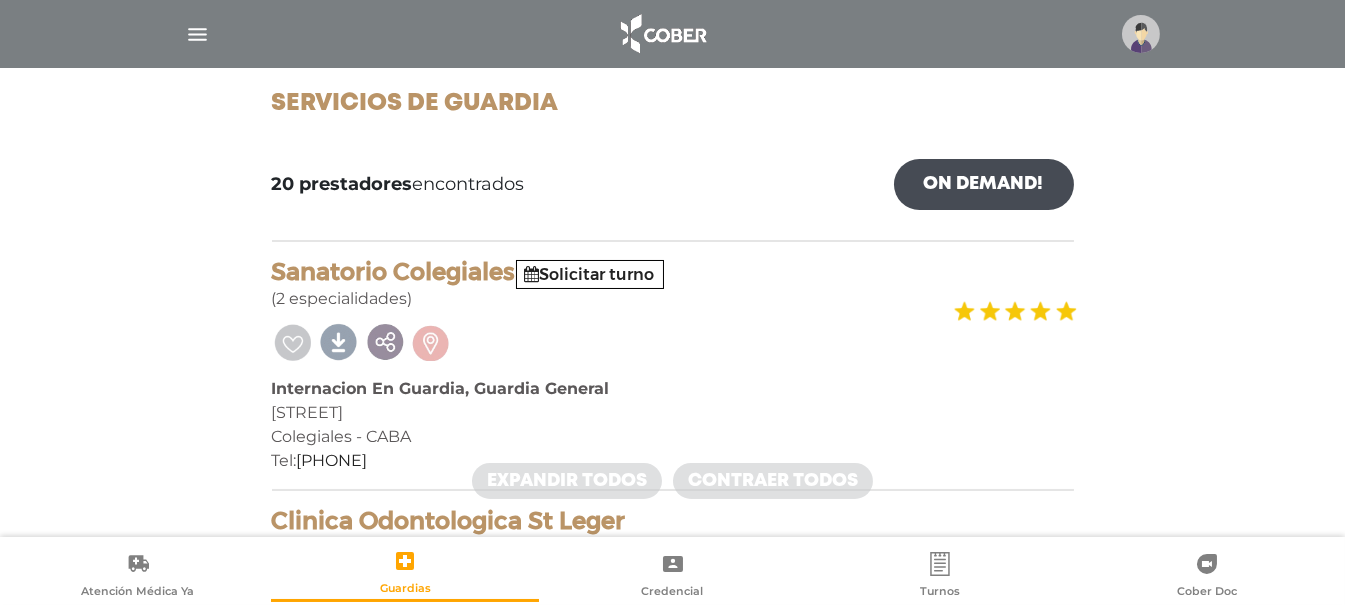 scroll, scrollTop: 0, scrollLeft: 0, axis: both 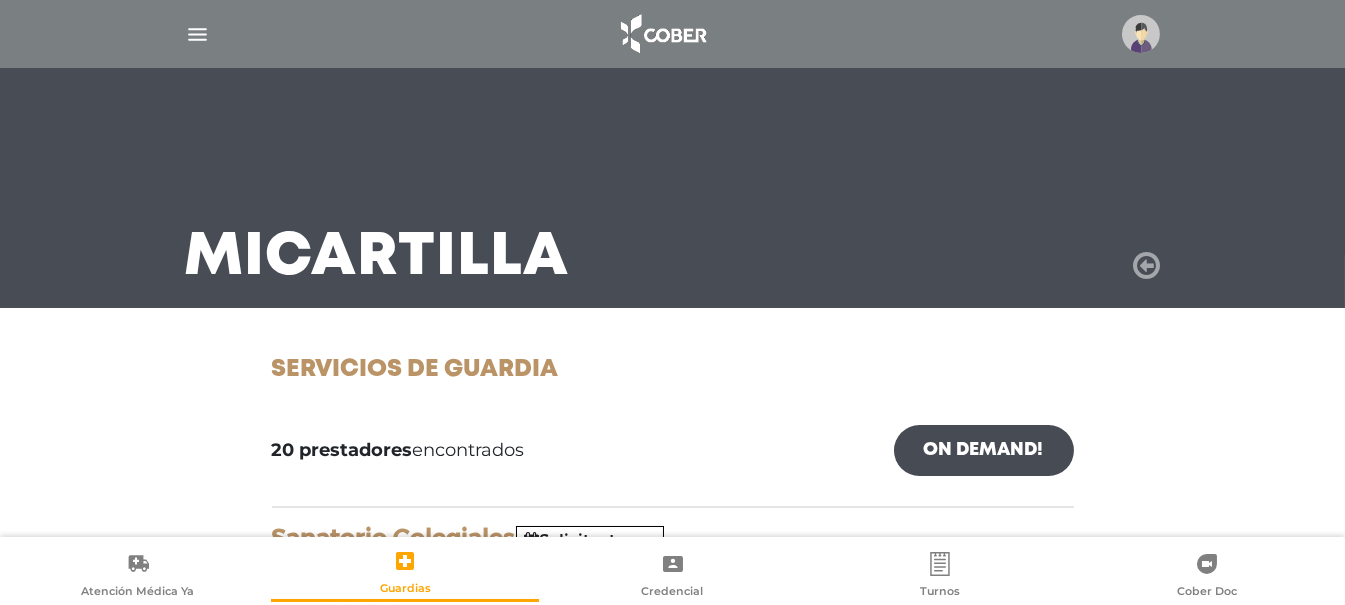 click at bounding box center (1147, 266) 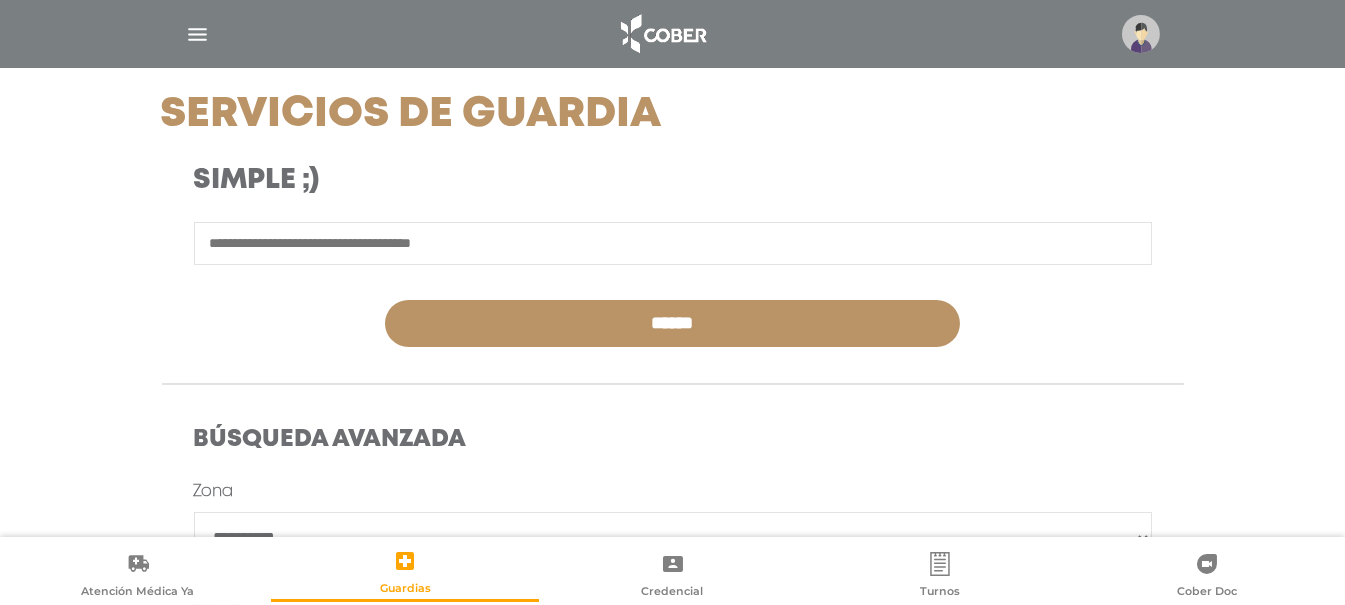 scroll, scrollTop: 0, scrollLeft: 0, axis: both 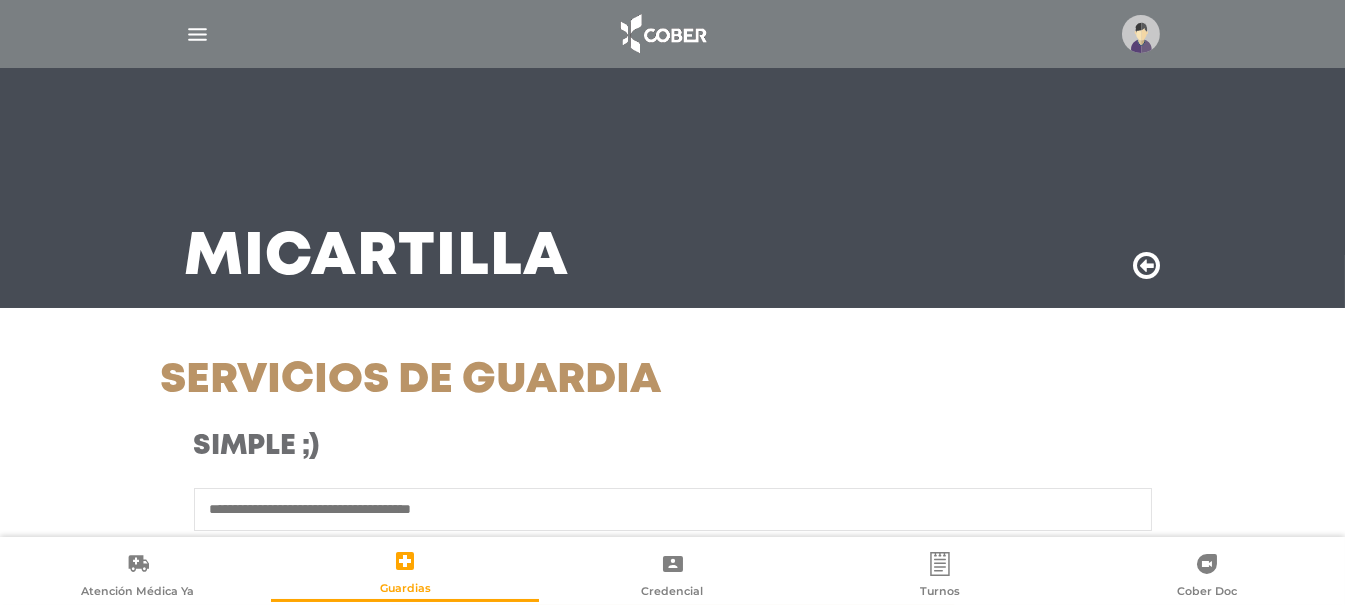 click at bounding box center (673, 34) 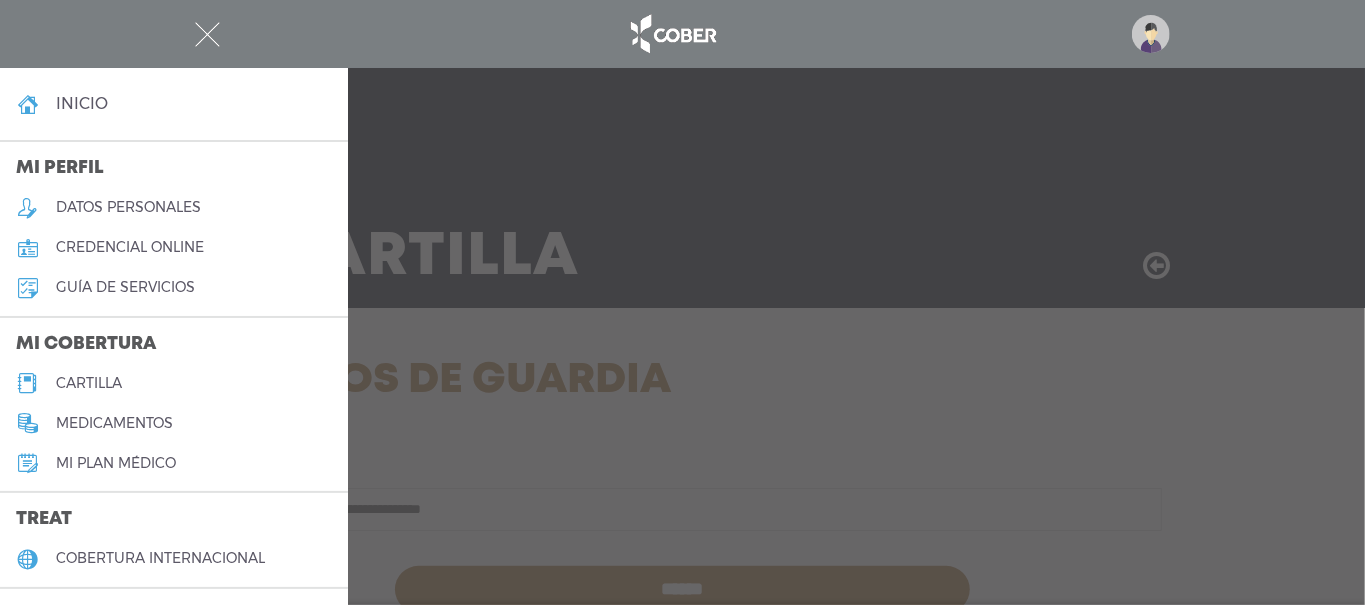 click on "cartilla" at bounding box center [89, 383] 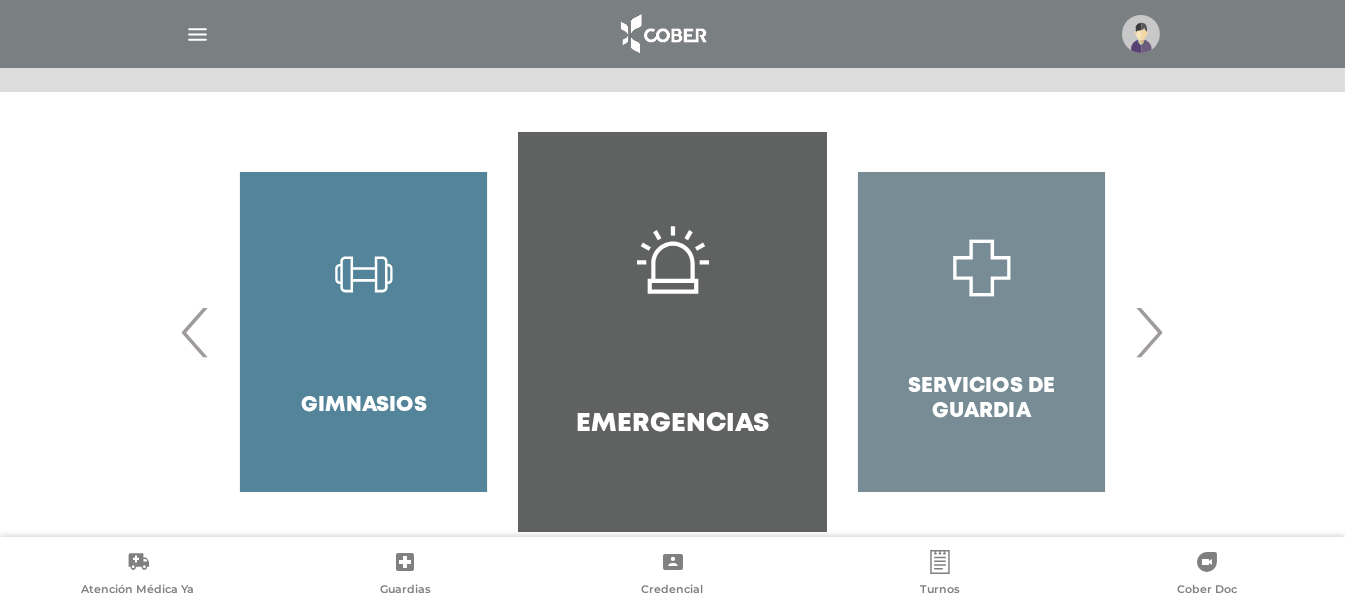 scroll, scrollTop: 400, scrollLeft: 0, axis: vertical 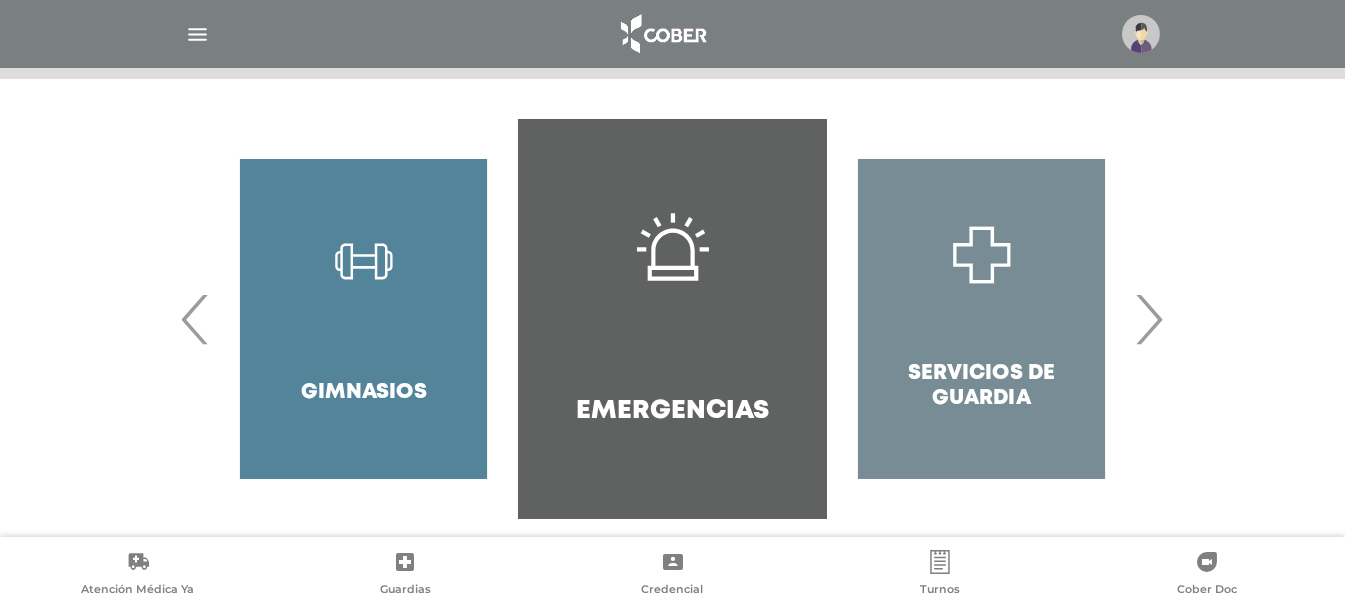 click on "›" at bounding box center [1149, 319] 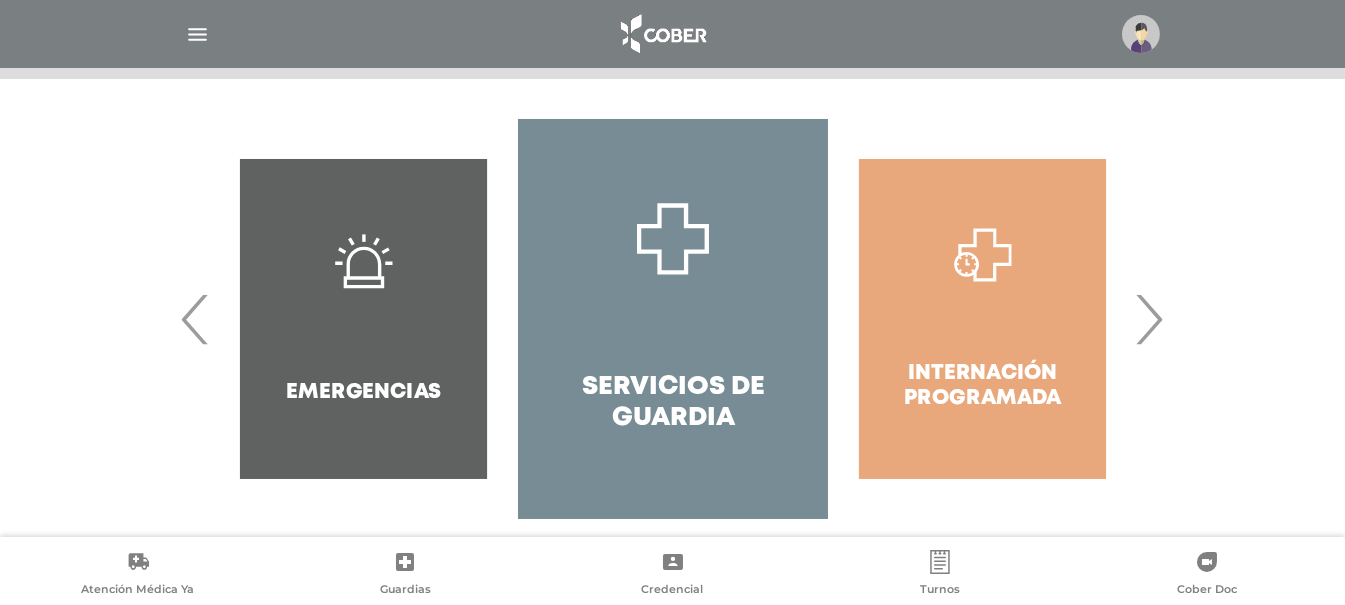 click on "›" at bounding box center (1149, 319) 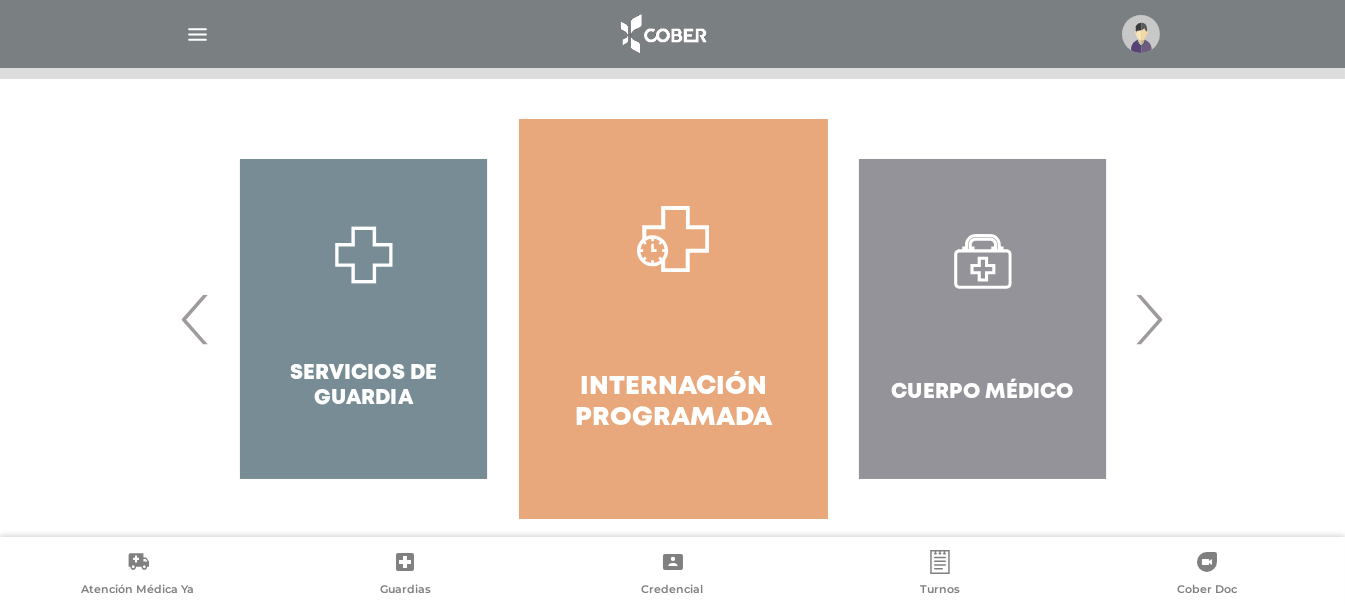 click on "›" at bounding box center (1149, 319) 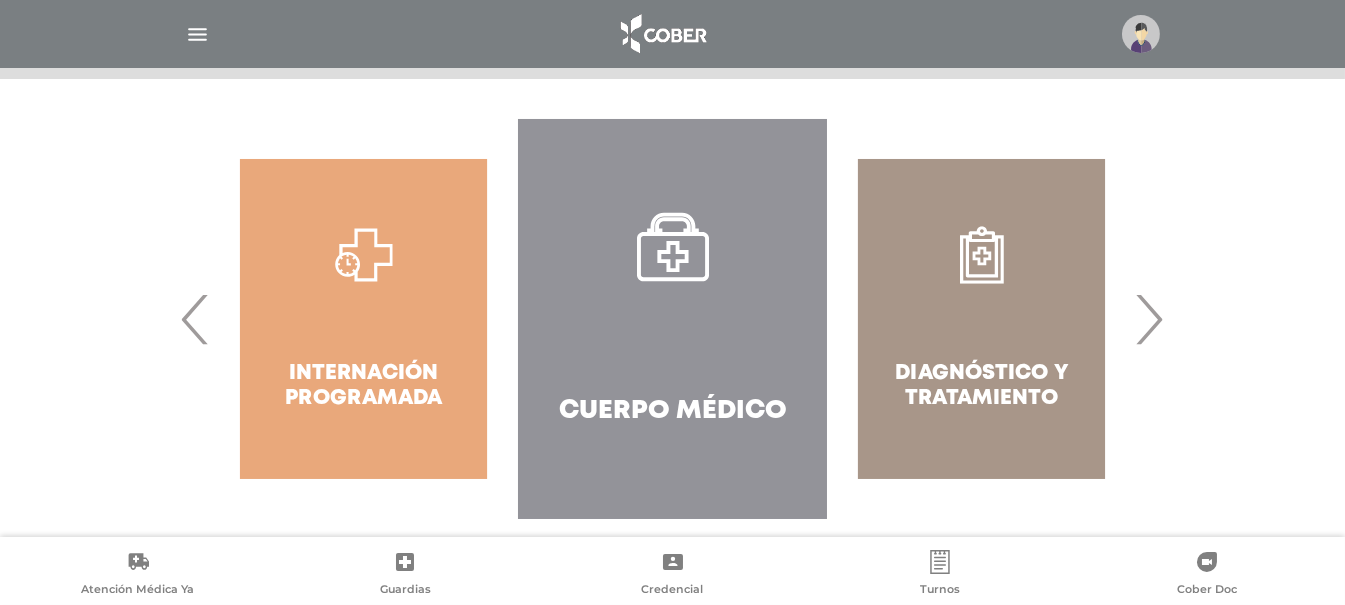 click on "›" at bounding box center (1149, 319) 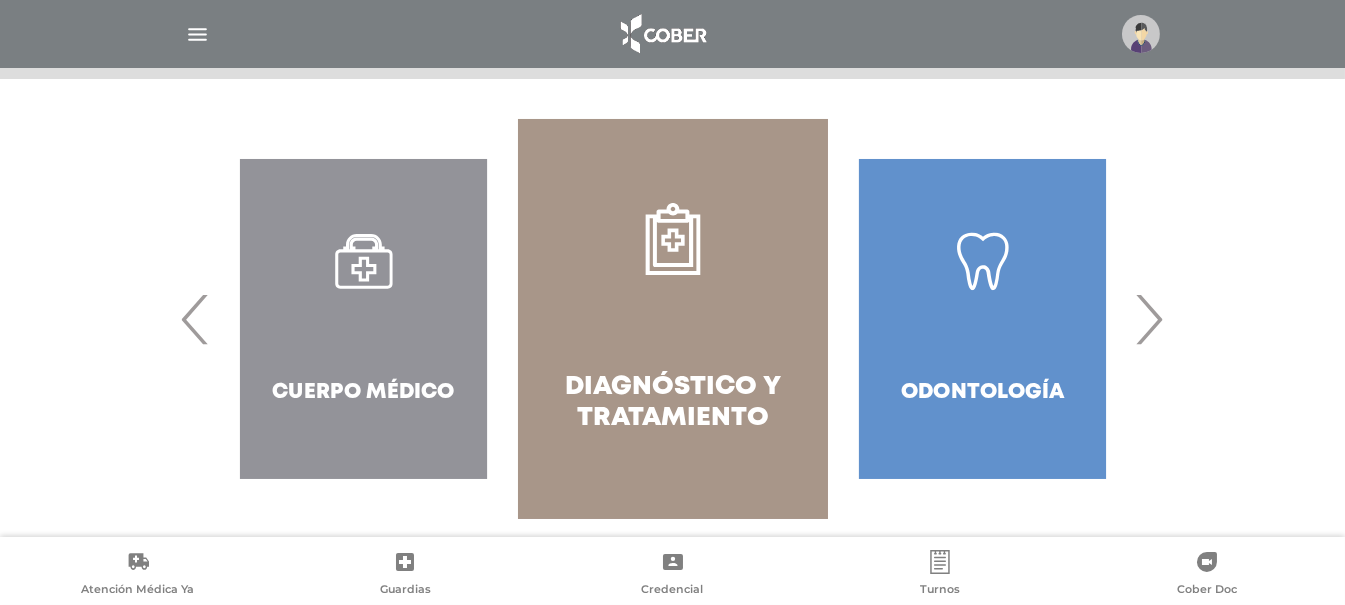 click on "Diagnóstico y Tratamiento" at bounding box center (672, 319) 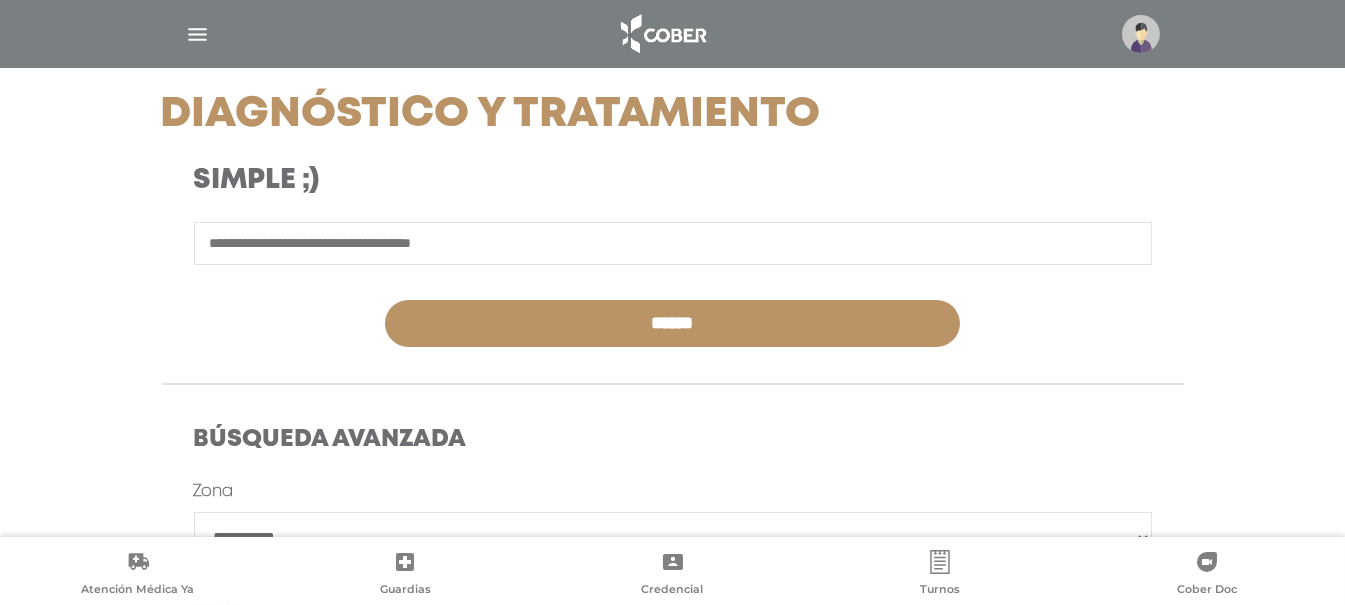 scroll, scrollTop: 400, scrollLeft: 0, axis: vertical 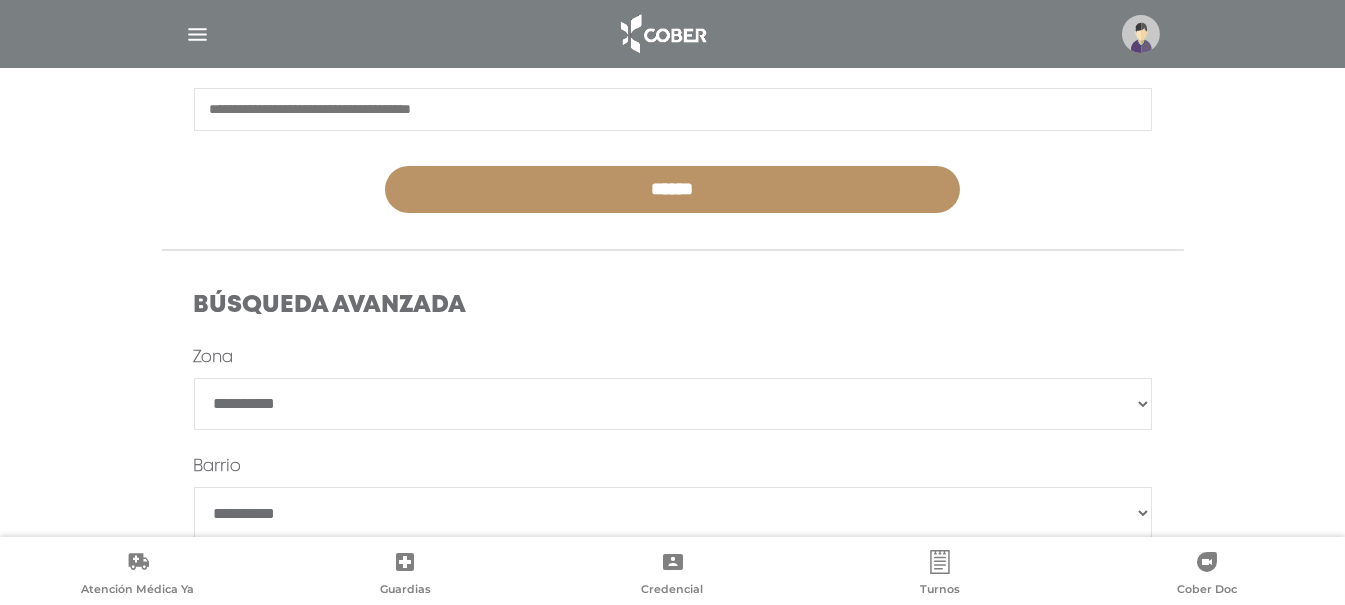 click on "**********" at bounding box center [673, 404] 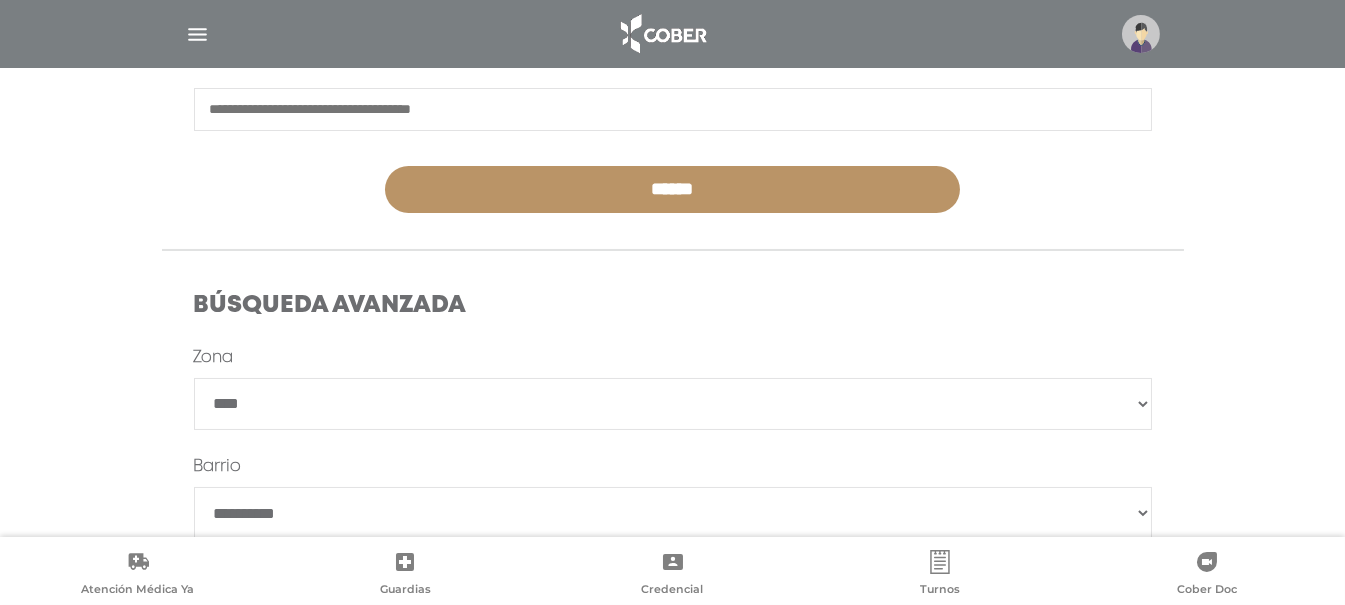 click on "**********" at bounding box center (673, 404) 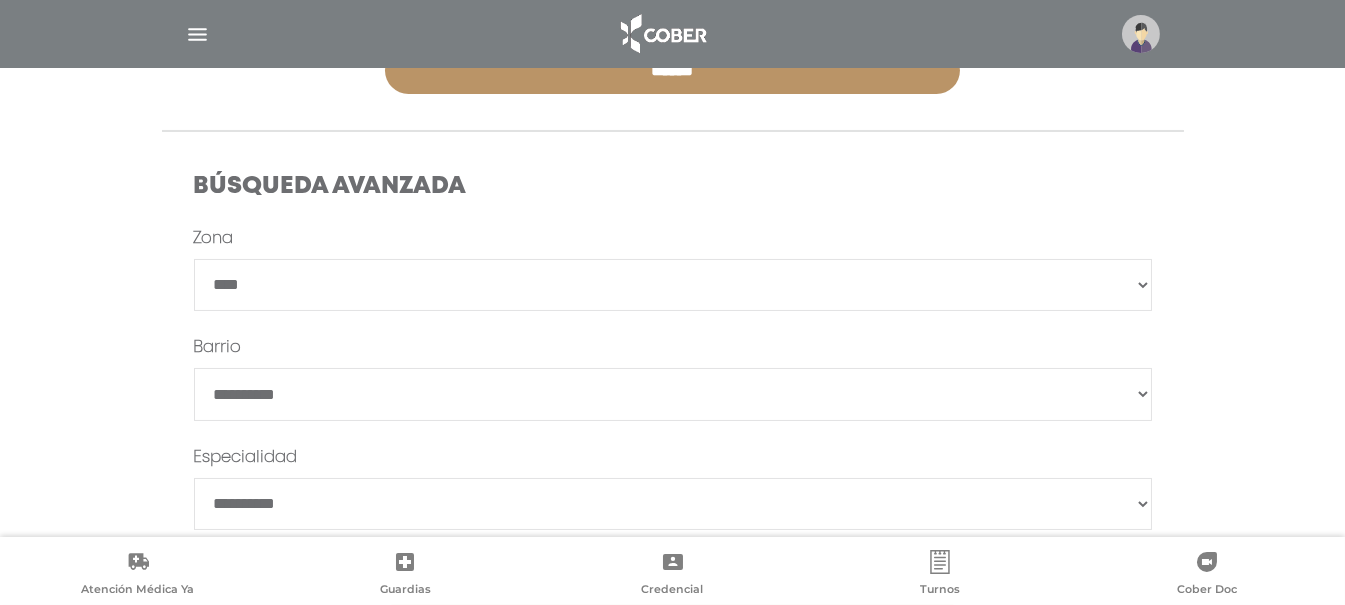 scroll, scrollTop: 644, scrollLeft: 0, axis: vertical 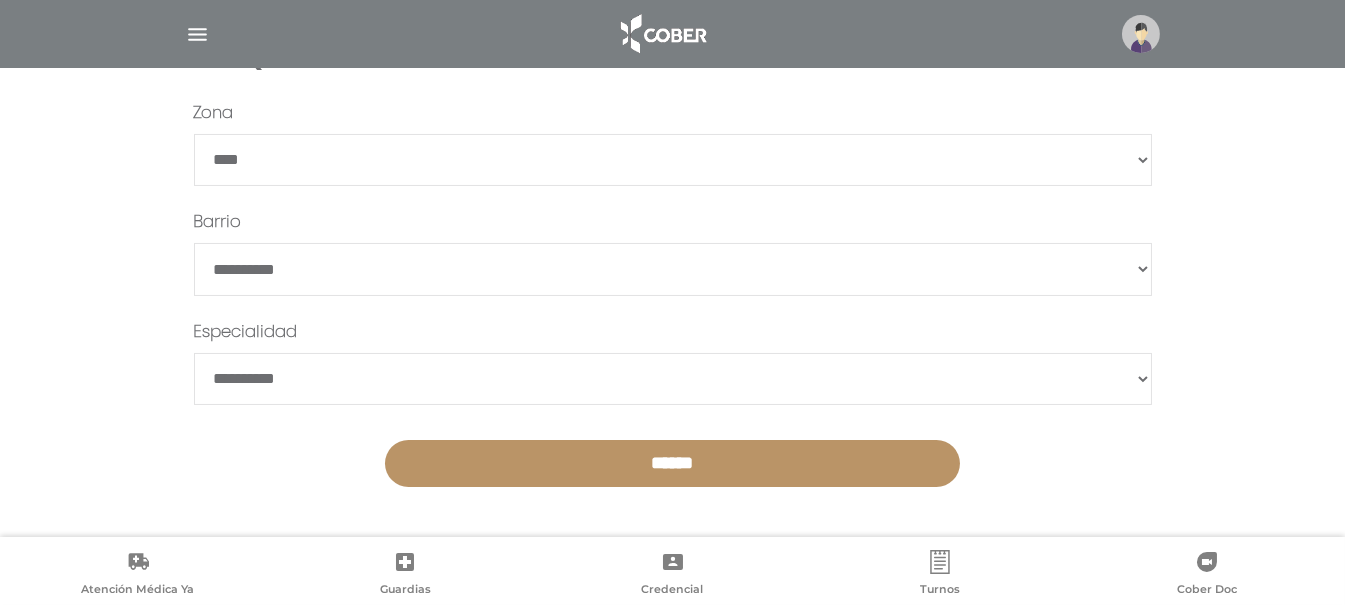 click on "******" at bounding box center [672, 463] 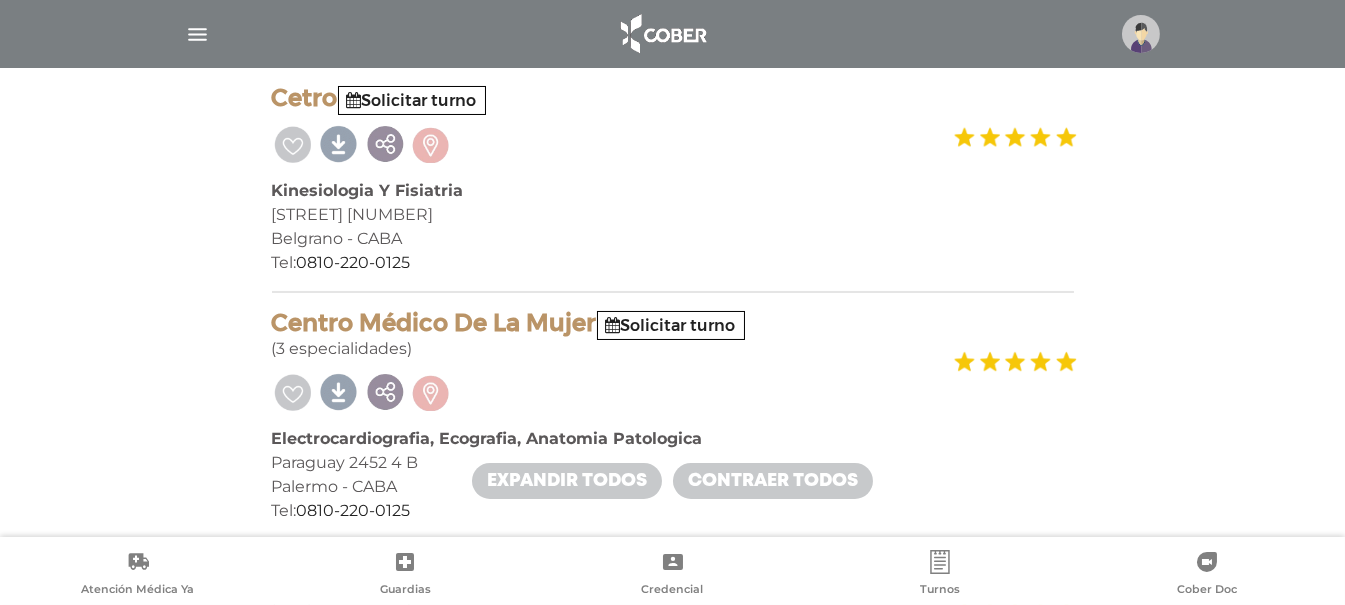 scroll, scrollTop: 266, scrollLeft: 0, axis: vertical 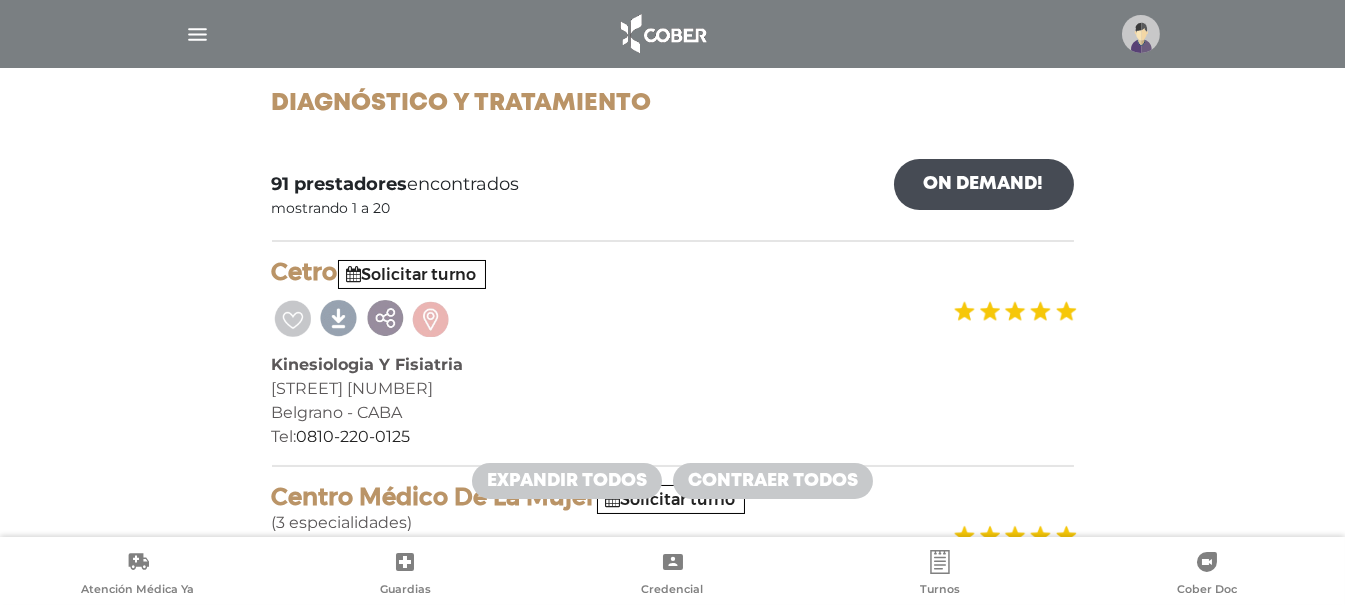 click on "On Demand!" at bounding box center (984, 184) 